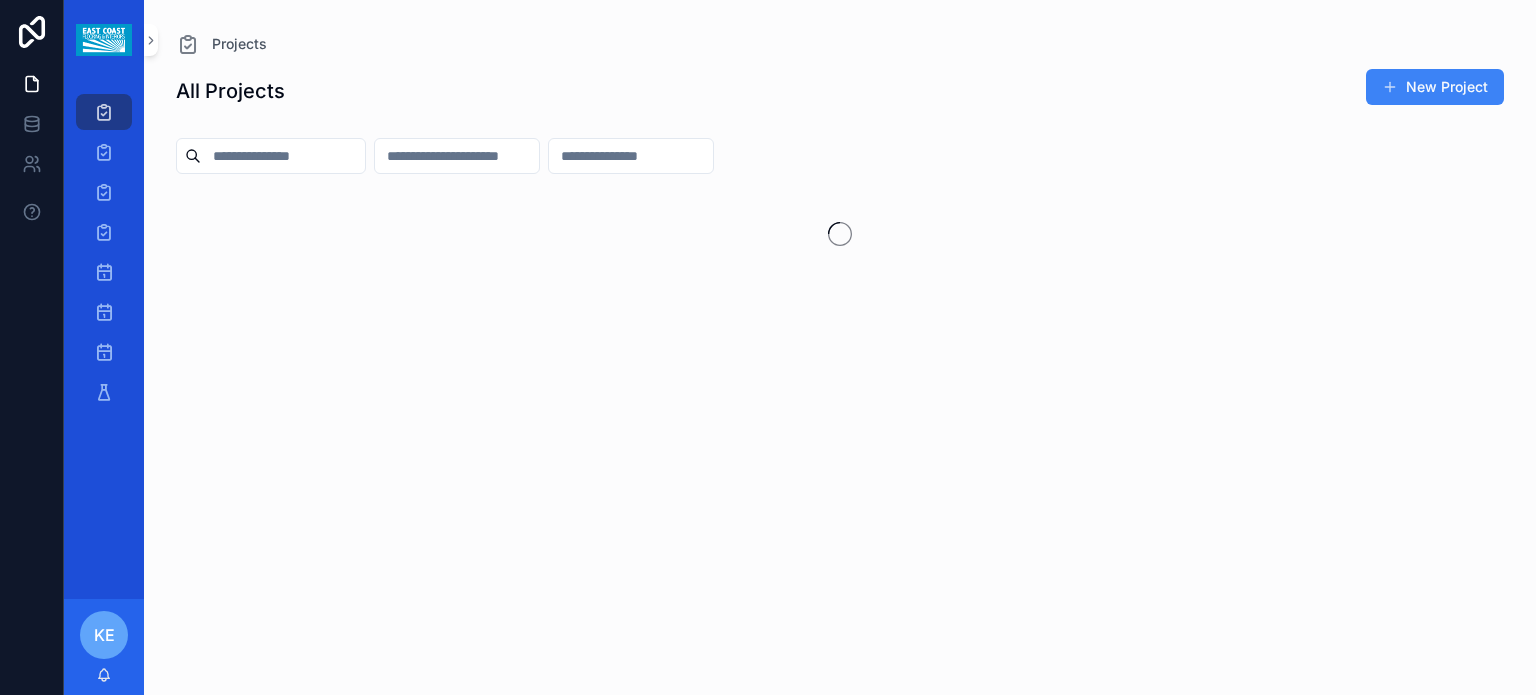 scroll, scrollTop: 0, scrollLeft: 0, axis: both 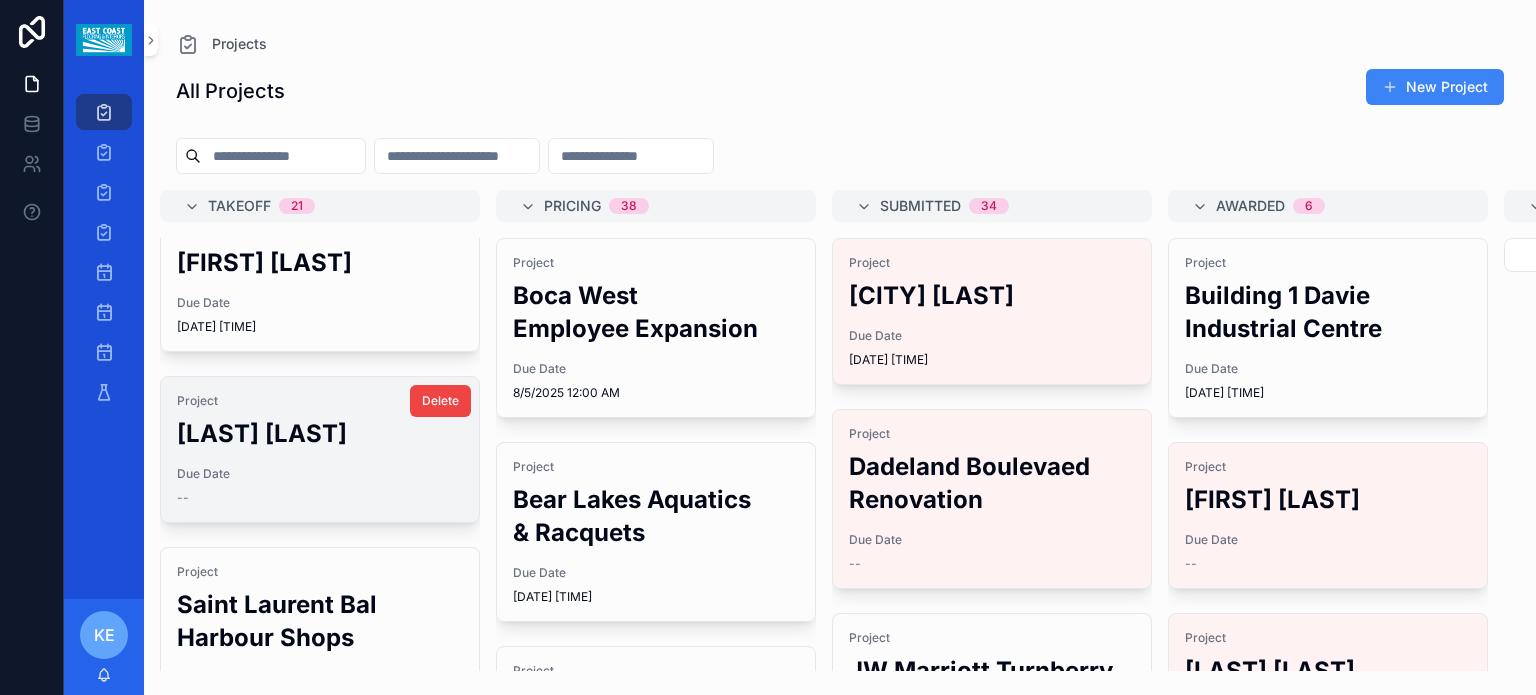 click on "[LAST] [LAST]" at bounding box center [320, 433] 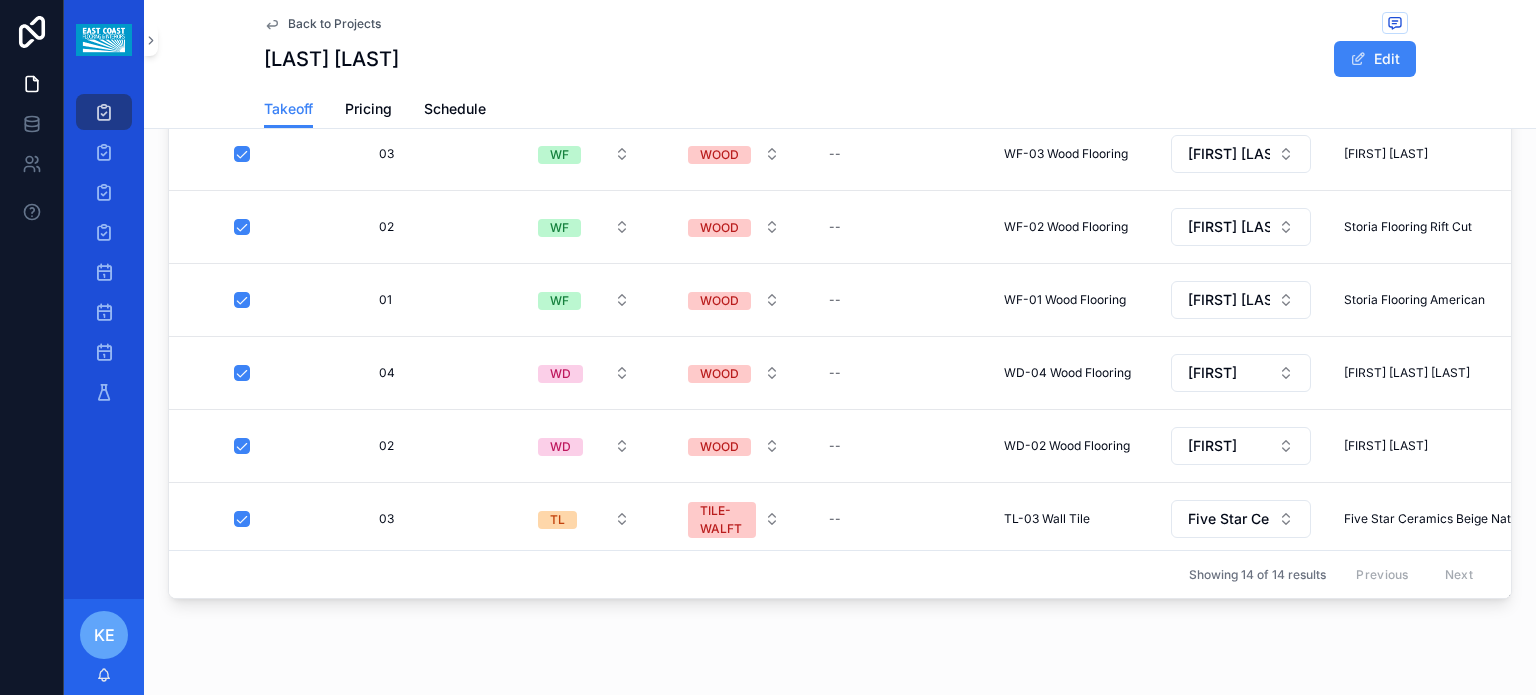 scroll, scrollTop: 1472, scrollLeft: 0, axis: vertical 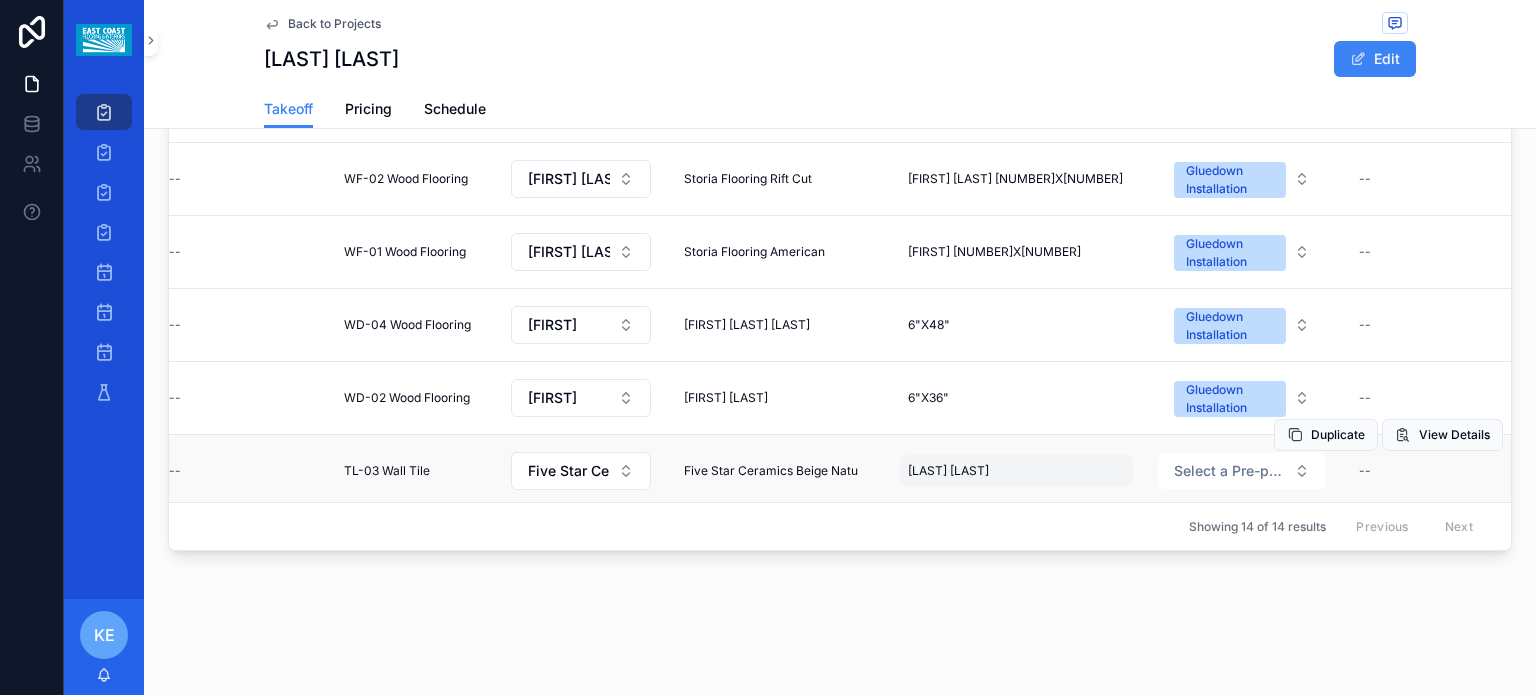 click on "Back to Projects Bentley Residences Edit" at bounding box center [840, 45] 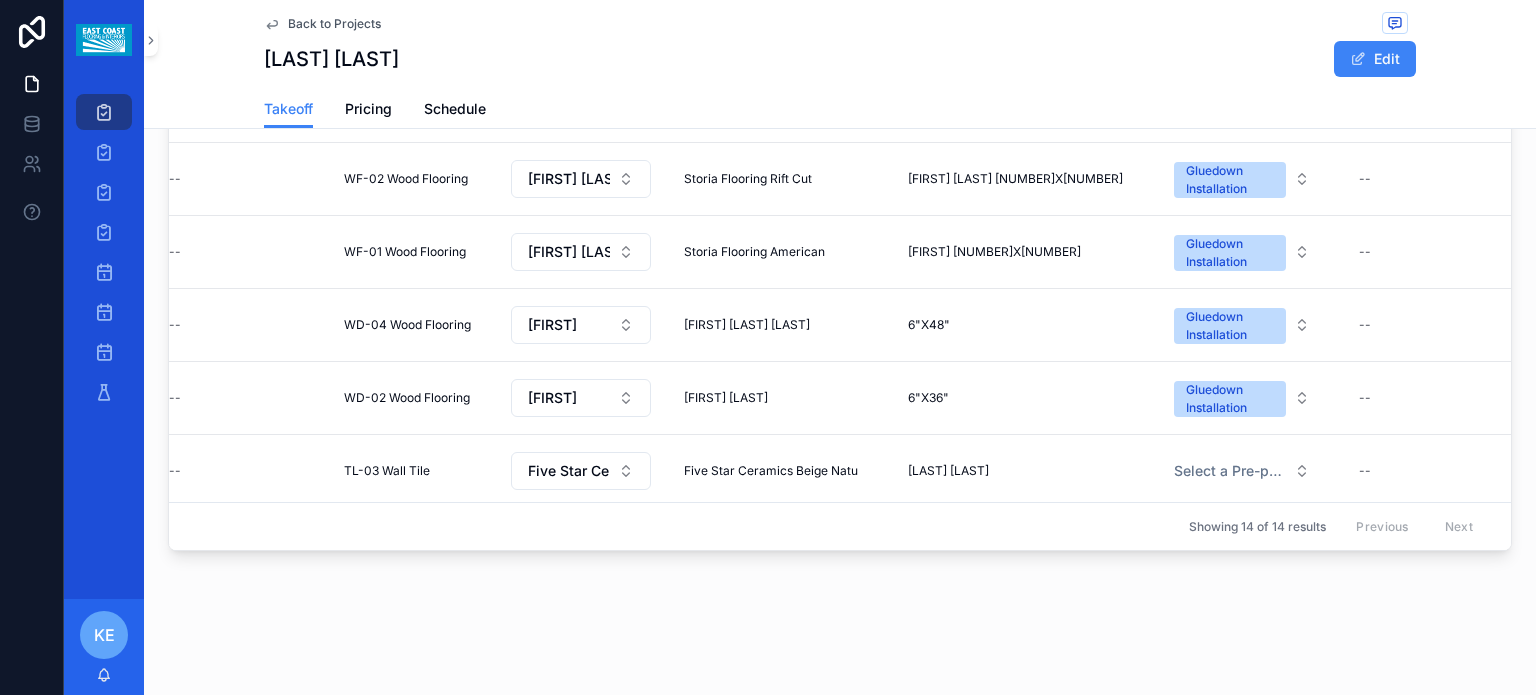 click on "Back to Projects Bentley Residences Edit Takeoff Takeoff Pricing Schedule Generate Excel Project Bentley Residences Due Date -- Project Type New Construction Second Product List -- Client [LAST] [LAST] Architect [FIRST] [LAST] [LAST] [LAST] Designer -- Link to M2 Excel -- Architect Address [CITY], [STATE] Project Address [NUMBER], [STREET] , [CITY] , [STATE] , [POSTAL CODE], United States Designer Address , Bid Status Takeoff Finish Schedule STAIRS-CPT STAIRS-LAM STAIRS-LVT STAIRS-RUB STAIRS-TIL STAIRS-TRD STAIRS-WD FLASH DEMO-CPTDS DEMO-CPTGD DEMO-CPTTP DEMO-RES DEMO-TILE DEMO-WOOD LAB-LABOR MISC ATTIC-BASE ATTIC-CPT ATTIC-LVT ATTIC-RUBS ATTIC-RUBT ATTIC-SDT ATTIC-TILE ATTIC-VCT ATTIC-VNLS ATTIC-WOOD PREFAB-BEN PREFAB-CU5 PREFAB-CU8 PREFAB-NIC PREFAB-SHO ANTIFRACT CRACKSOUND PLYWOOD SOUND-LVT SOUND-WOOD WATERPROOF SCHLUTER TRIM-RES TRIM-STN MOISTURE PREP RAMPING SELFLEVEL CONC-POL CONC-SEAL CONC-STAIN EPOXY PROTECT TREAD BATHROOMS BENCHES CURBS MOIST-TEST NICHES PITCH CPT-BASE LVT" at bounding box center [840, -380] 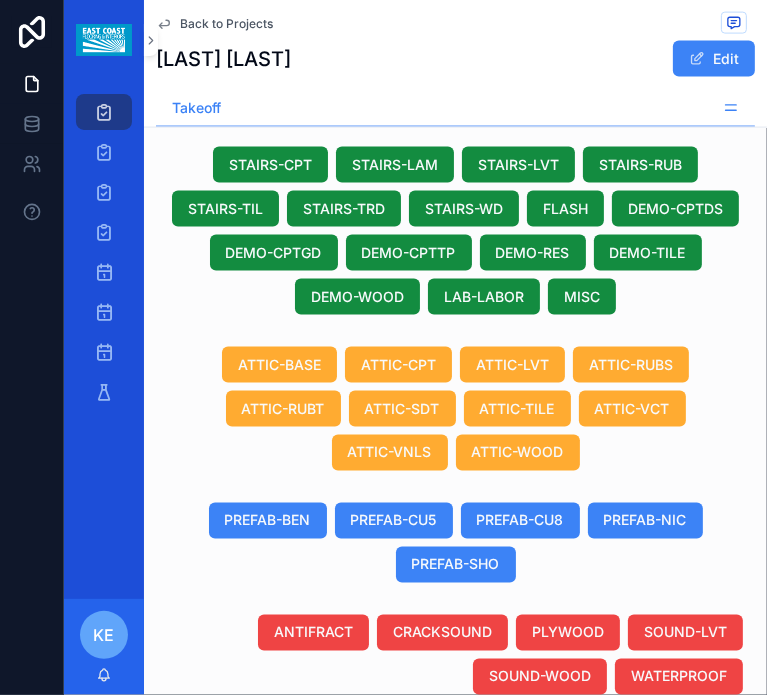 scroll, scrollTop: 2484, scrollLeft: 0, axis: vertical 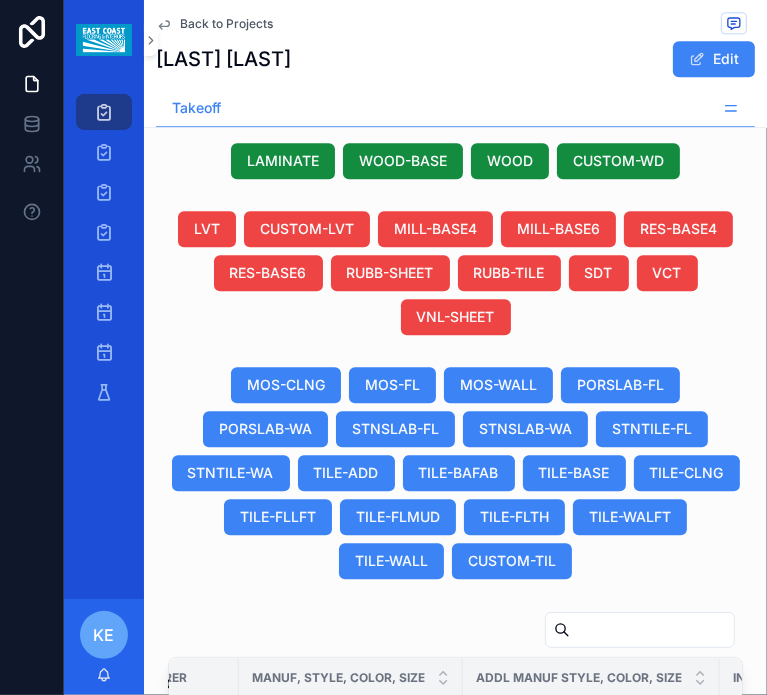 click on "Showing 14 of 14 results Previous Next" at bounding box center [455, 1155] 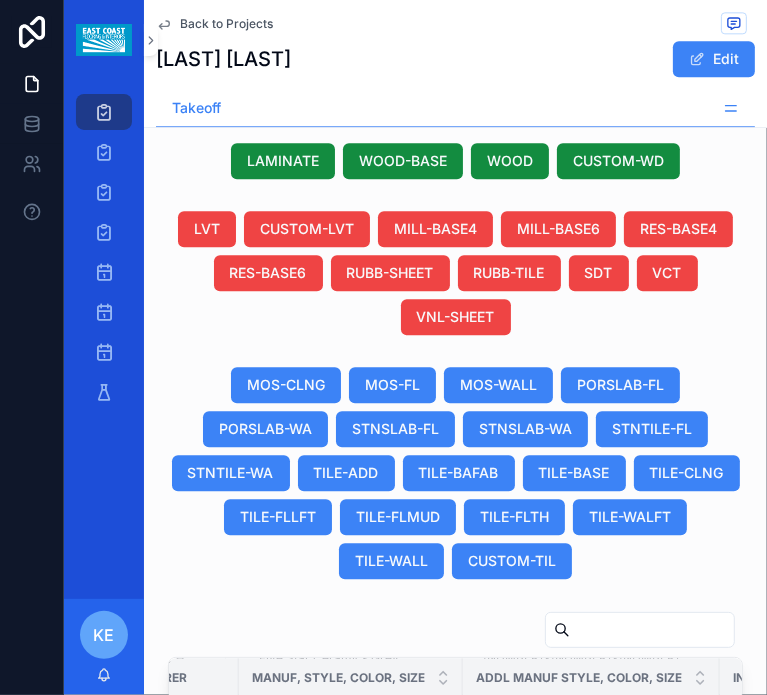 click on "[FIRST] [NUMBER] [FIRST] [FIRST] [FIRST]  [FIRST] [NUMBER] [FIRST] [FIRST] [FIRST]" at bounding box center (351, 950) 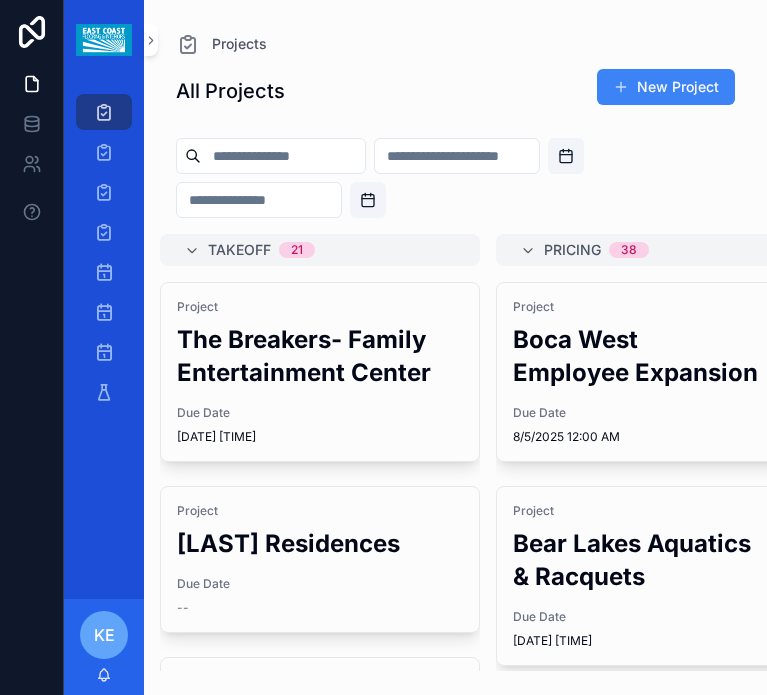 scroll, scrollTop: 0, scrollLeft: 0, axis: both 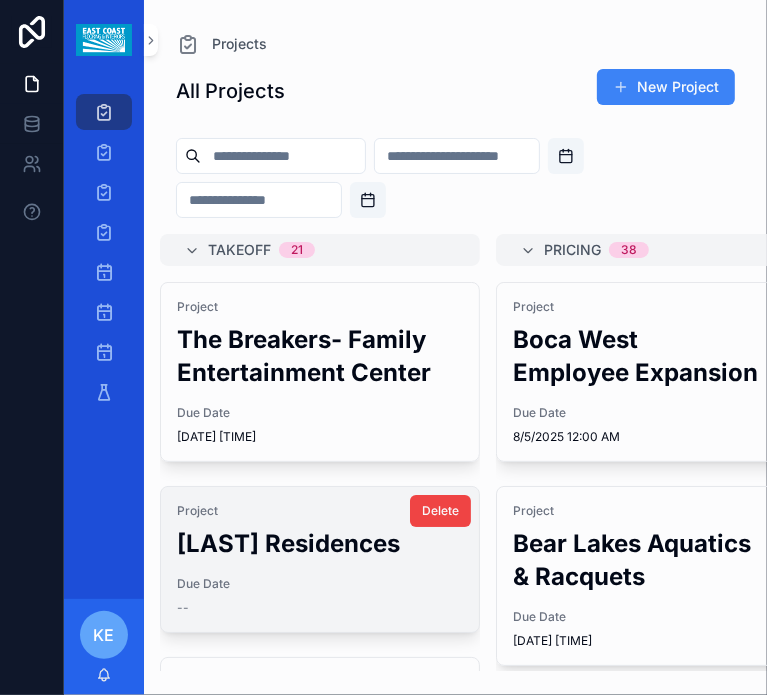 click on "Project" at bounding box center [320, 511] 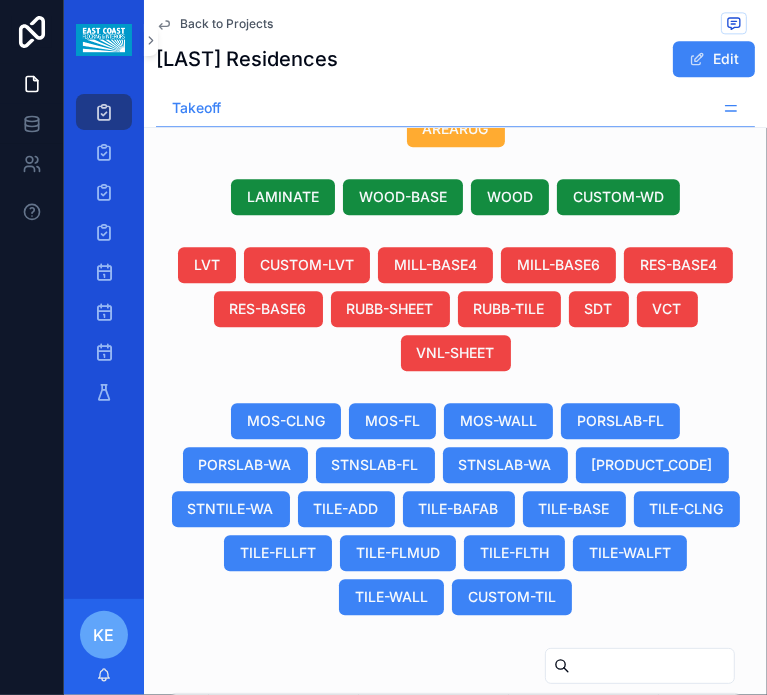 scroll, scrollTop: 2484, scrollLeft: 0, axis: vertical 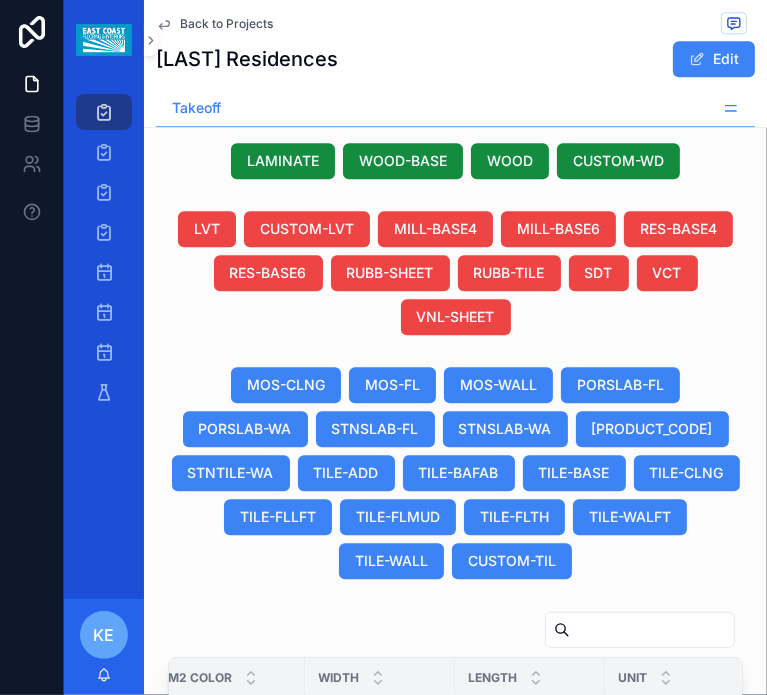 click on "5/8"" at bounding box center [487, 1060] 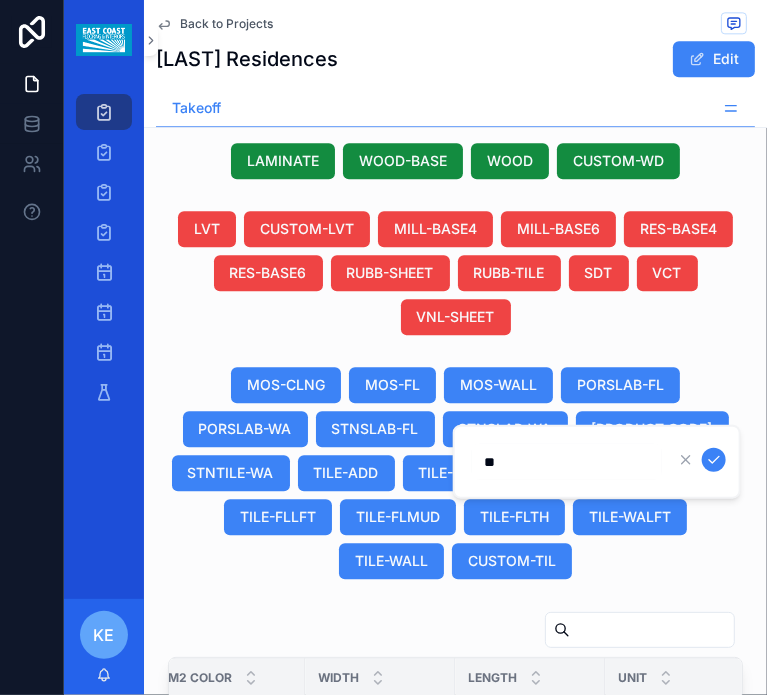 type on "*" 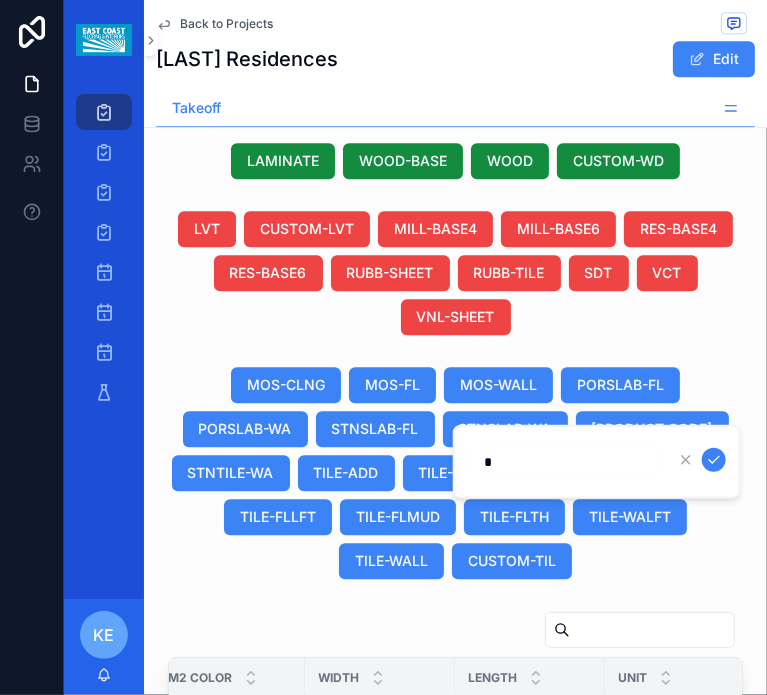 type 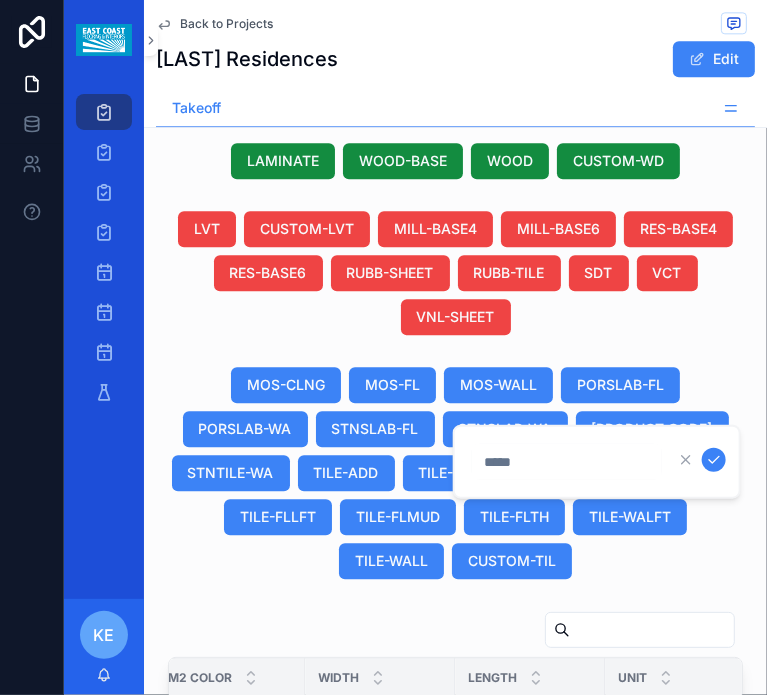 click at bounding box center (714, 460) 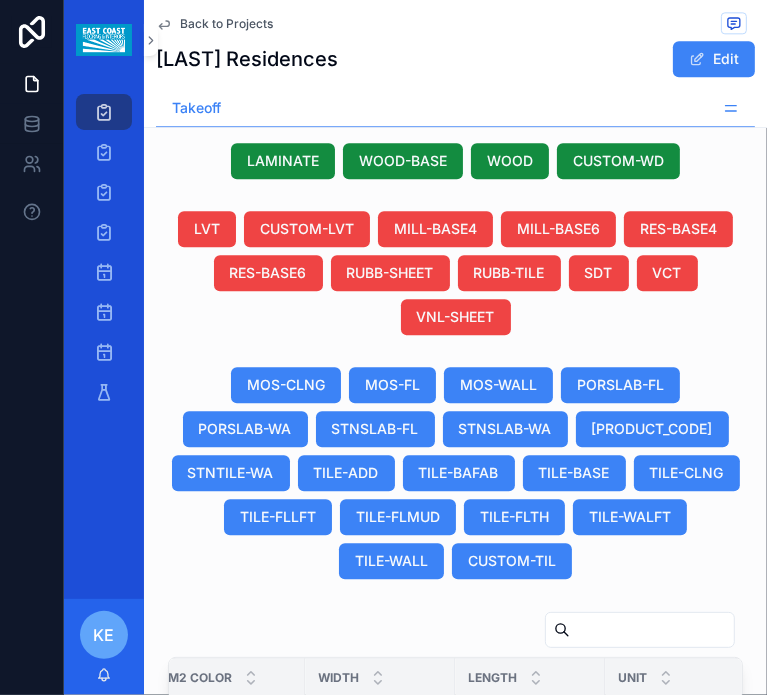 click on "Duplicate View Details" at bounding box center [619, 1024] 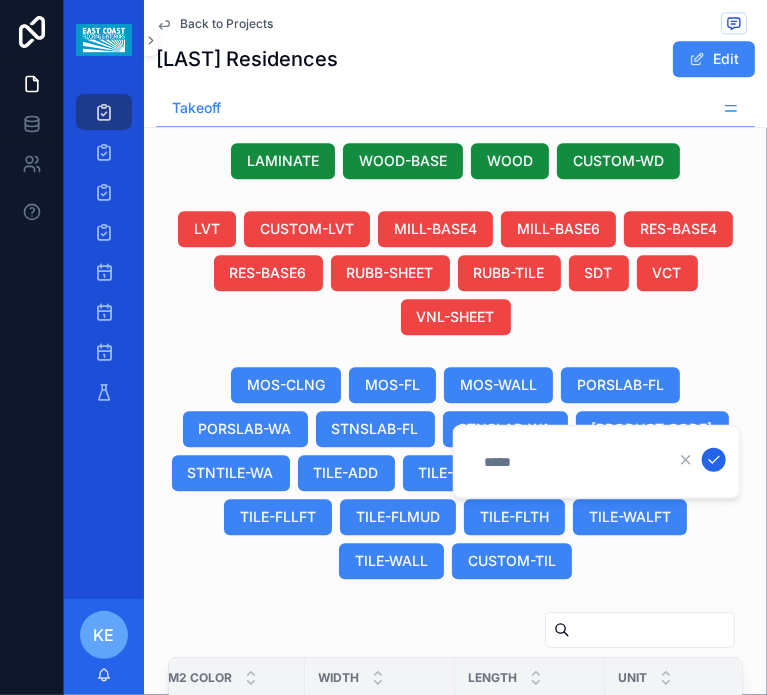 click 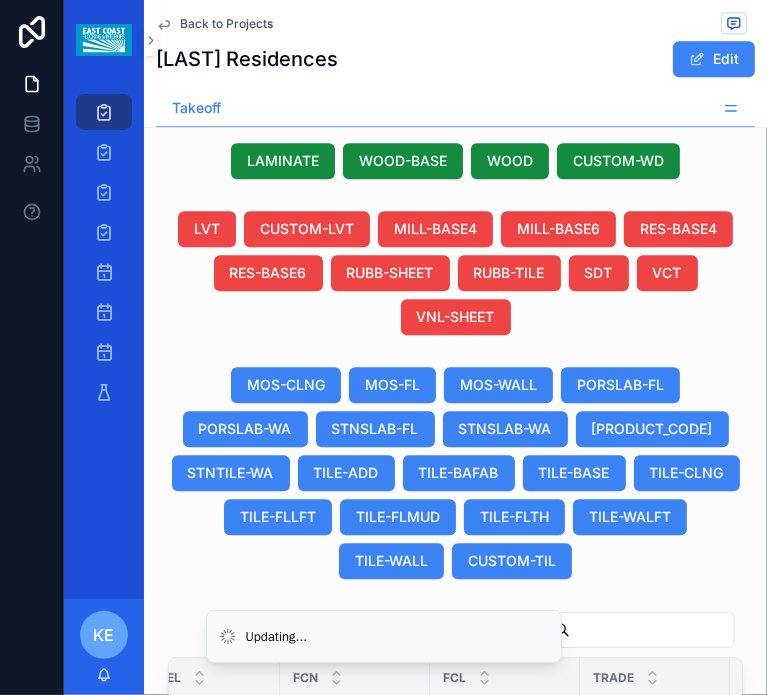 scroll, scrollTop: 405, scrollLeft: 0, axis: vertical 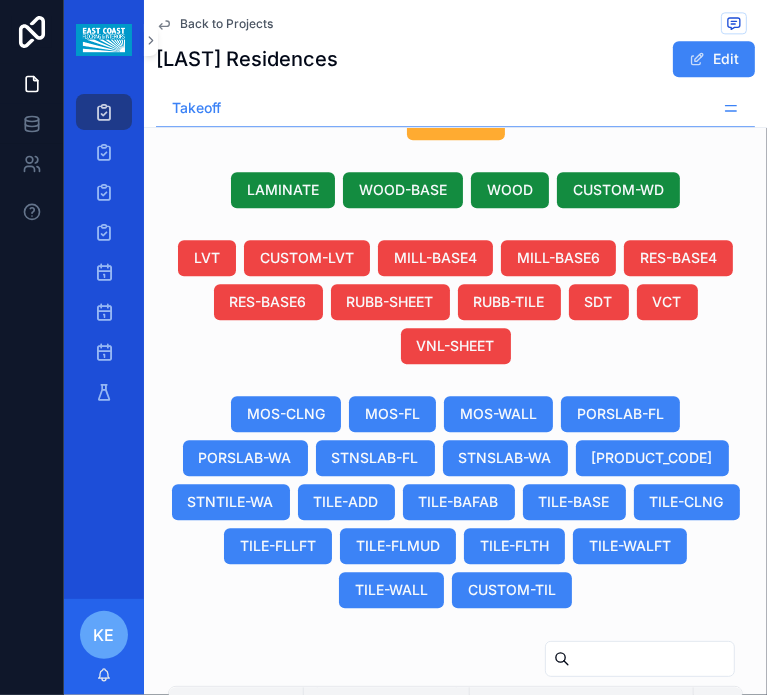 click on "[FIRST] [LAST]" at bounding box center [387, 844] 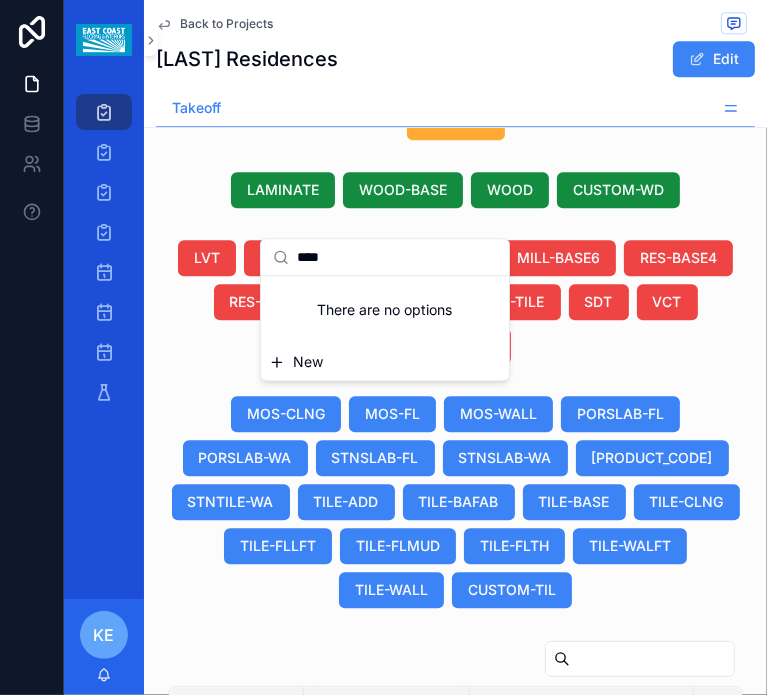 type on "****" 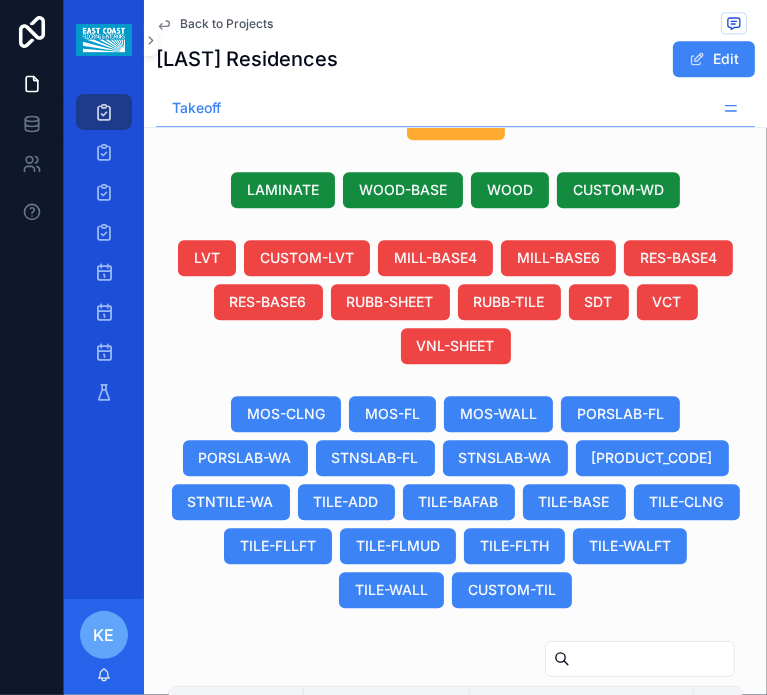 scroll, scrollTop: 0, scrollLeft: 854, axis: horizontal 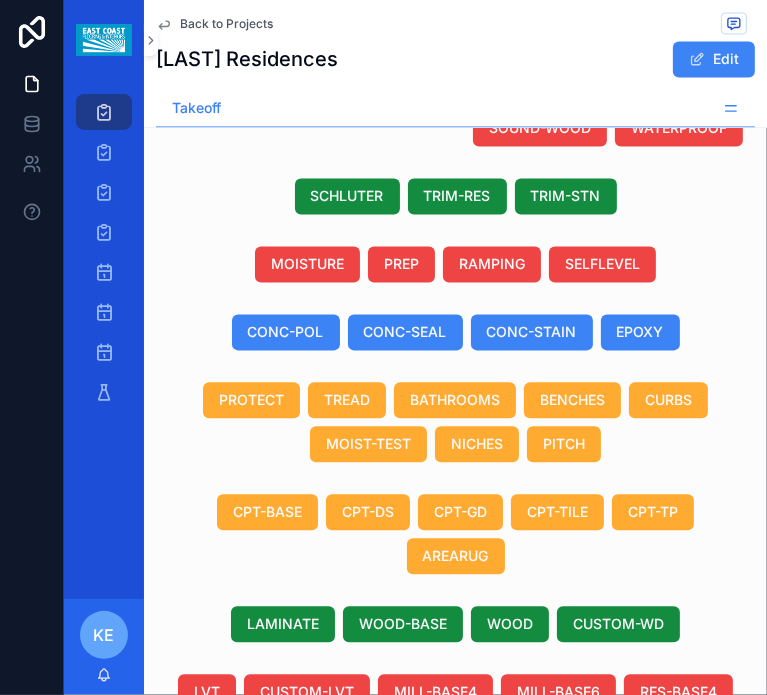 click on "STNTILE-FL" at bounding box center [652, 892] 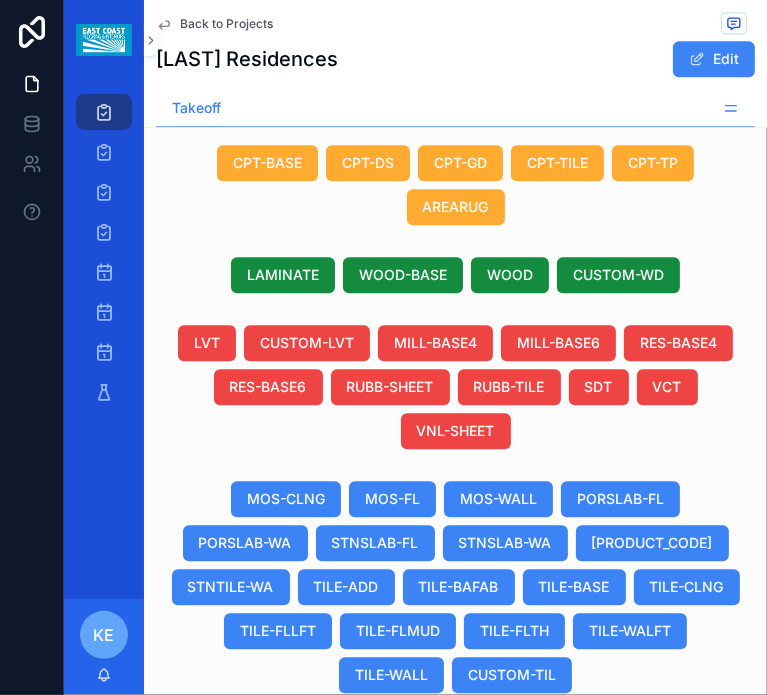 scroll, scrollTop: 2359, scrollLeft: 0, axis: vertical 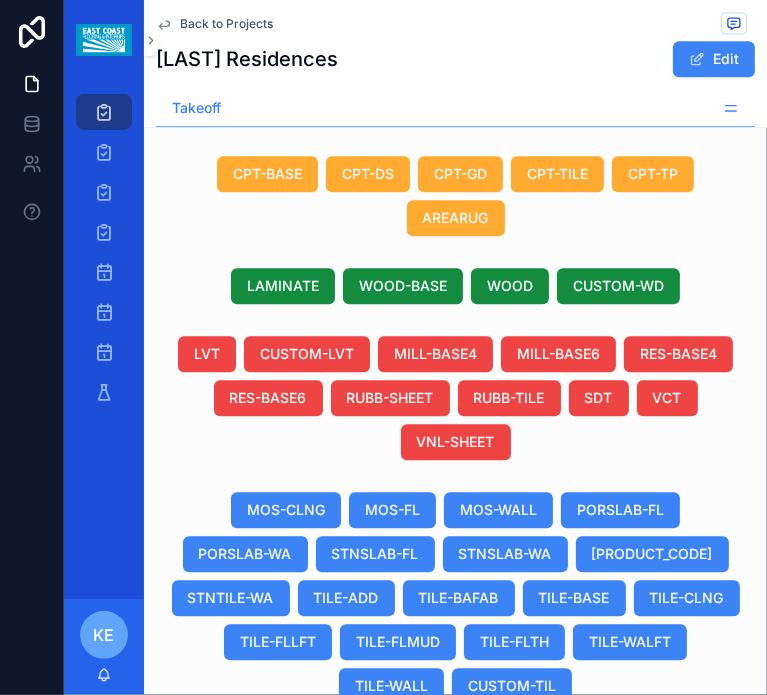click on "1 1" at bounding box center (434, 860) 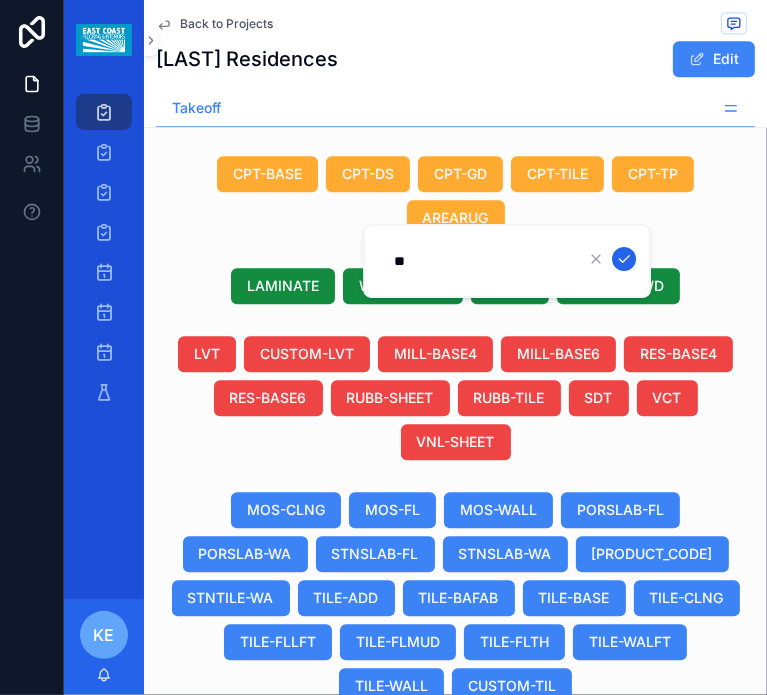 type on "**" 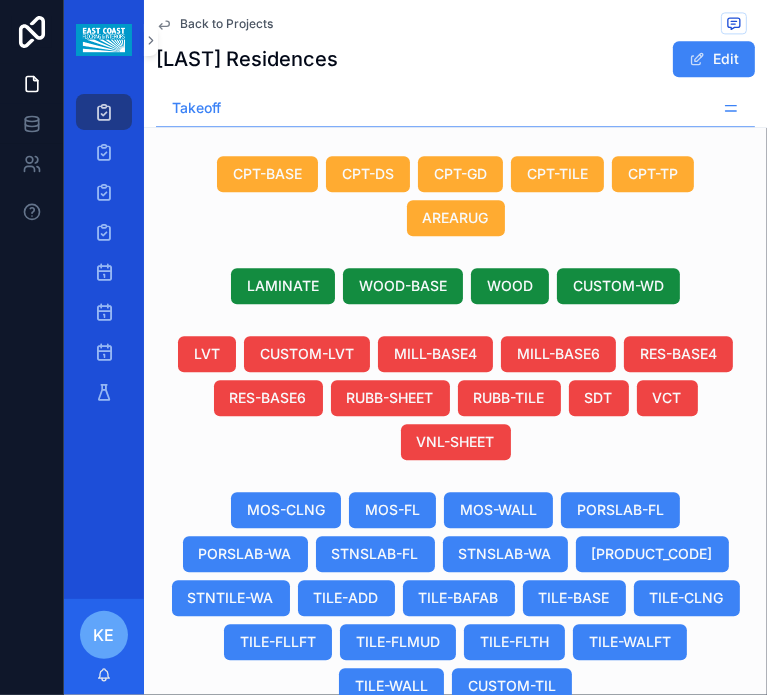 scroll, scrollTop: 0, scrollLeft: 690, axis: horizontal 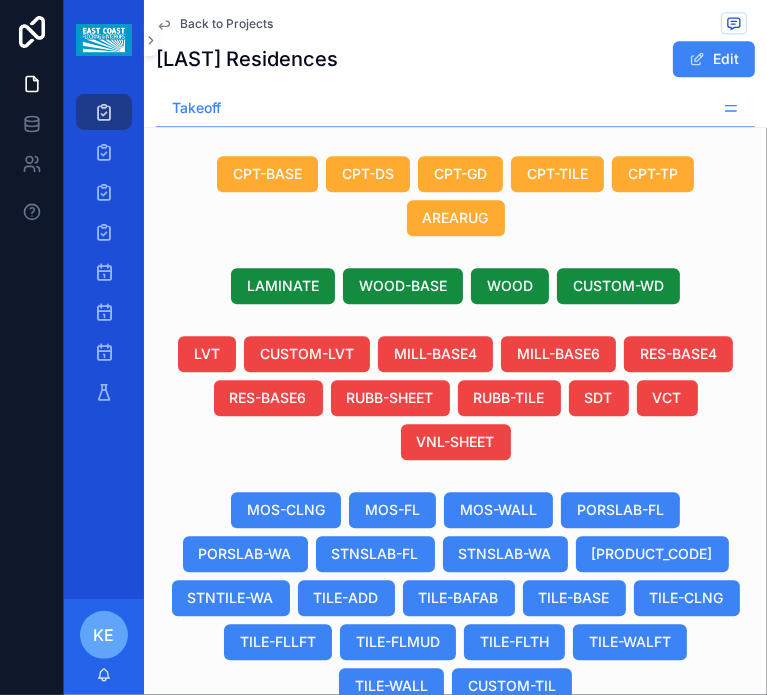 click at bounding box center (567, 860) 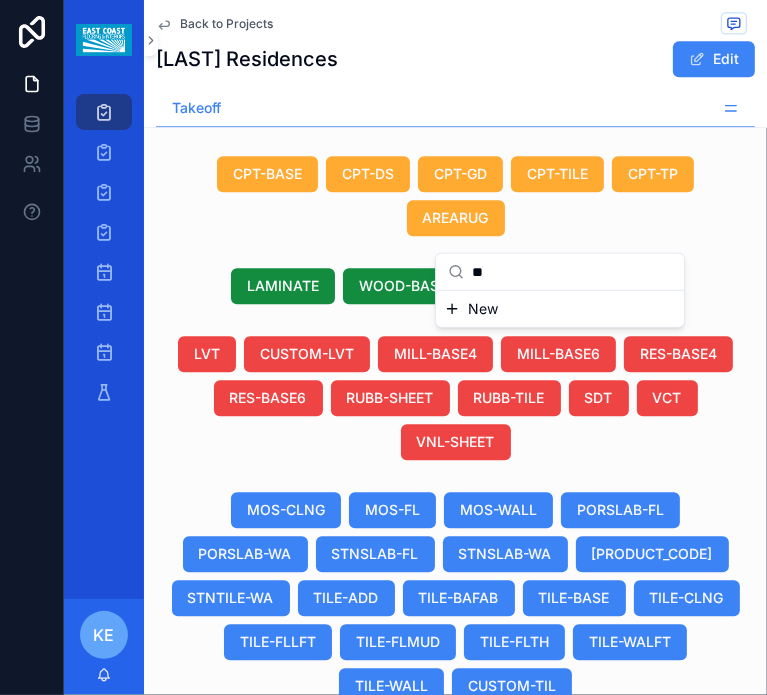 type on "*" 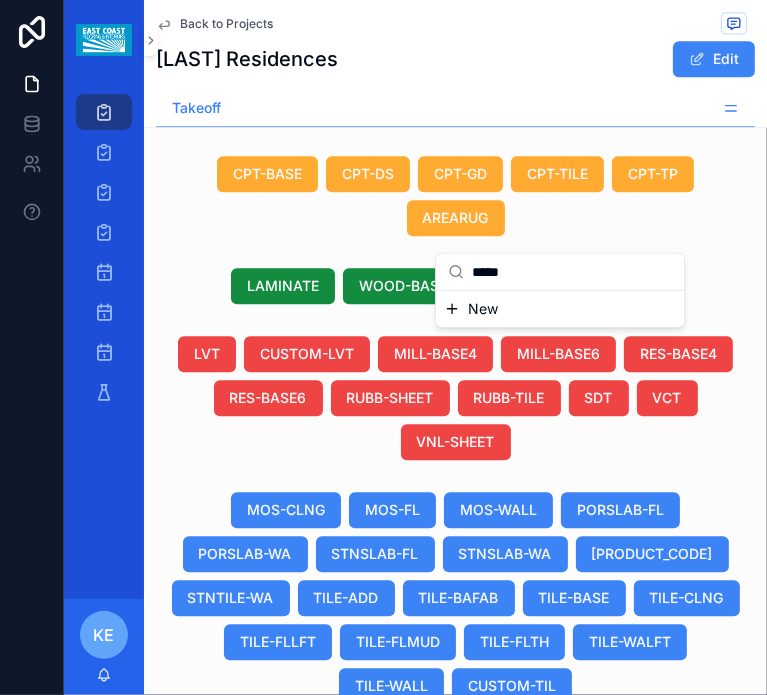 type on "*****" 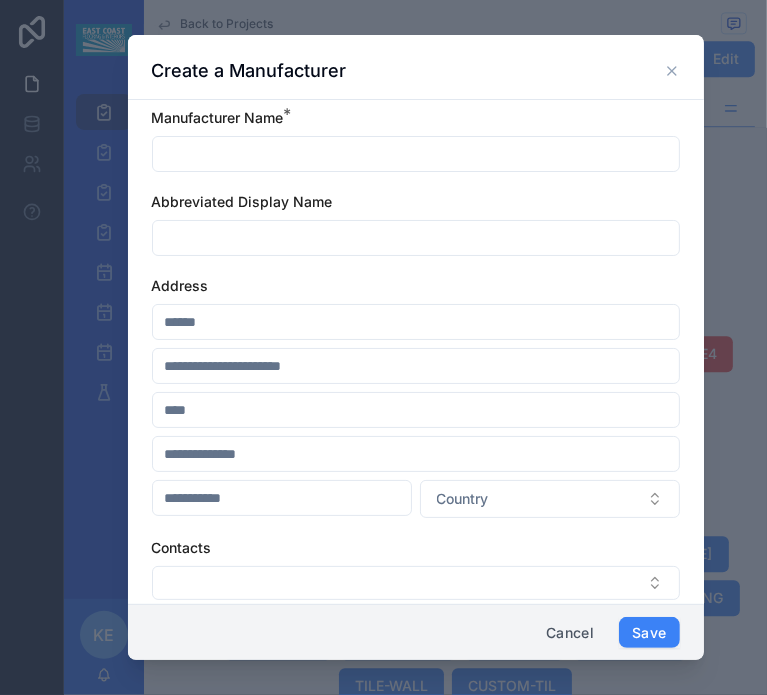click at bounding box center (416, 154) 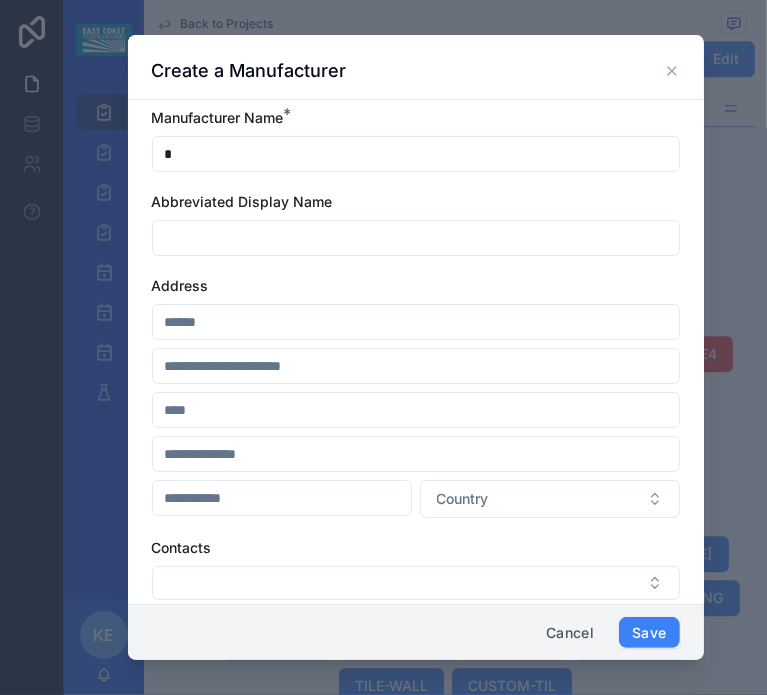 type on "*" 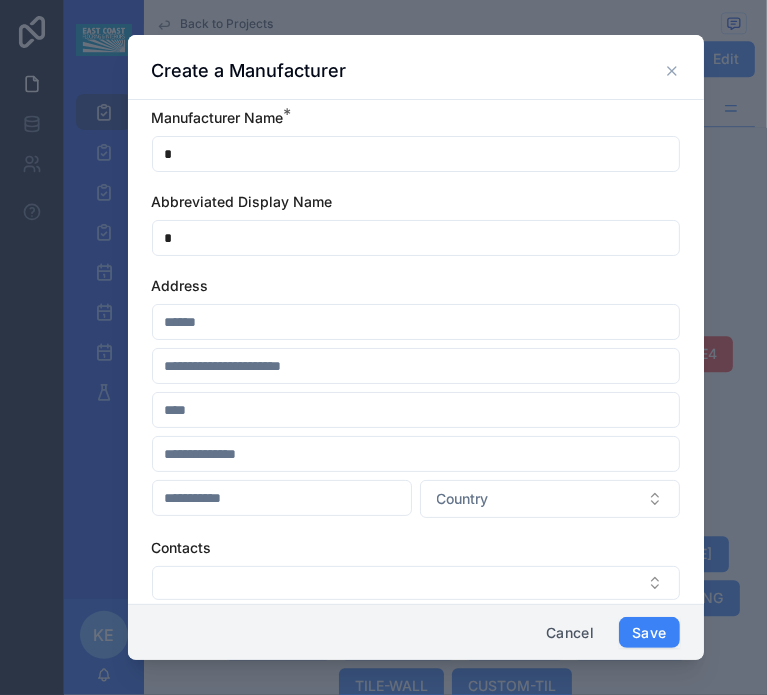 type 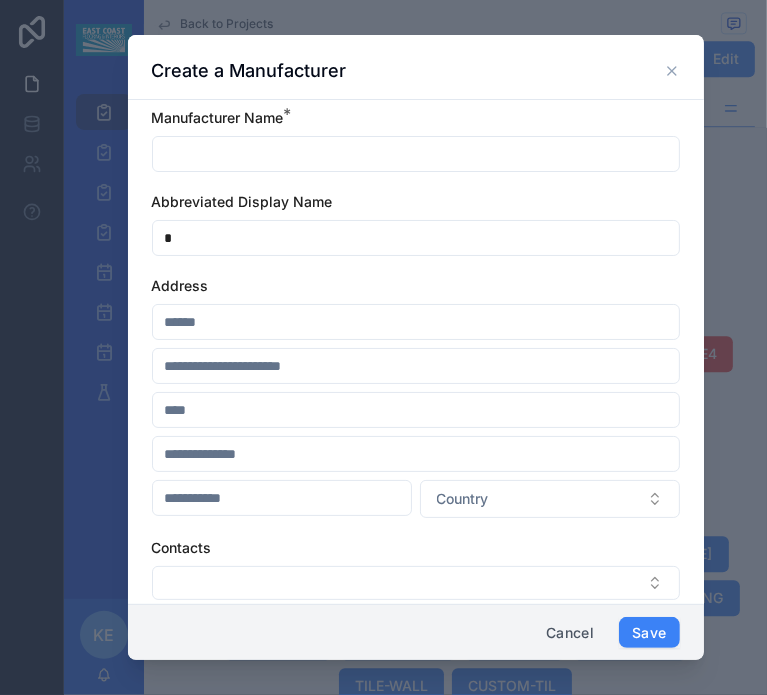 type 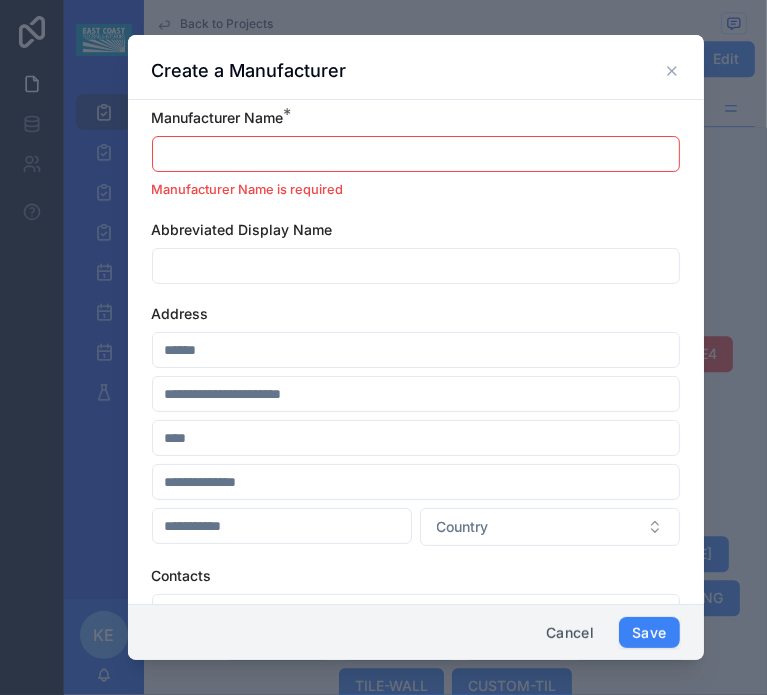 type on "*" 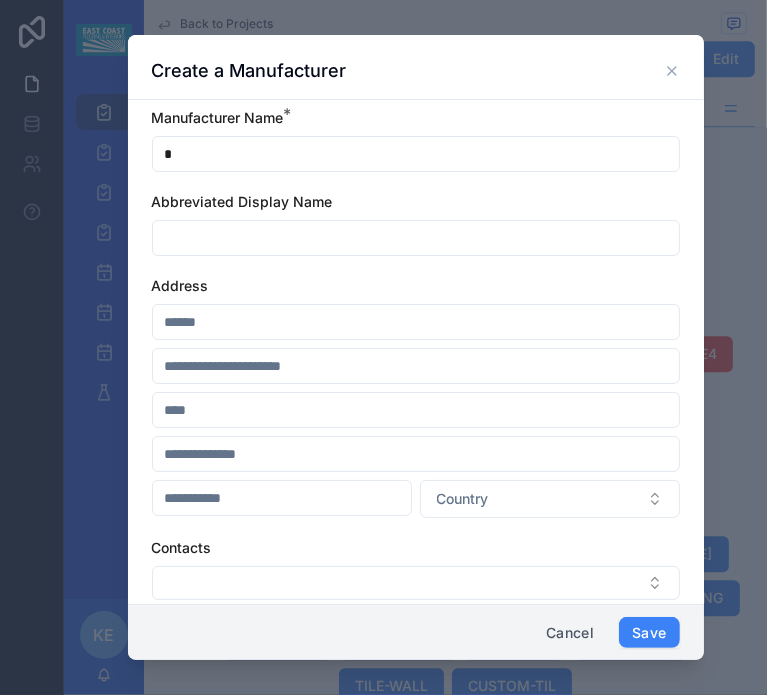 type on "*" 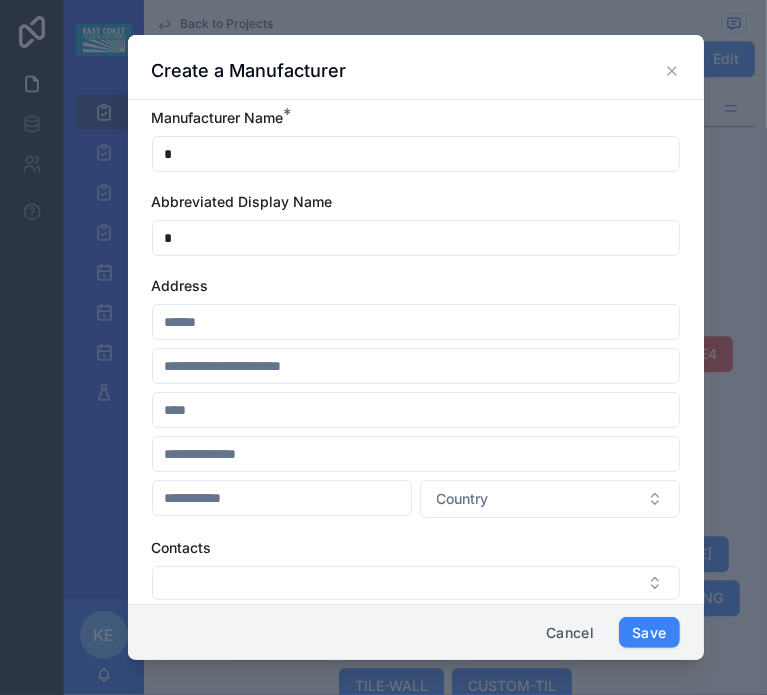 type on "**" 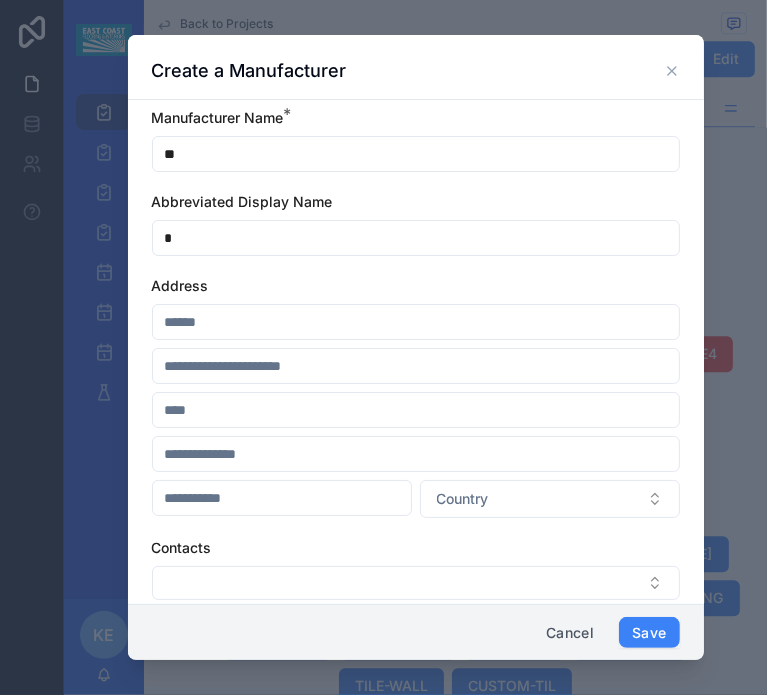 type on "**" 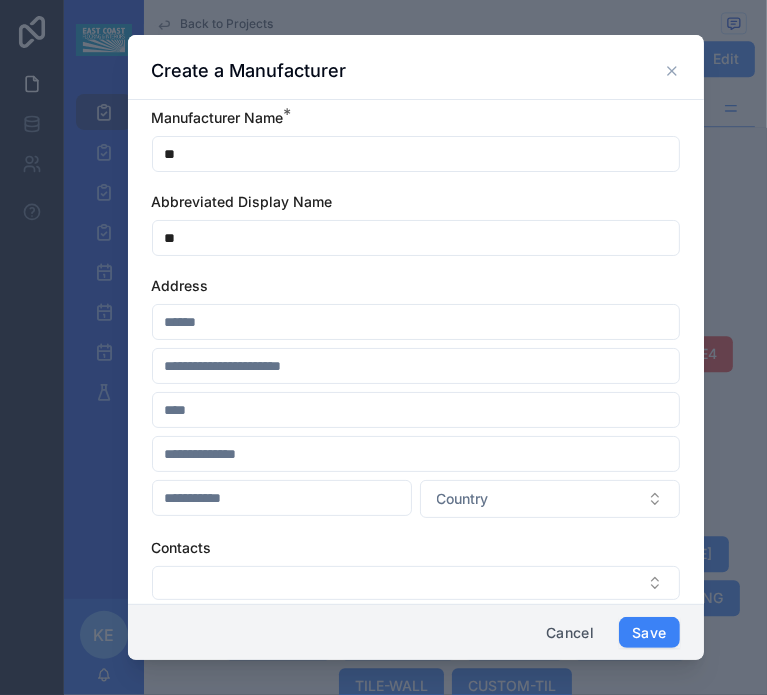 type on "***" 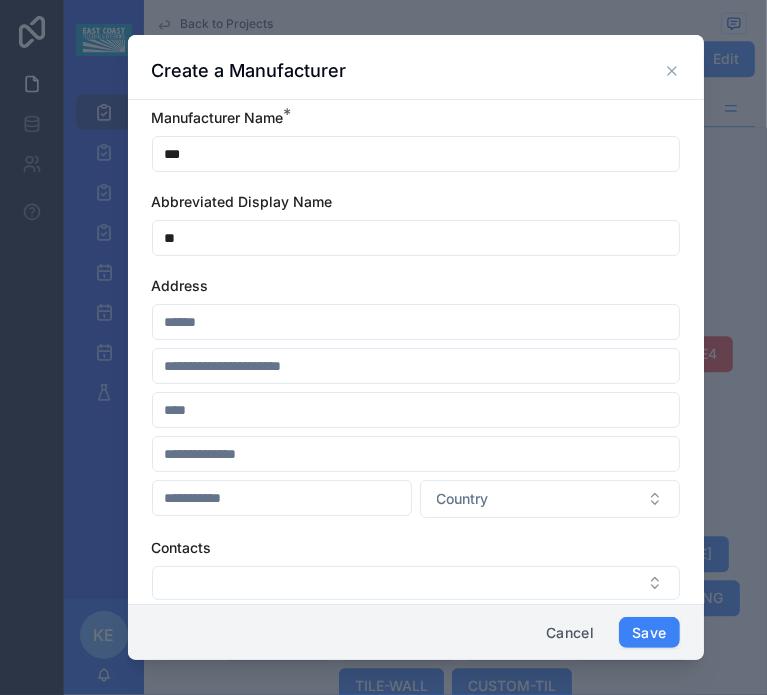 type on "***" 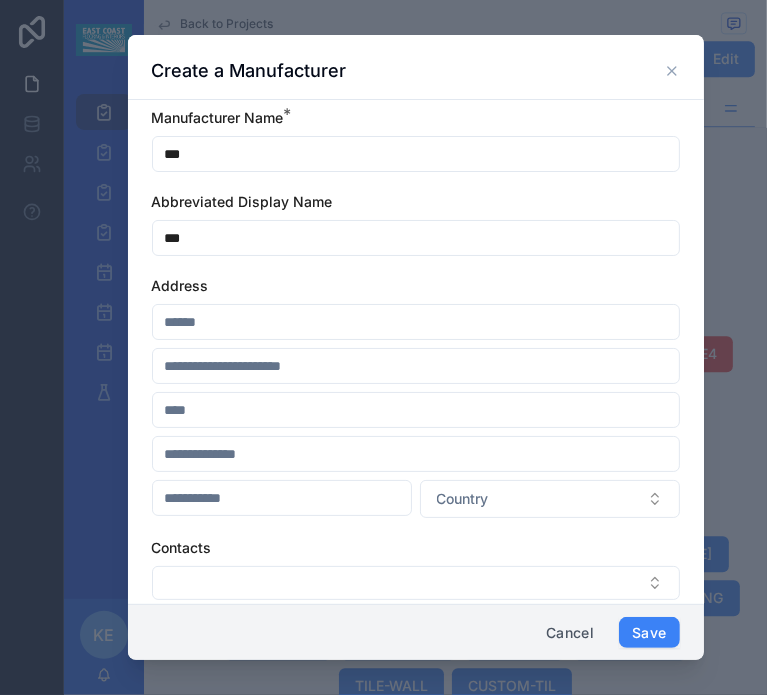 type on "****" 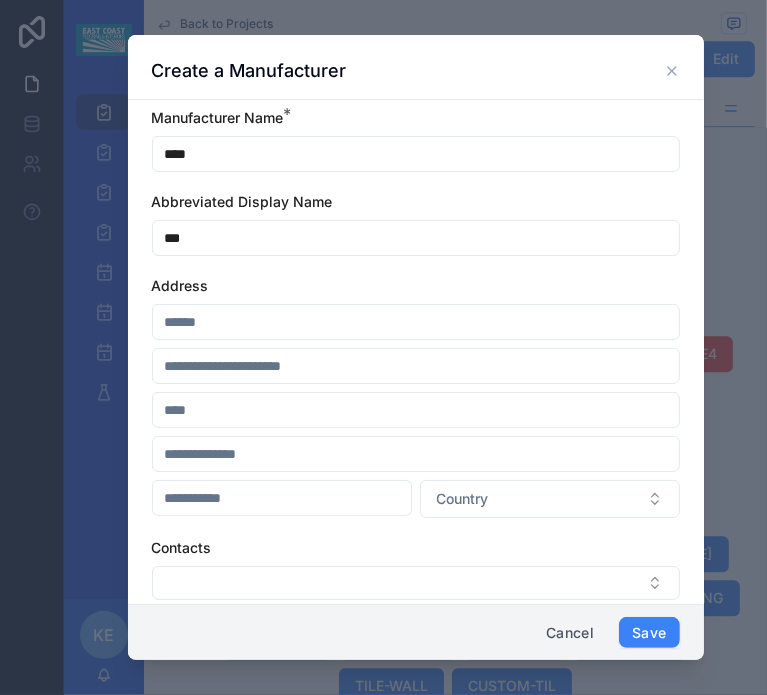 type on "****" 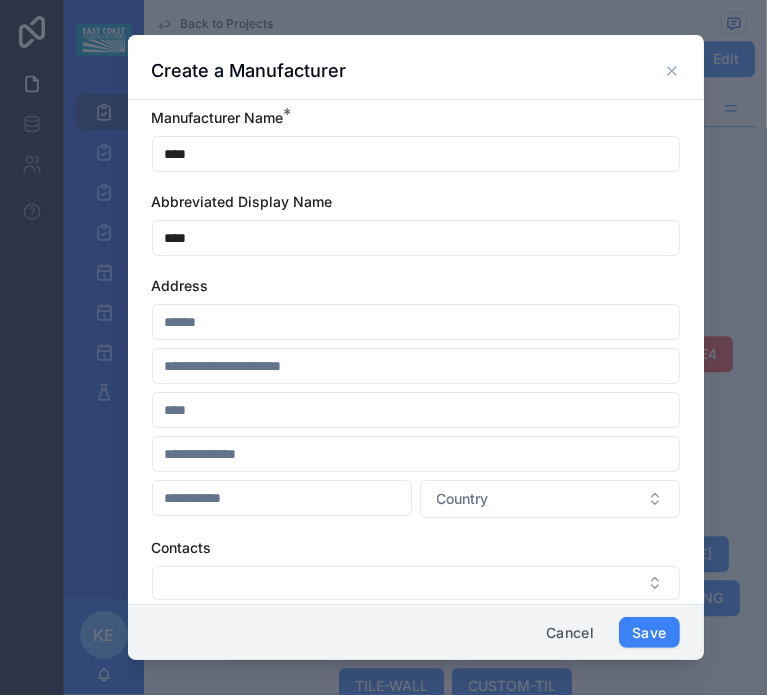 type on "*****" 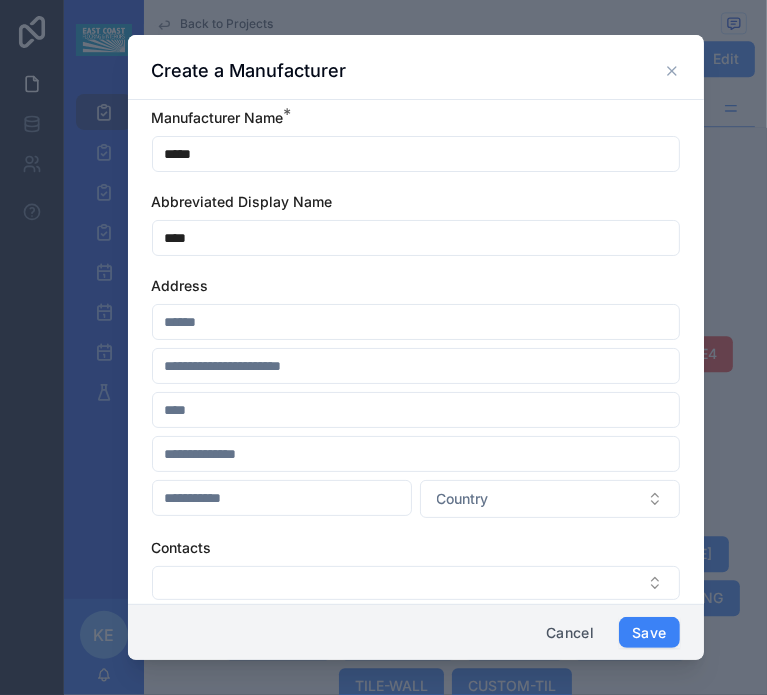 type on "*****" 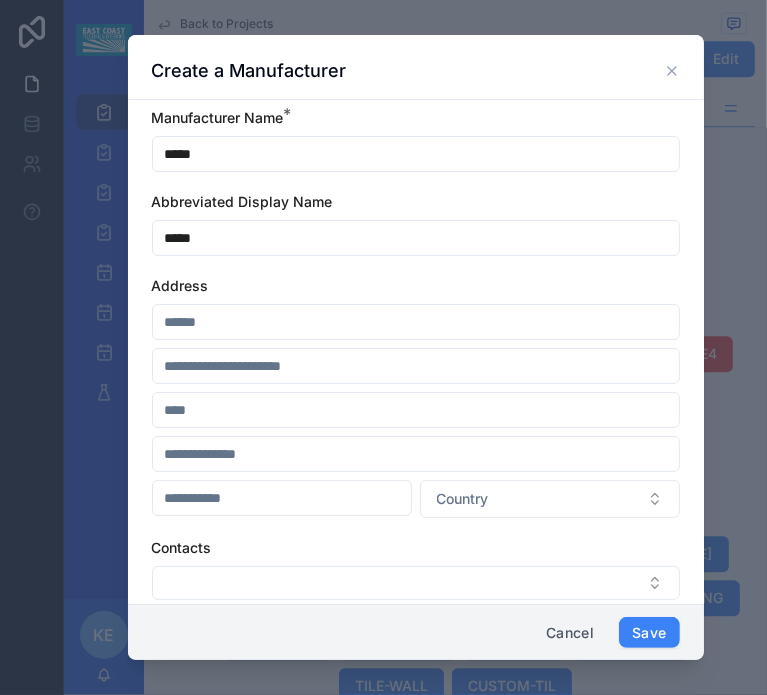 type on "******" 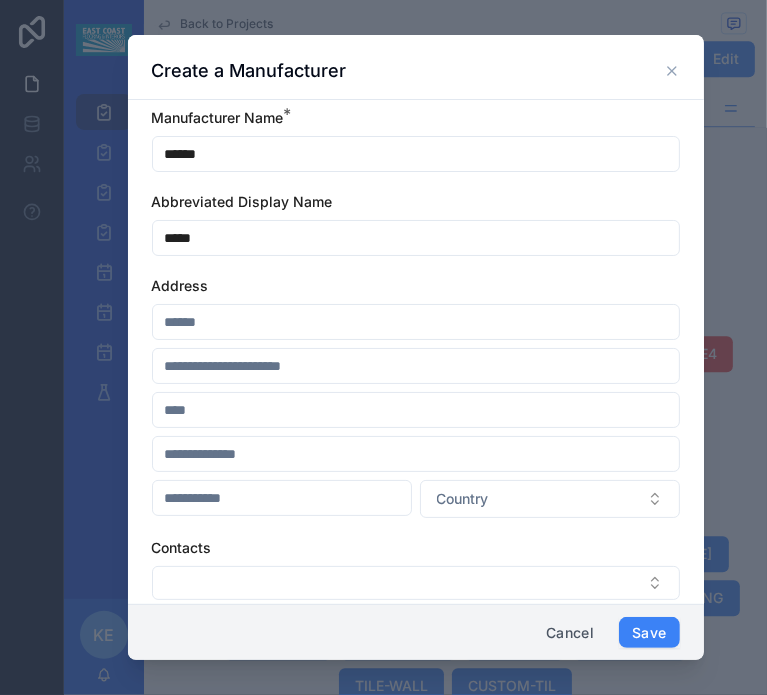 type on "******" 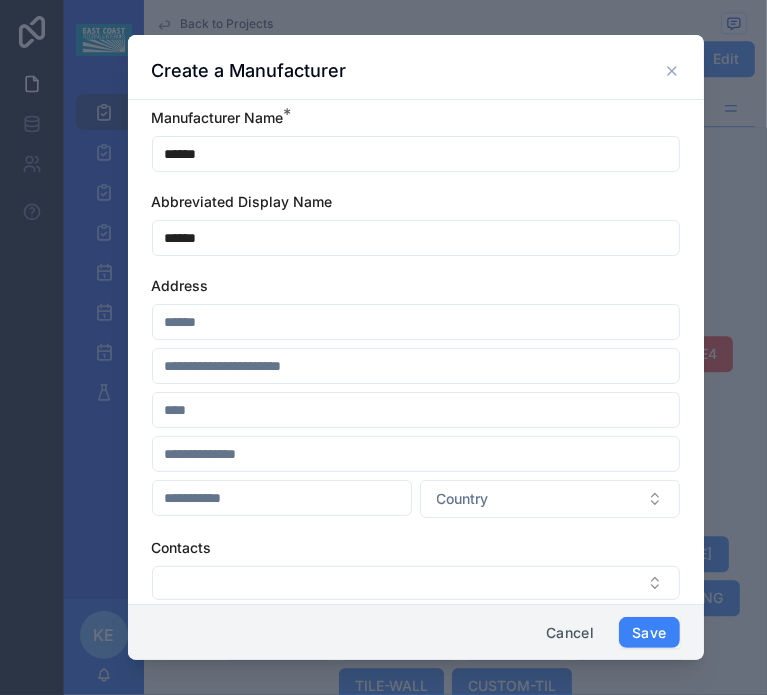 type on "*******" 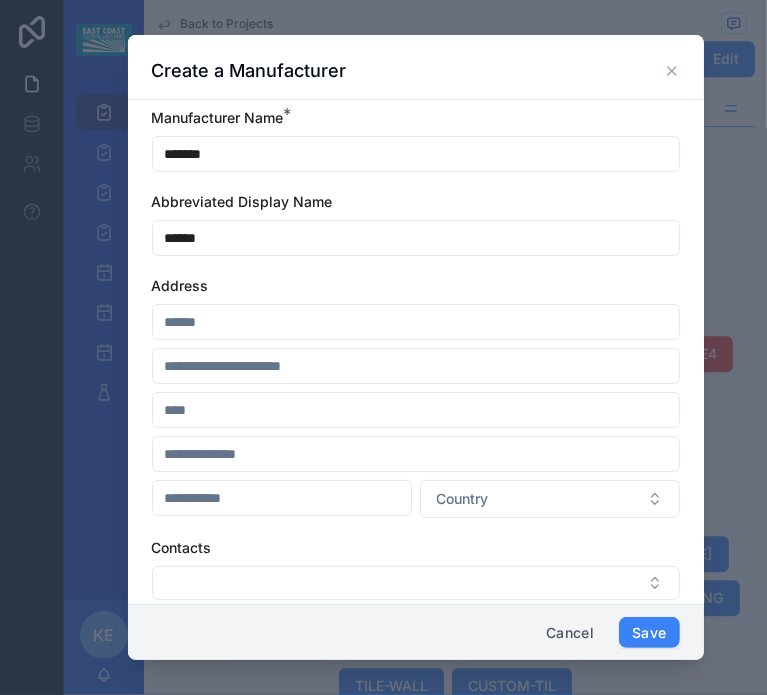 type on "*******" 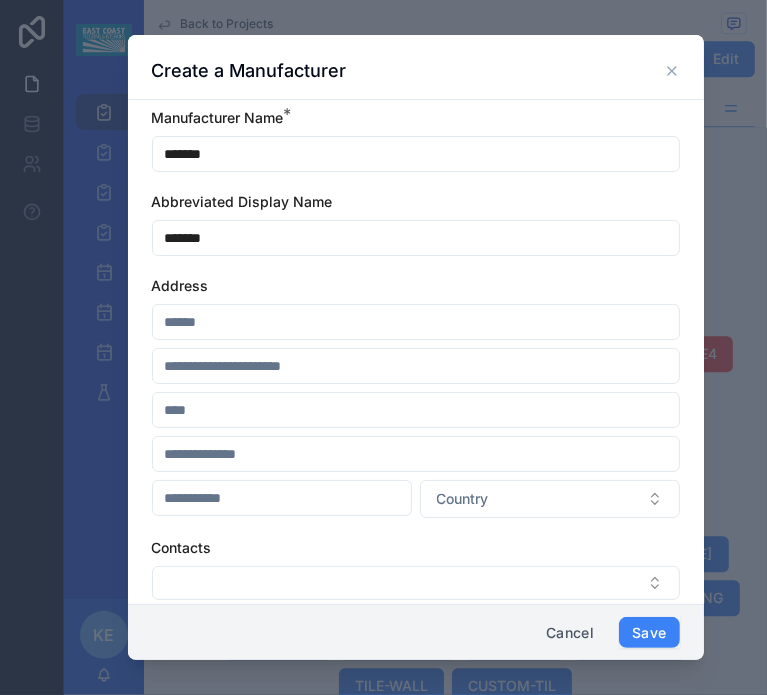type on "********" 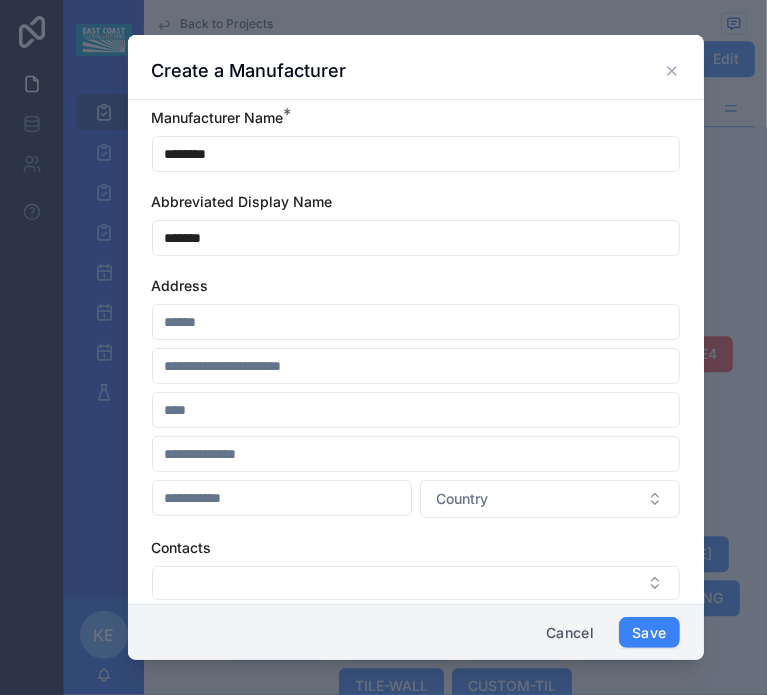 type on "********" 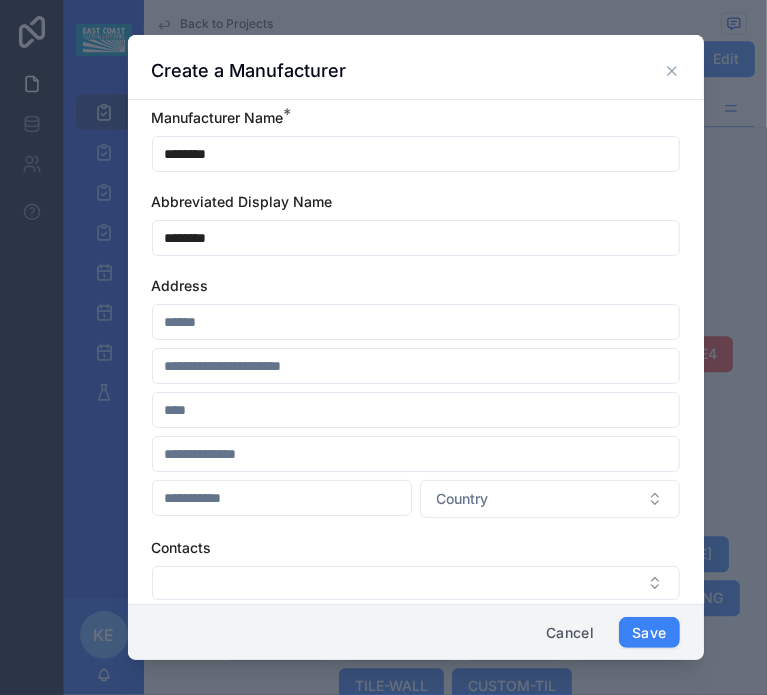 type on "********" 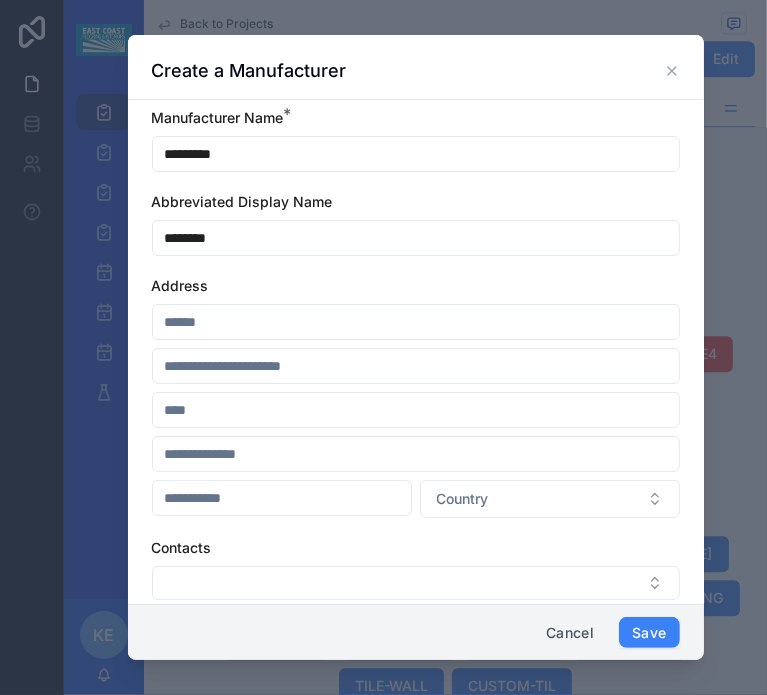 type on "********" 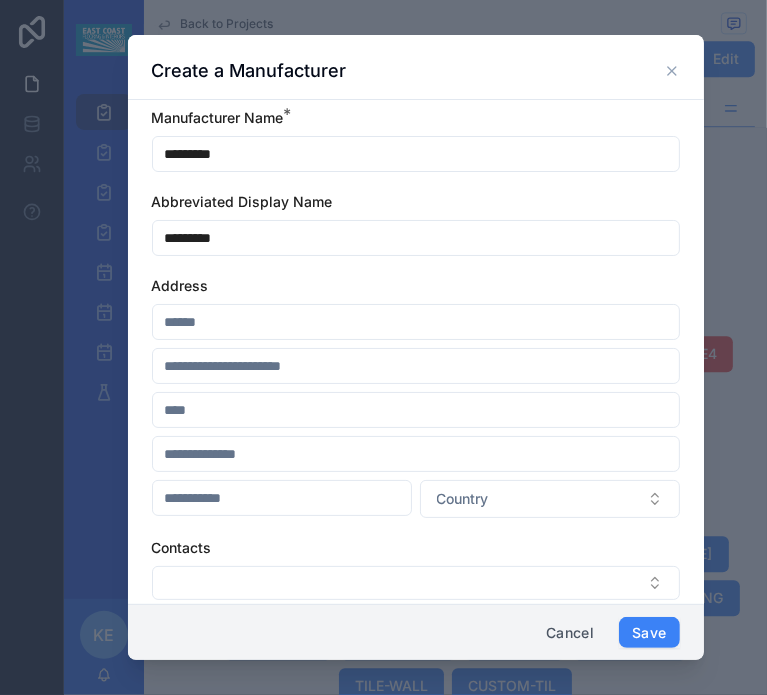 type on "**********" 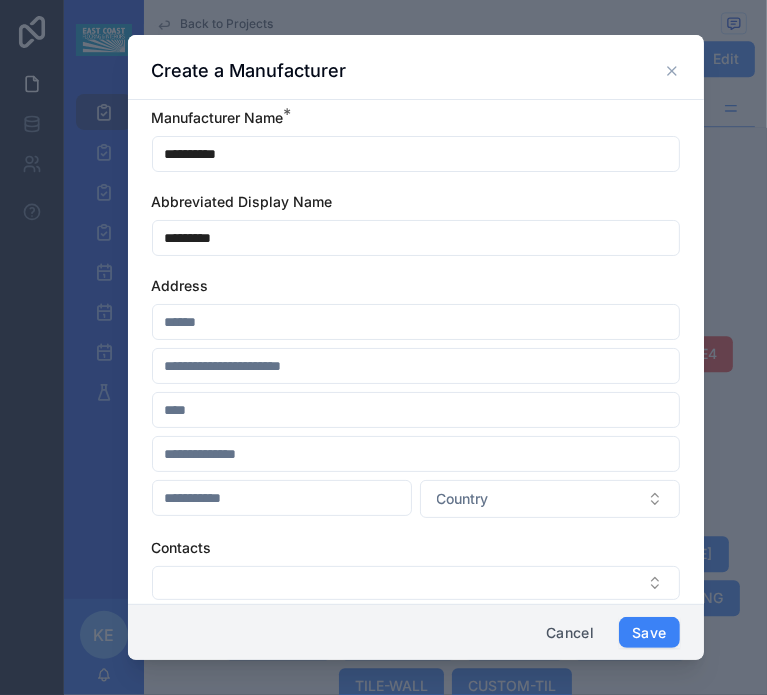type on "**********" 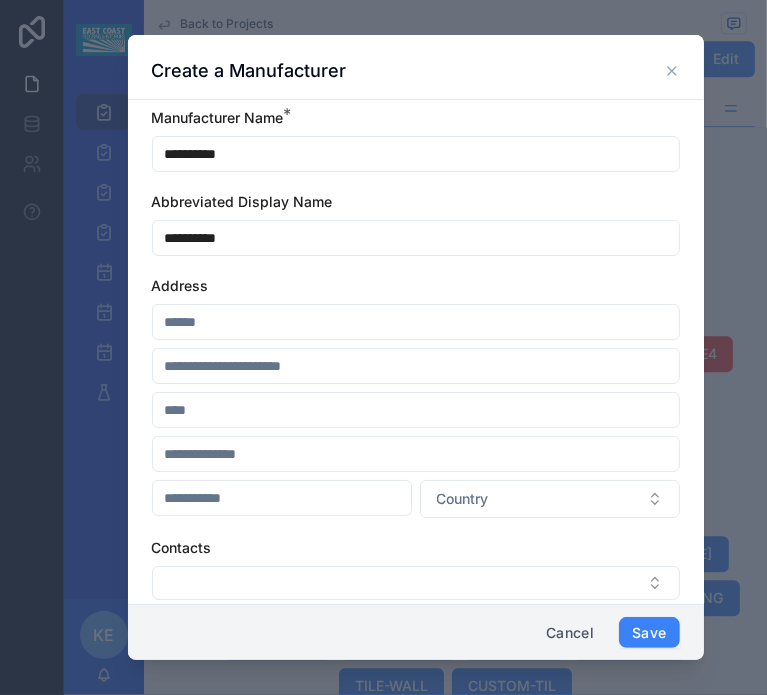 type on "**********" 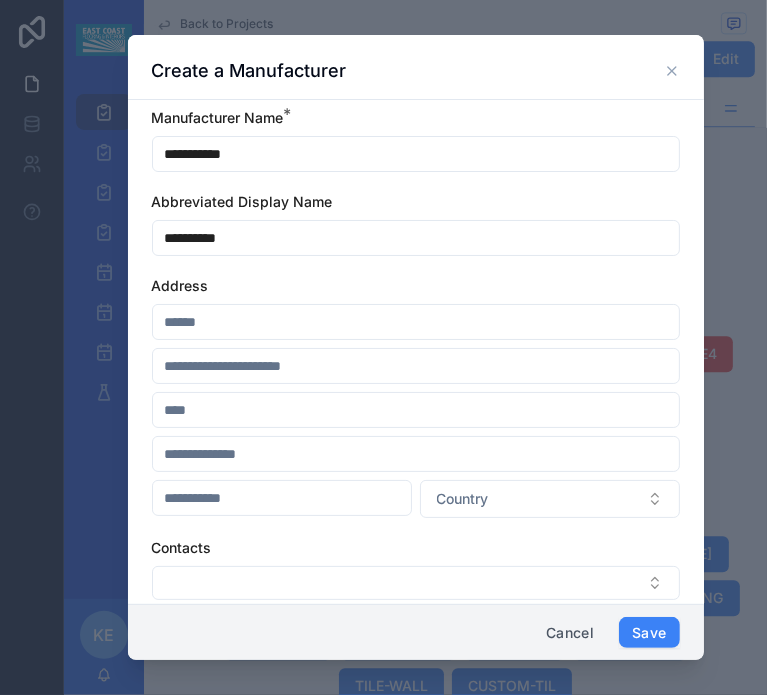 type on "**********" 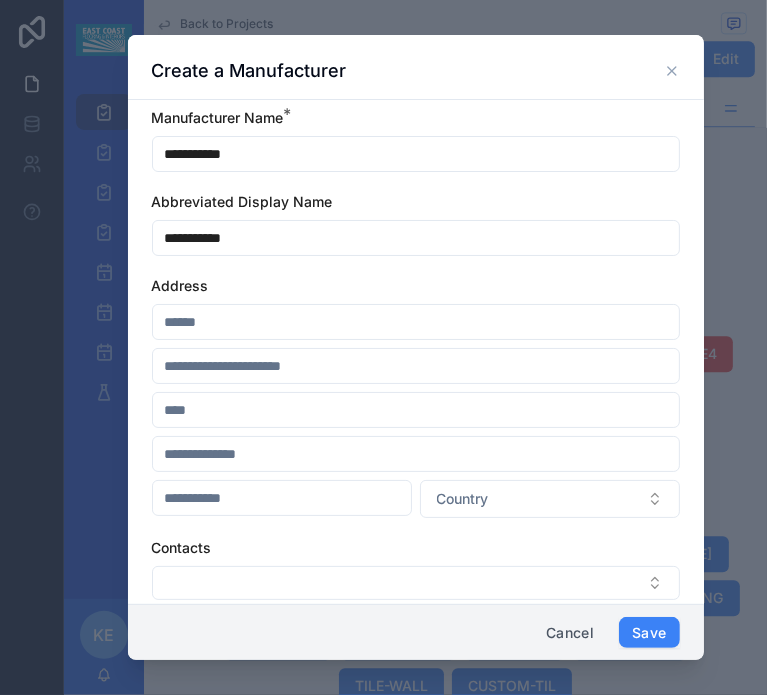 type on "**********" 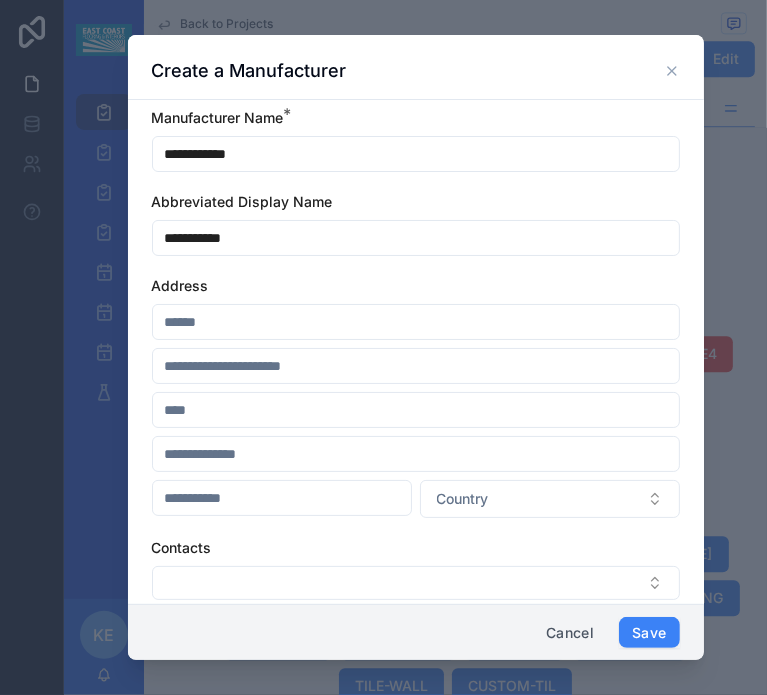 type on "**********" 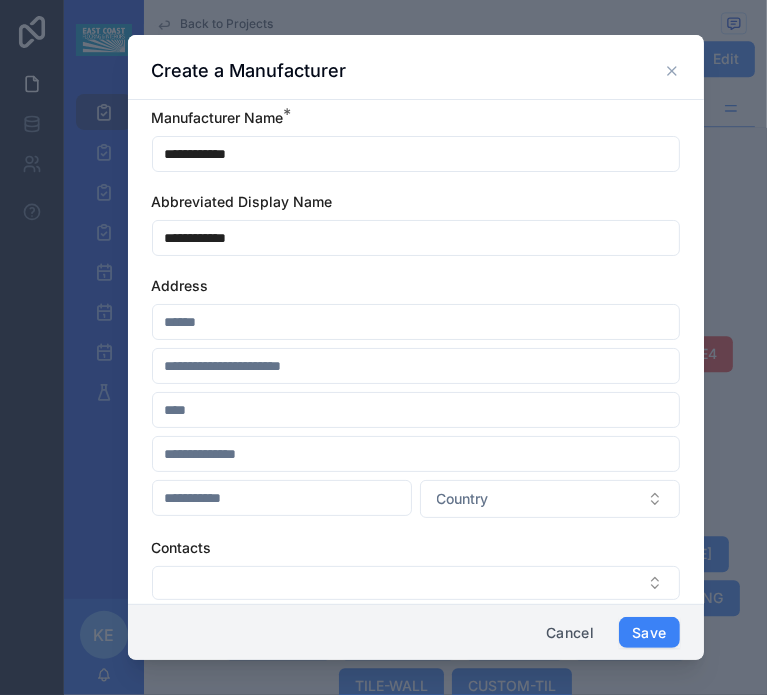 type on "**********" 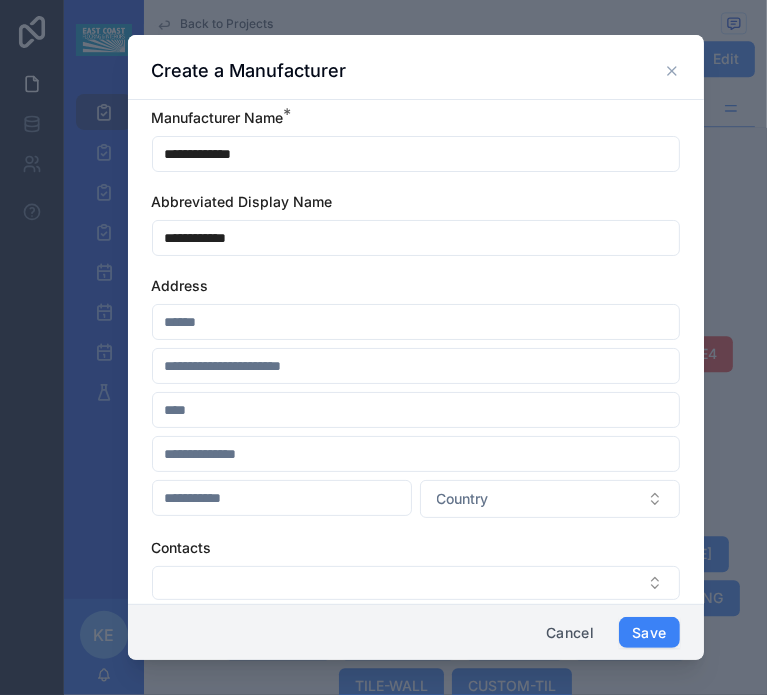 type on "**********" 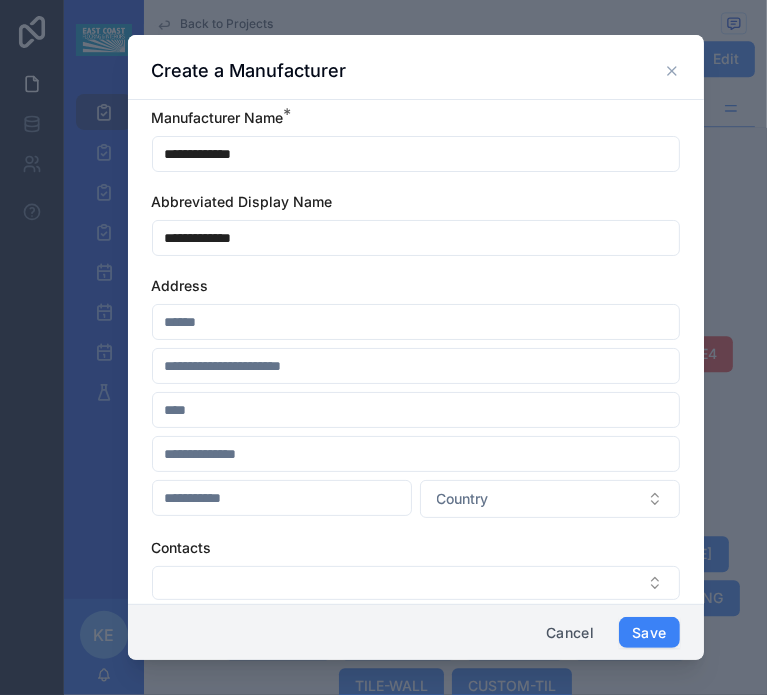 type on "**********" 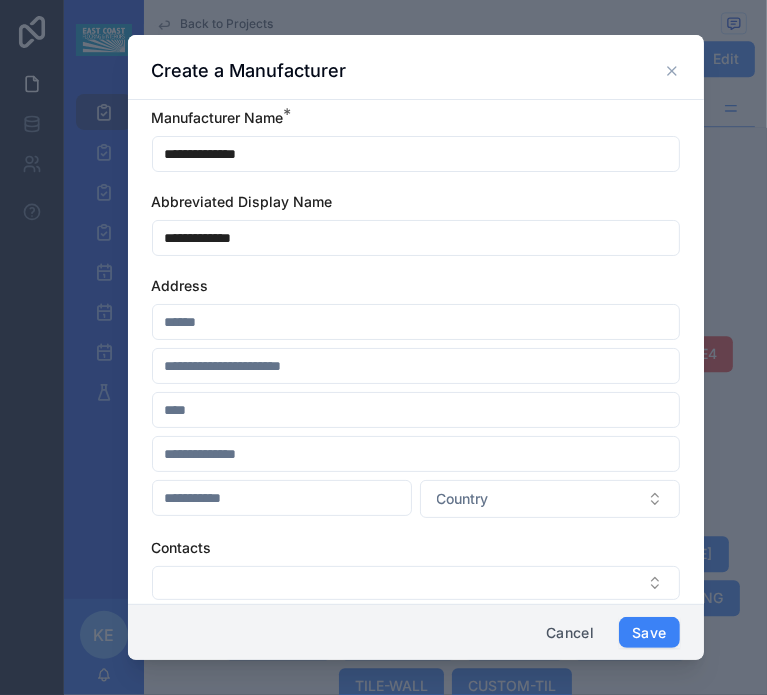 type on "**********" 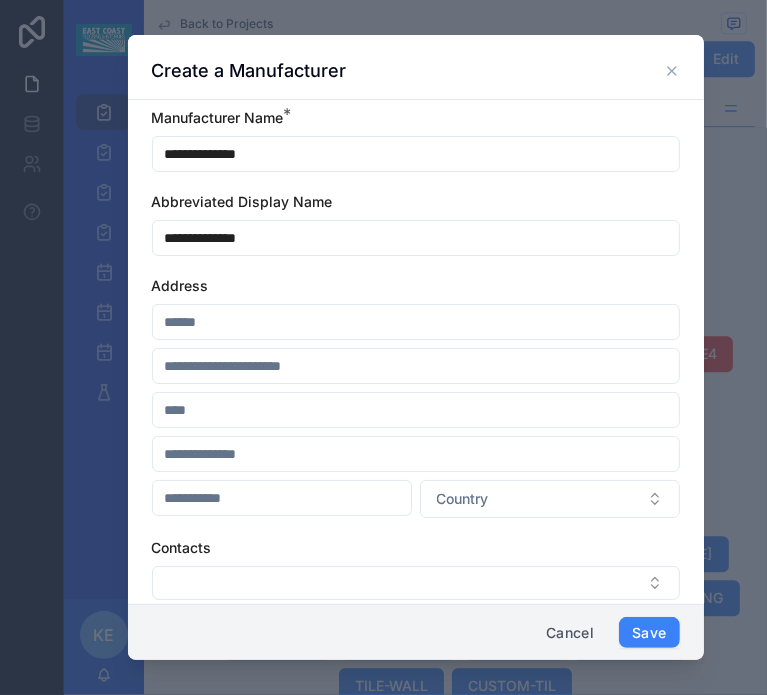 type on "**********" 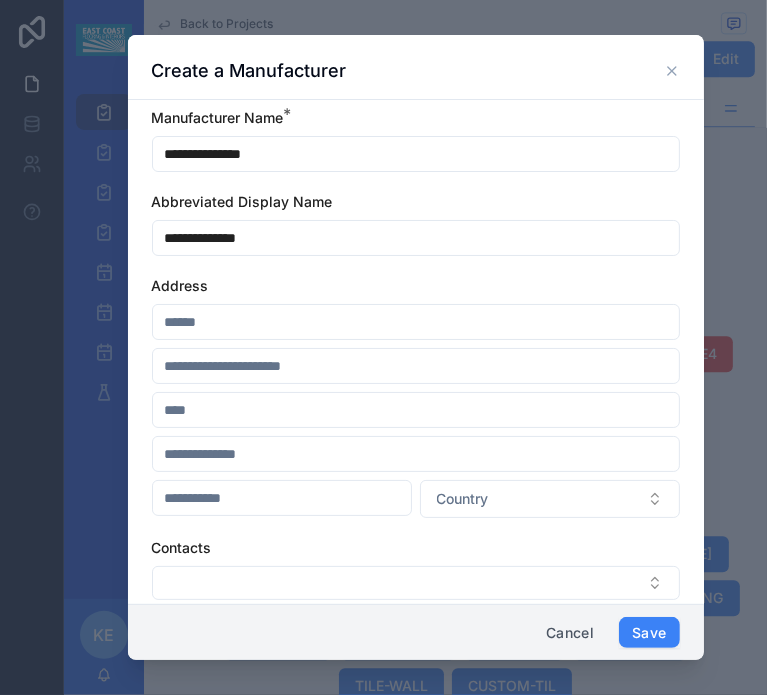 type on "**********" 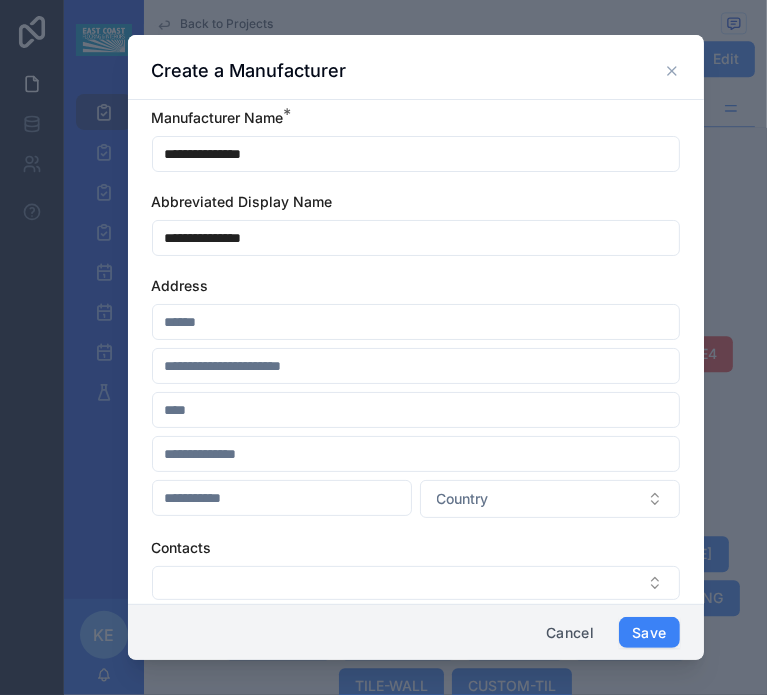 type on "**********" 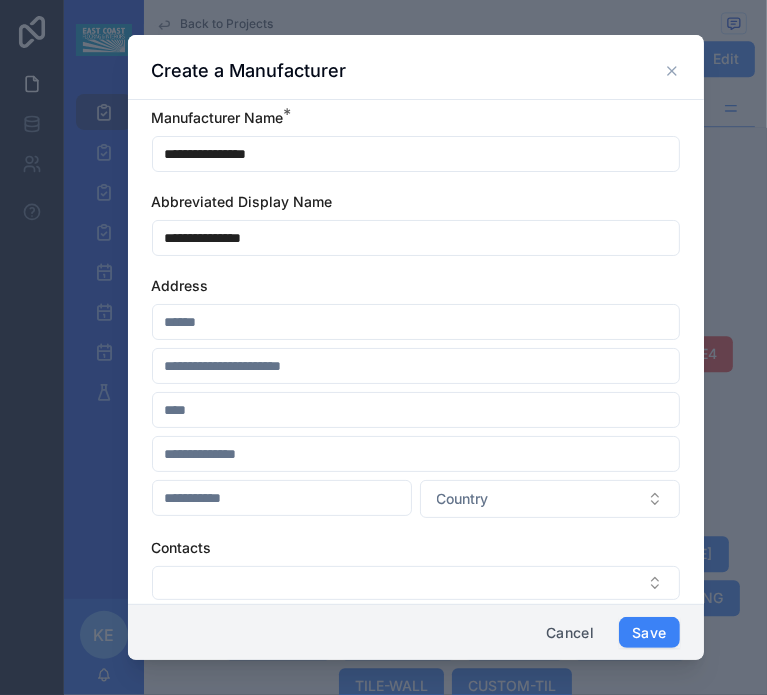 type on "**********" 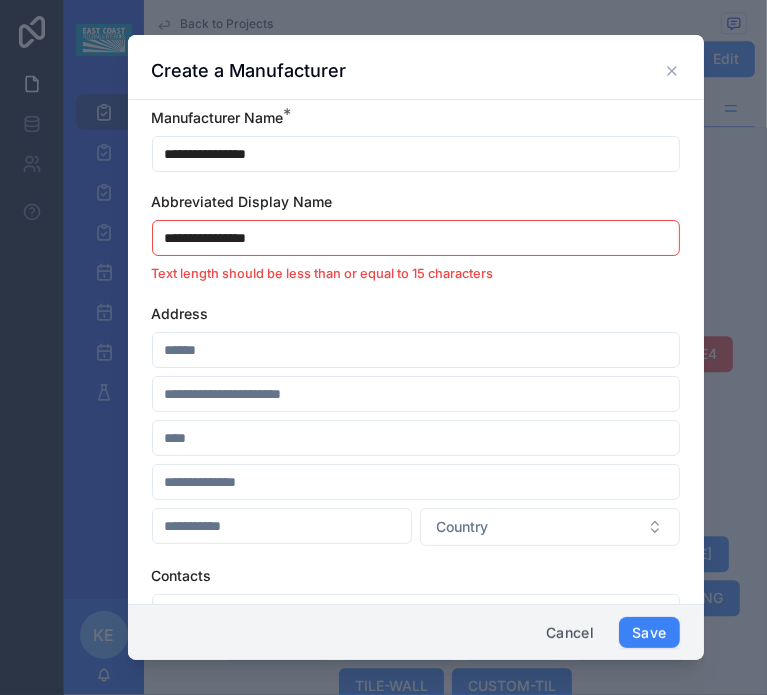 type on "**********" 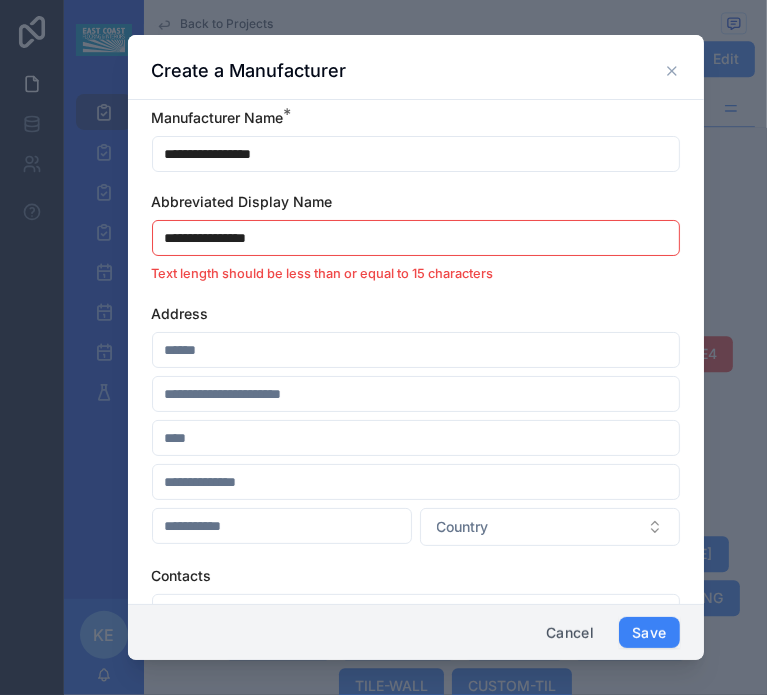 type on "**********" 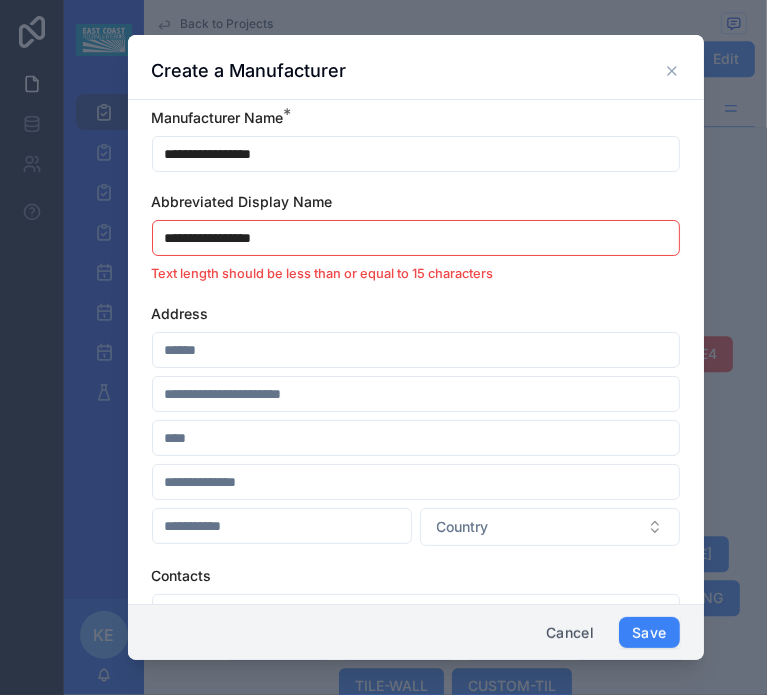 type on "**********" 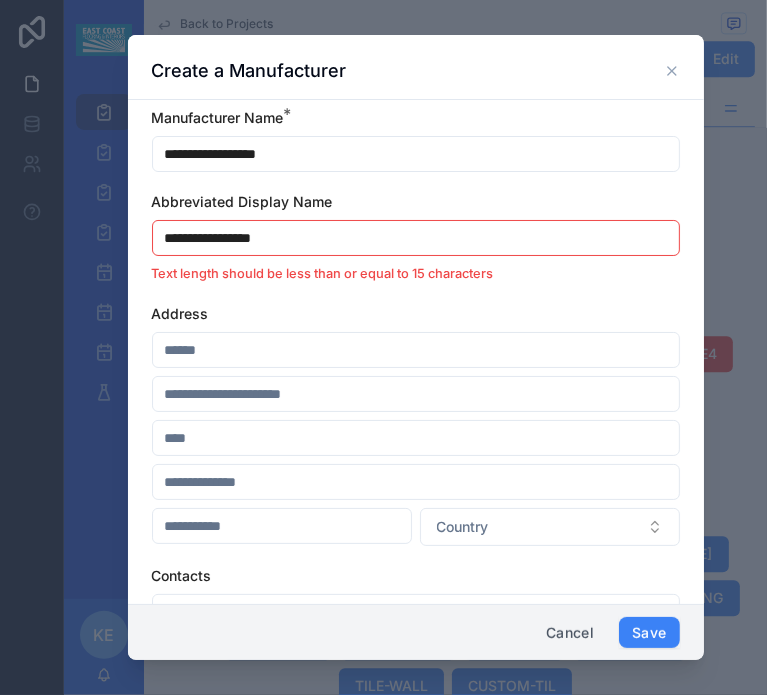 type on "**********" 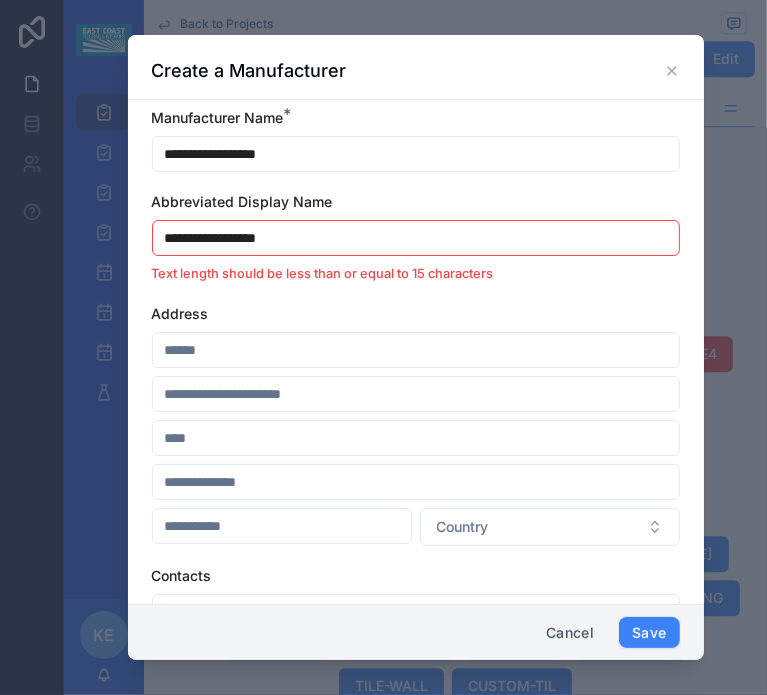 type on "**********" 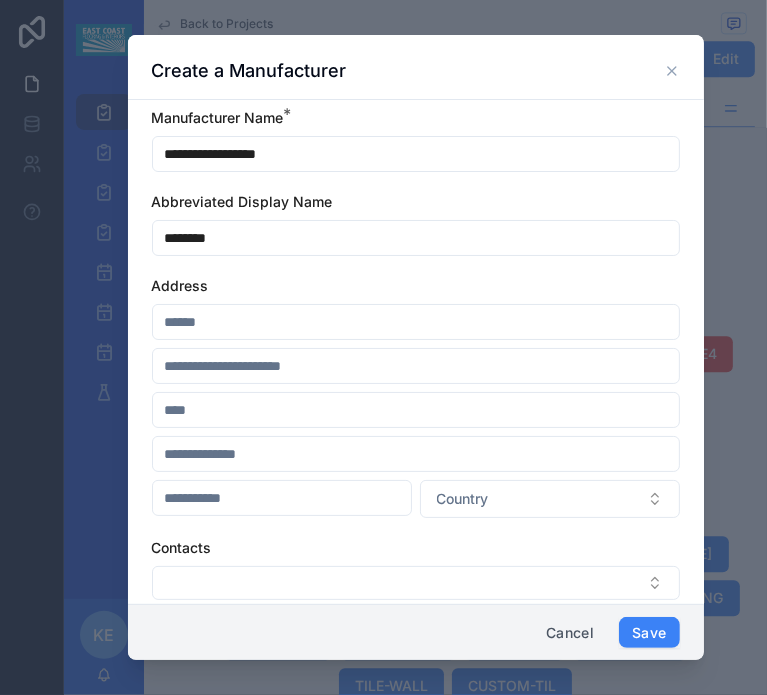 type on "********" 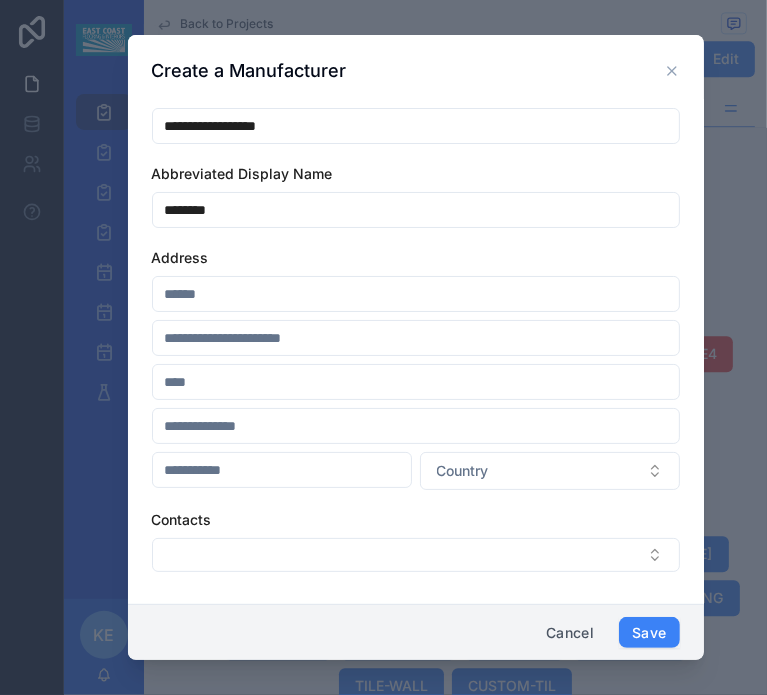 scroll, scrollTop: 29, scrollLeft: 0, axis: vertical 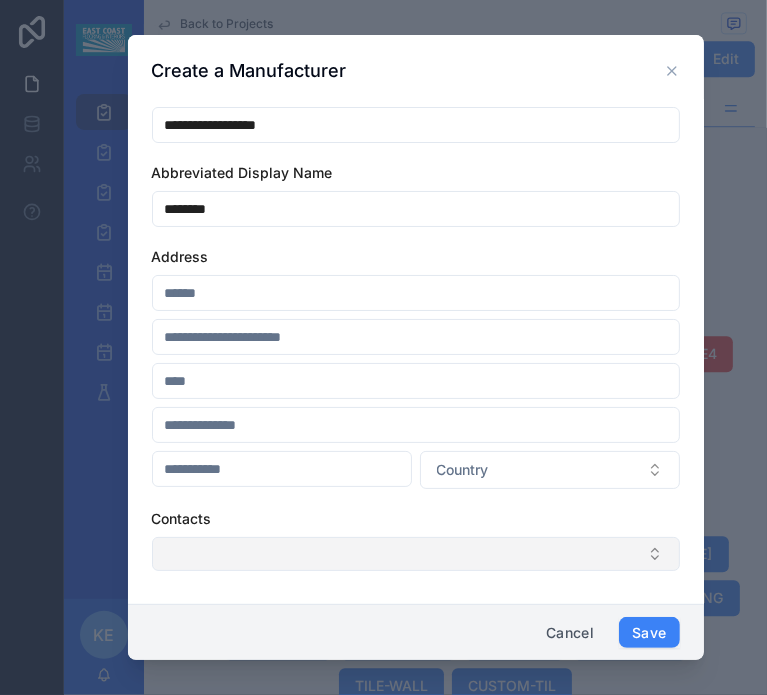 click at bounding box center [416, 554] 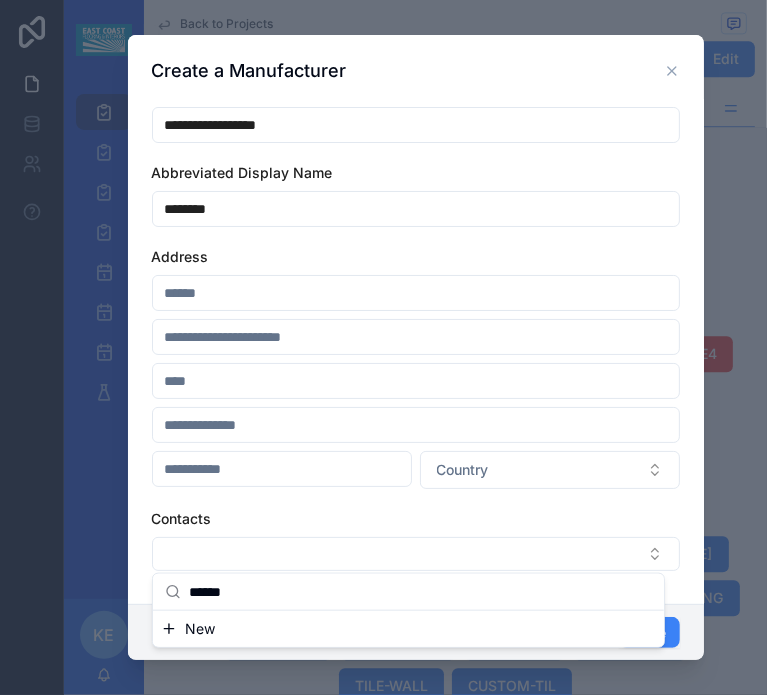type on "******" 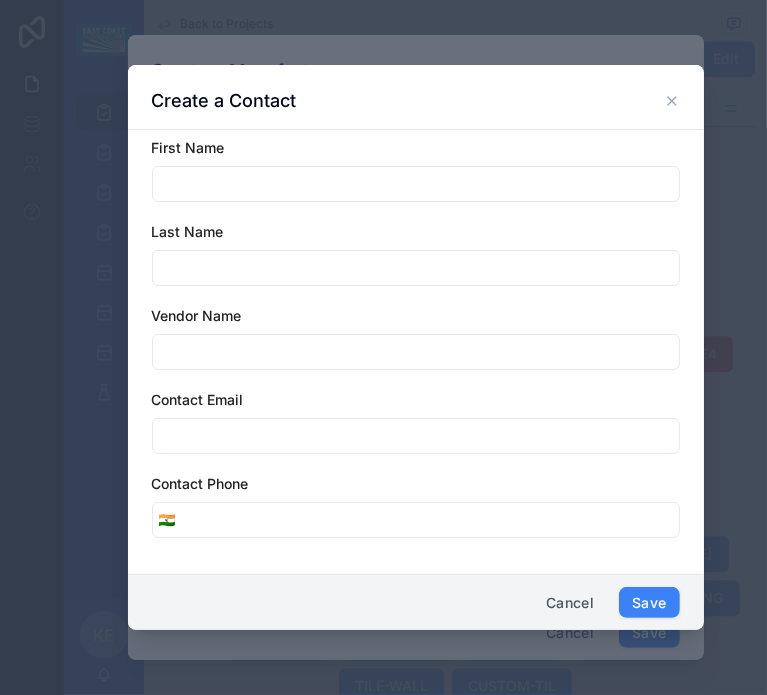 click at bounding box center [416, 184] 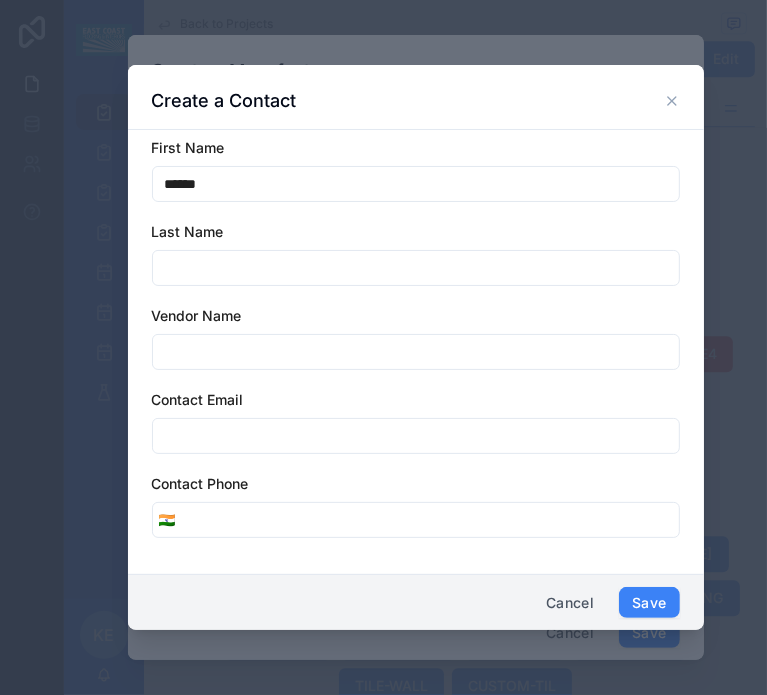 click on "******" at bounding box center [416, 184] 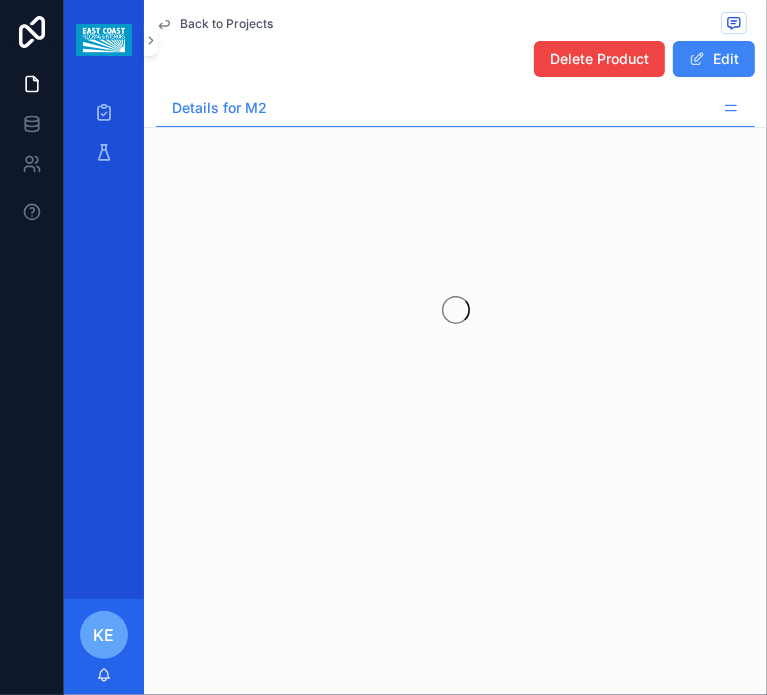 scroll, scrollTop: 0, scrollLeft: 0, axis: both 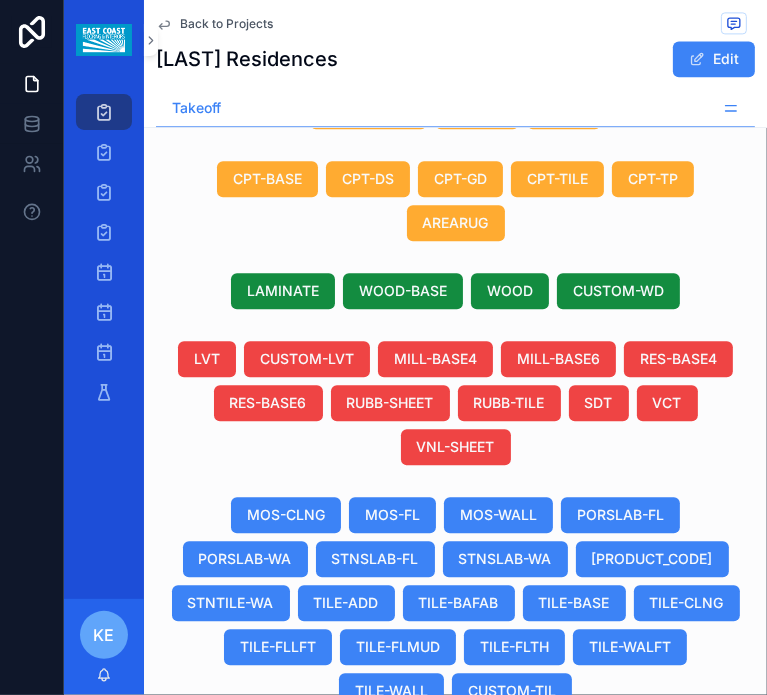 click on "Duplicate View Details" at bounding box center [619, 829] 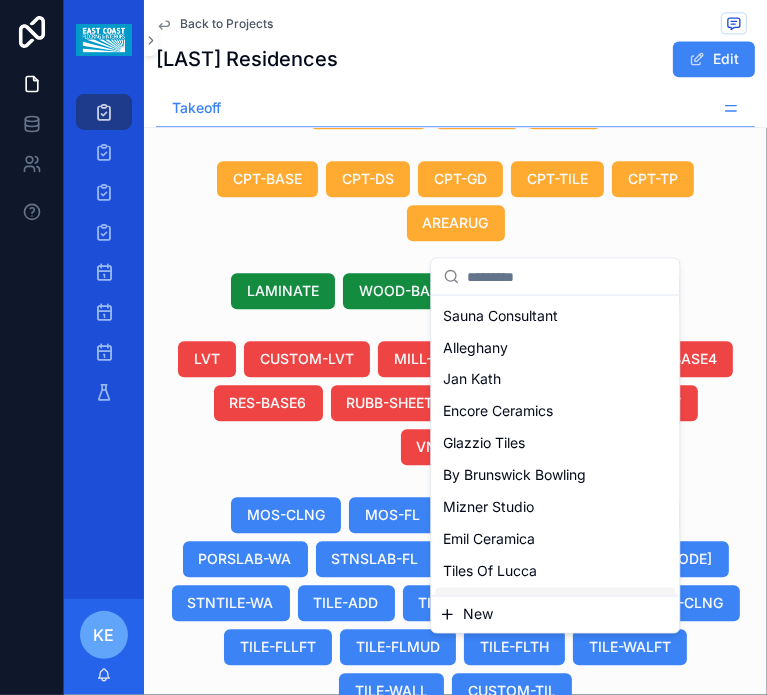 click on "New" at bounding box center [478, 615] 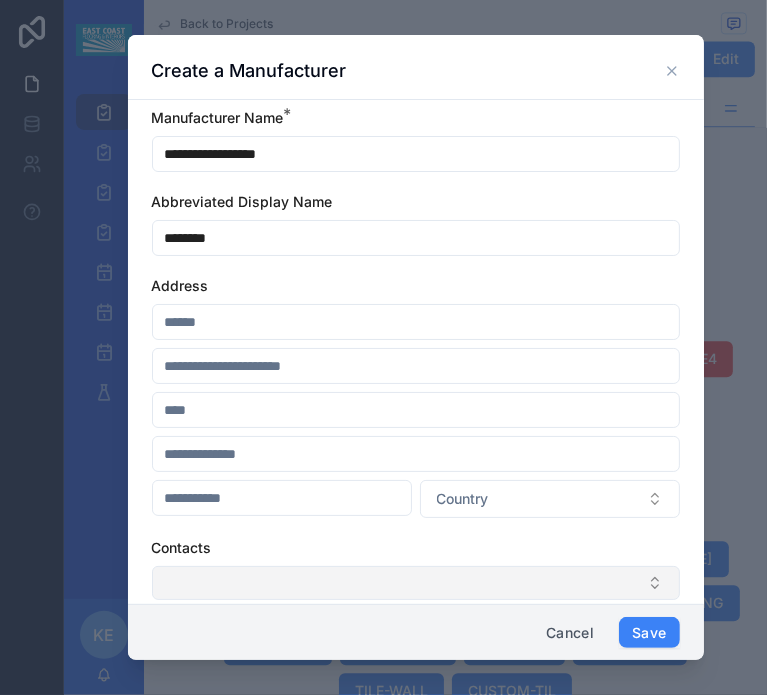 click at bounding box center (416, 583) 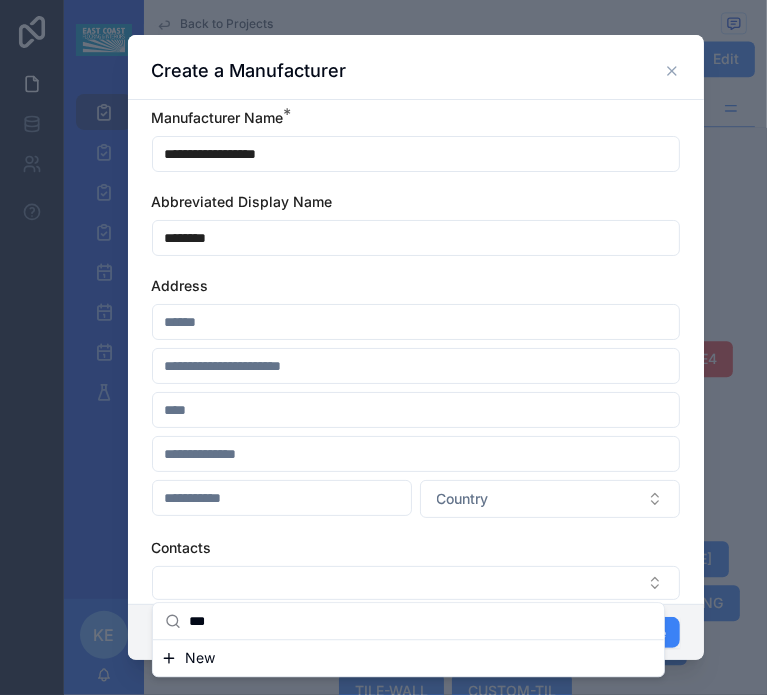 type on "***" 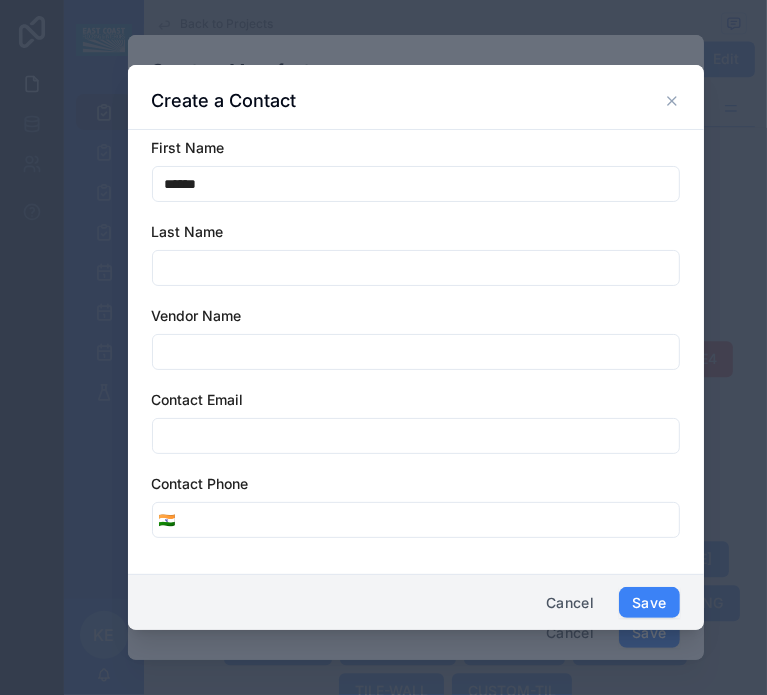 click on "******" at bounding box center [416, 184] 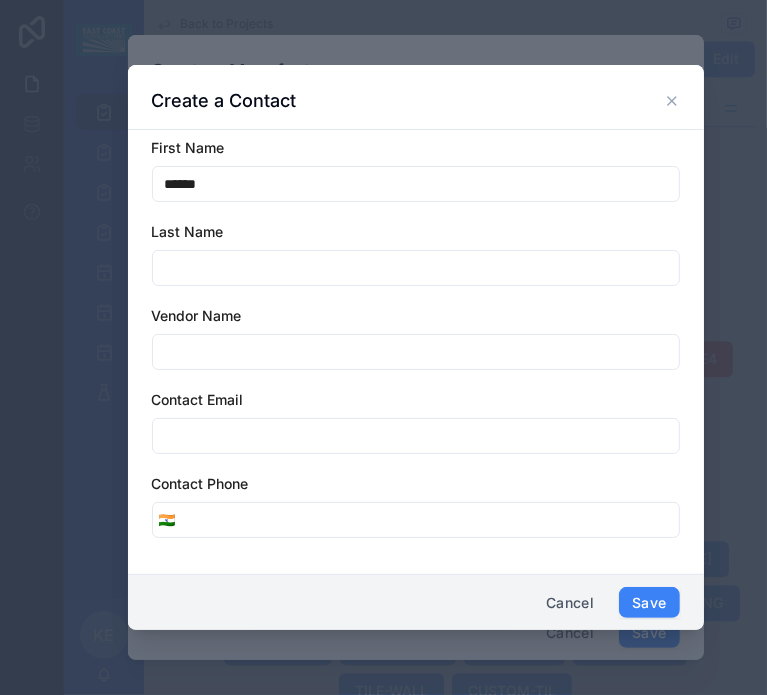 click on "******" at bounding box center (416, 184) 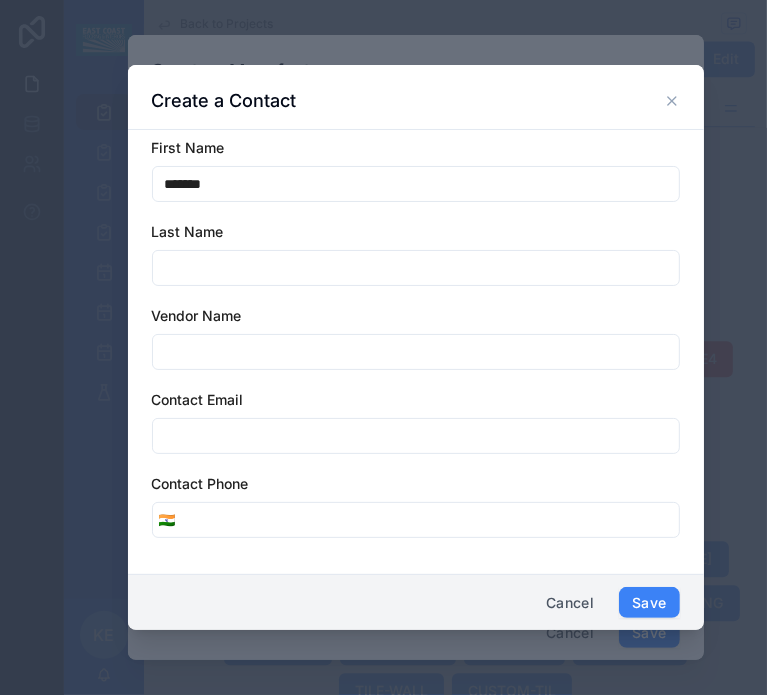 click on "*******" at bounding box center [416, 184] 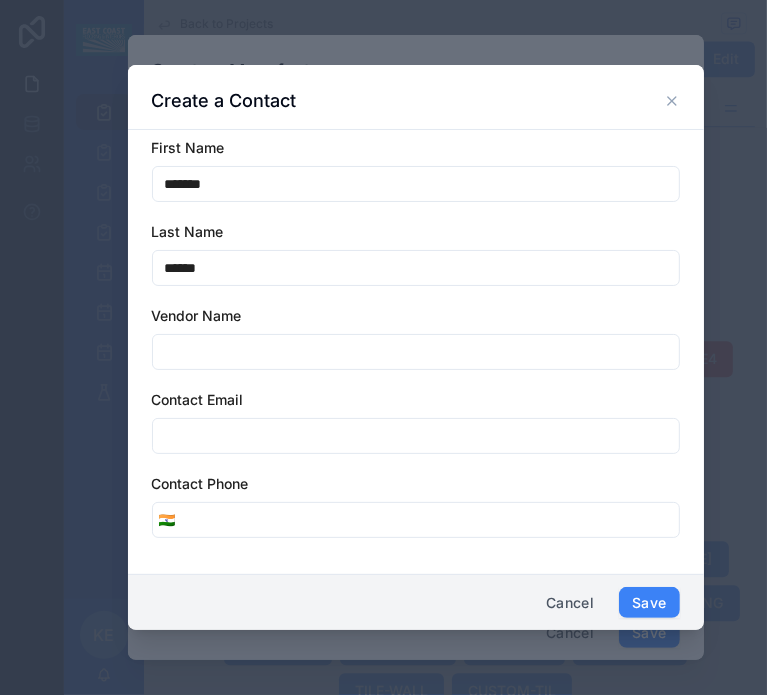 type on "******" 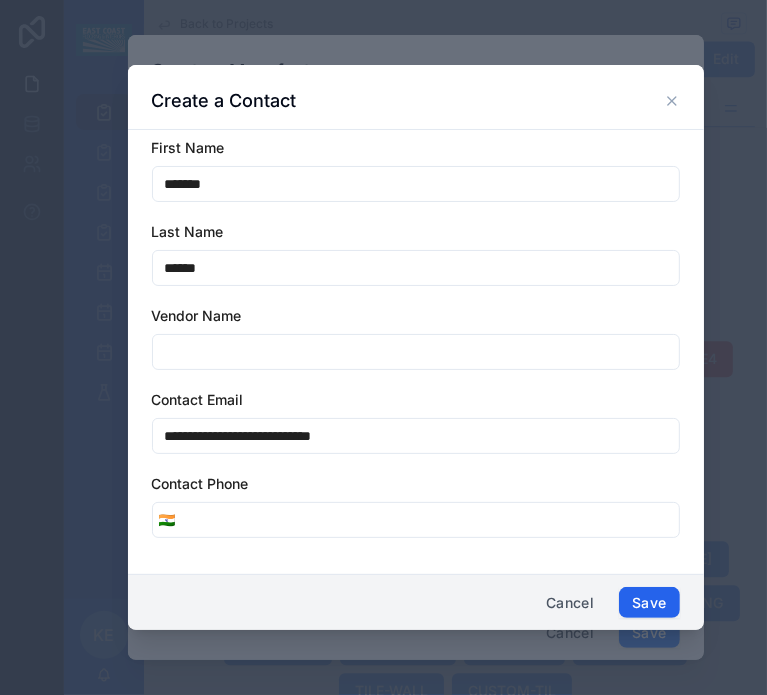 type on "**********" 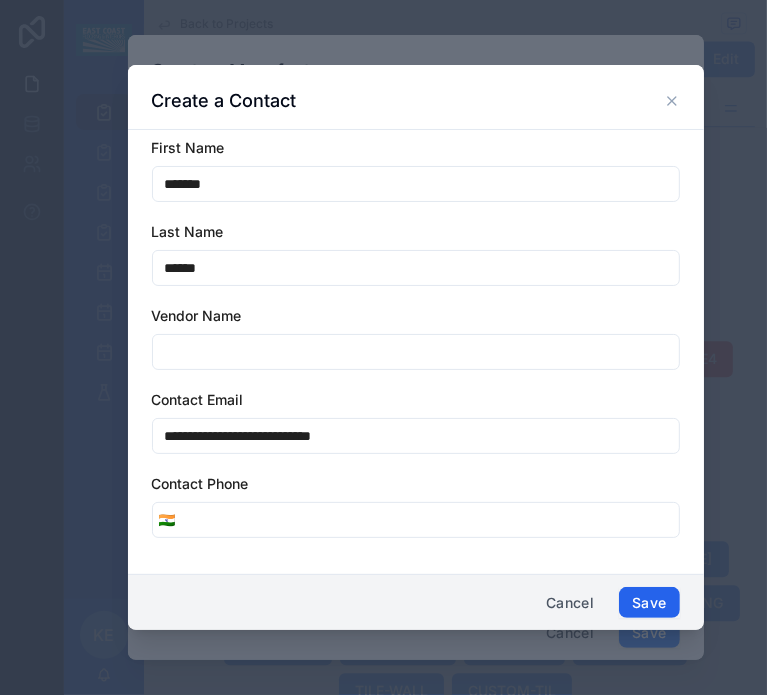 click on "Save" at bounding box center [649, 603] 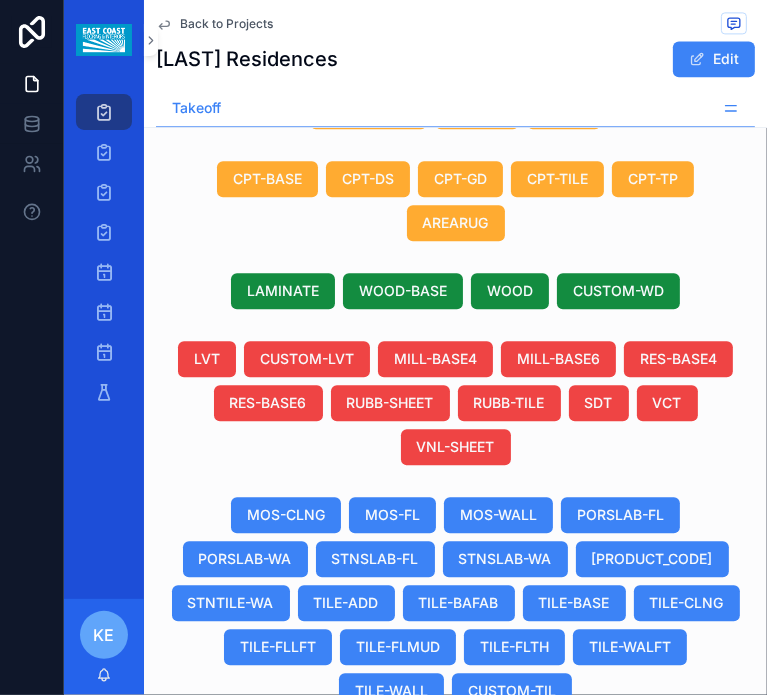 click on "Duplicate View Details" at bounding box center [619, 829] 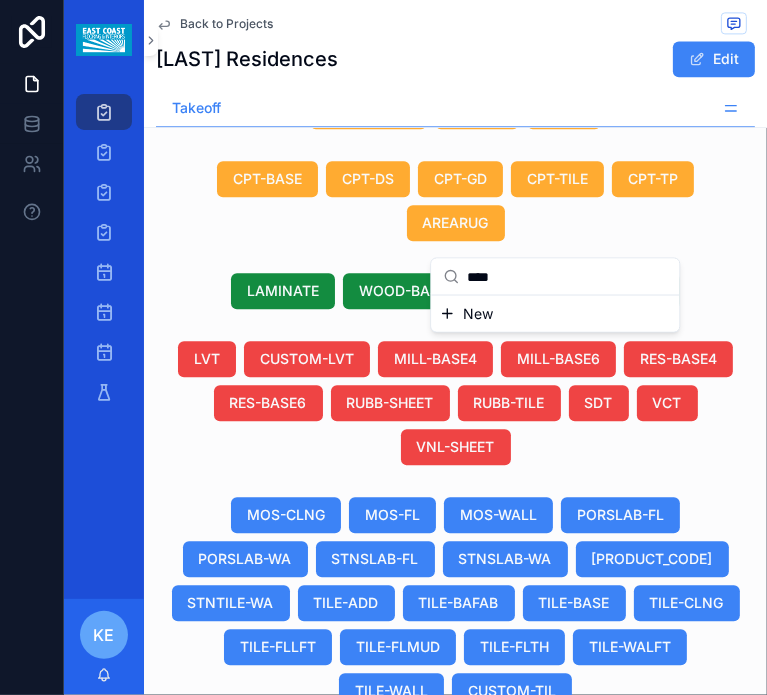 type on "****" 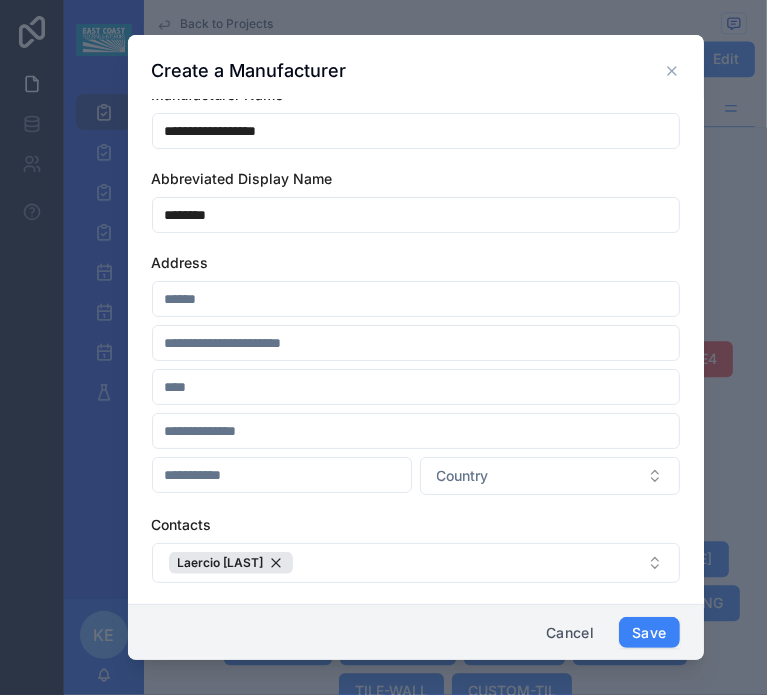 scroll, scrollTop: 0, scrollLeft: 0, axis: both 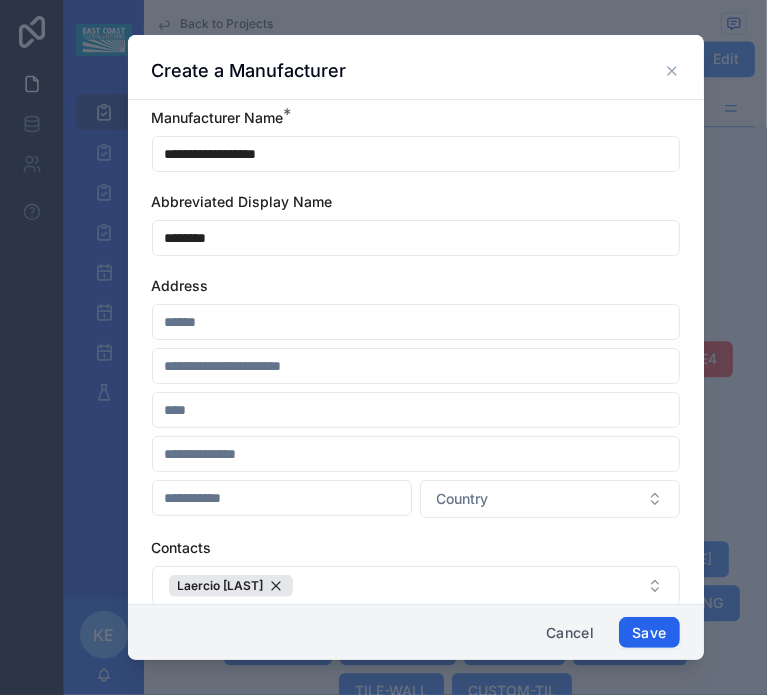 click on "Save" at bounding box center (649, 633) 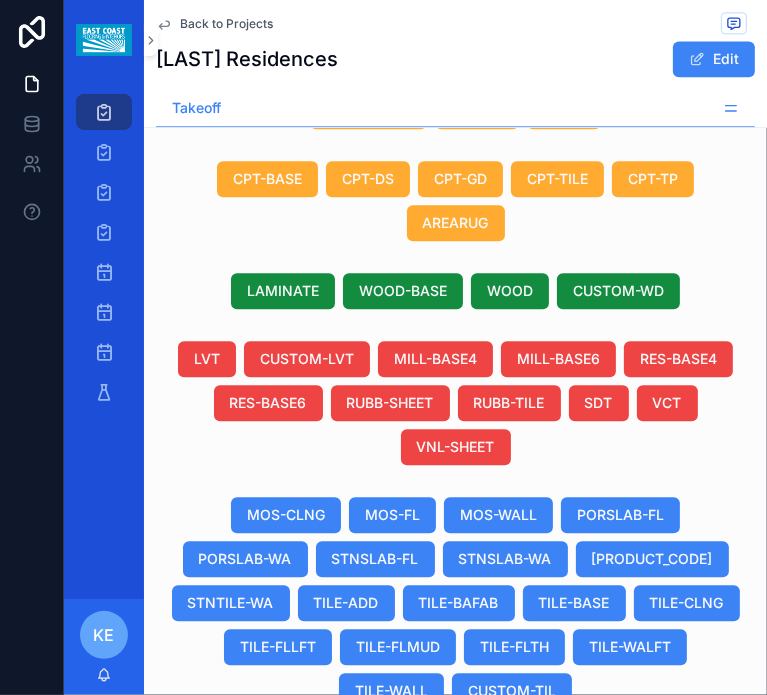 scroll, scrollTop: 0, scrollLeft: 1040, axis: horizontal 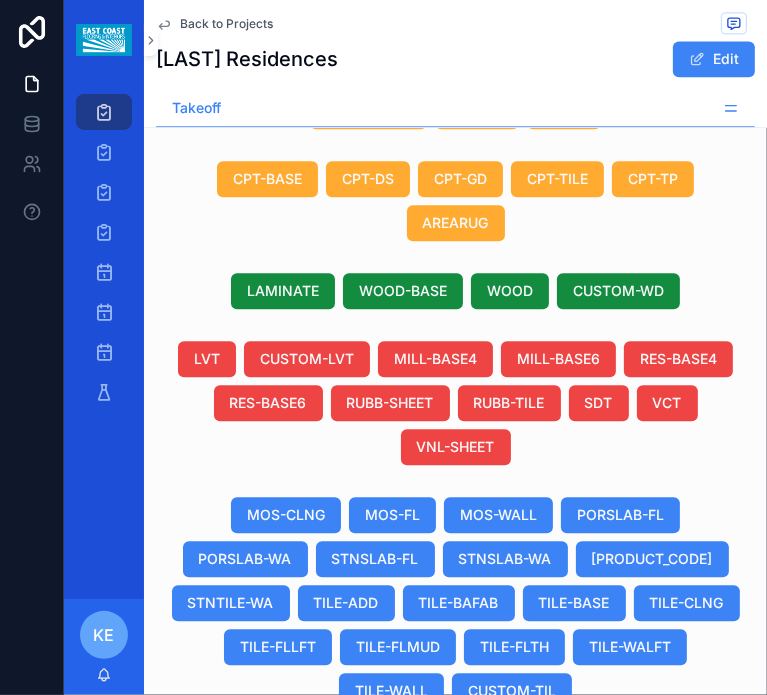 click on "Canteras Canteras" at bounding box center (436, 865) 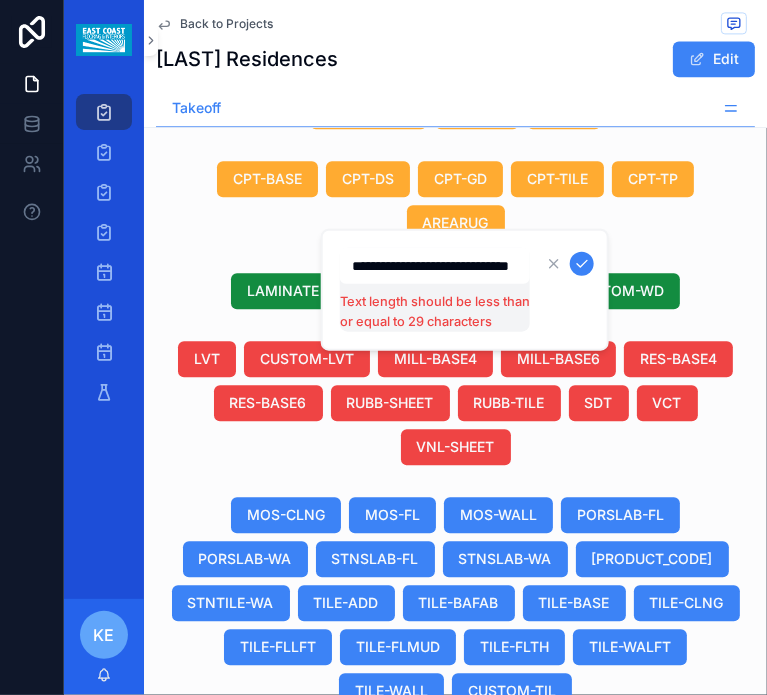 scroll, scrollTop: 0, scrollLeft: 59, axis: horizontal 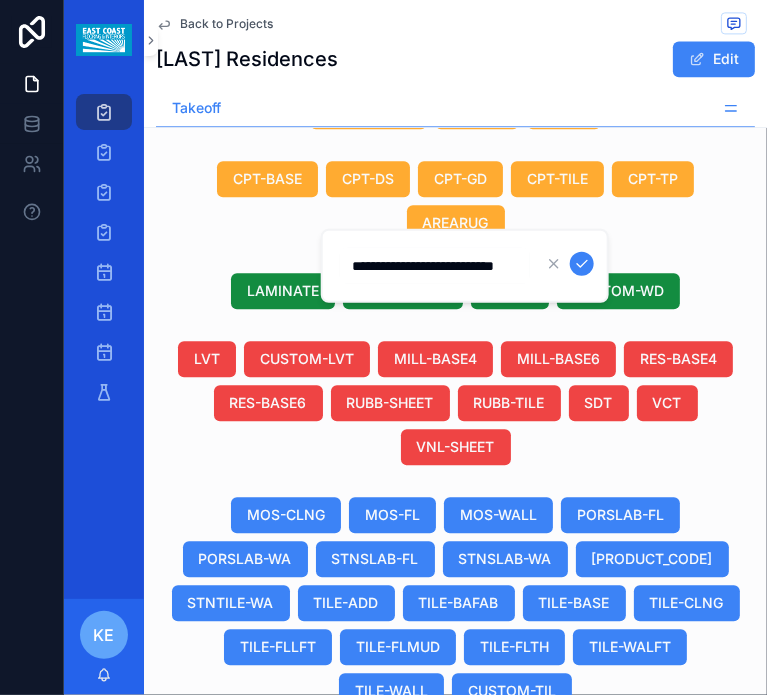 type on "**********" 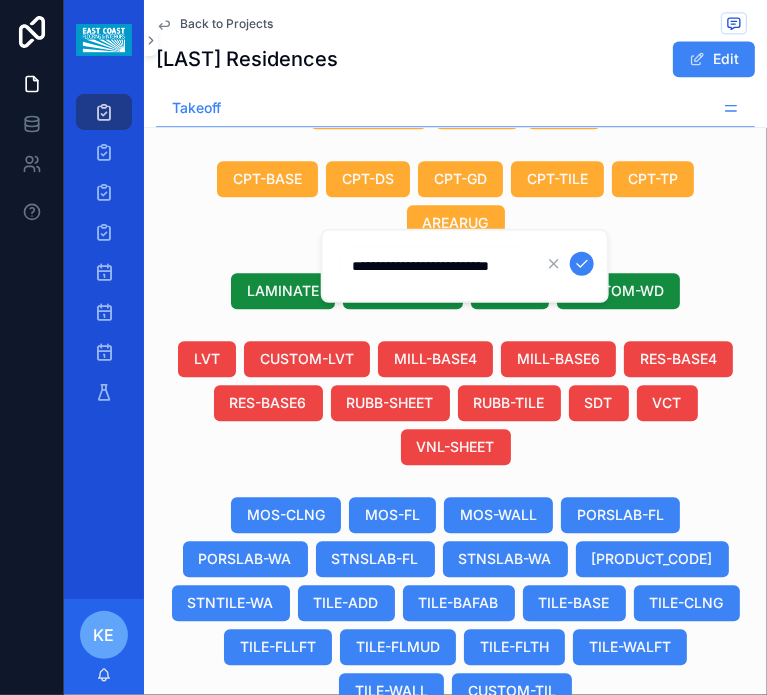 scroll, scrollTop: 0, scrollLeft: 29, axis: horizontal 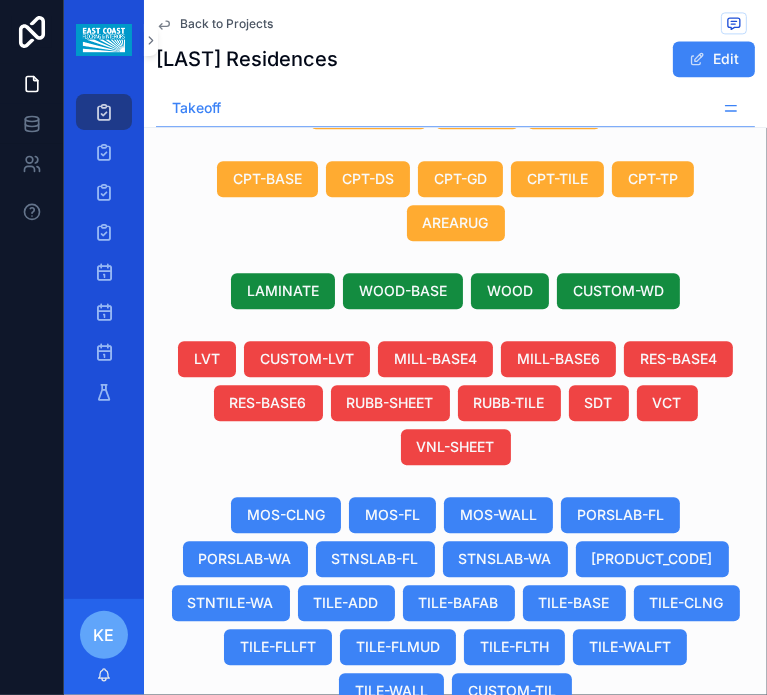 click on "Using Allowance" at bounding box center [615, 865] 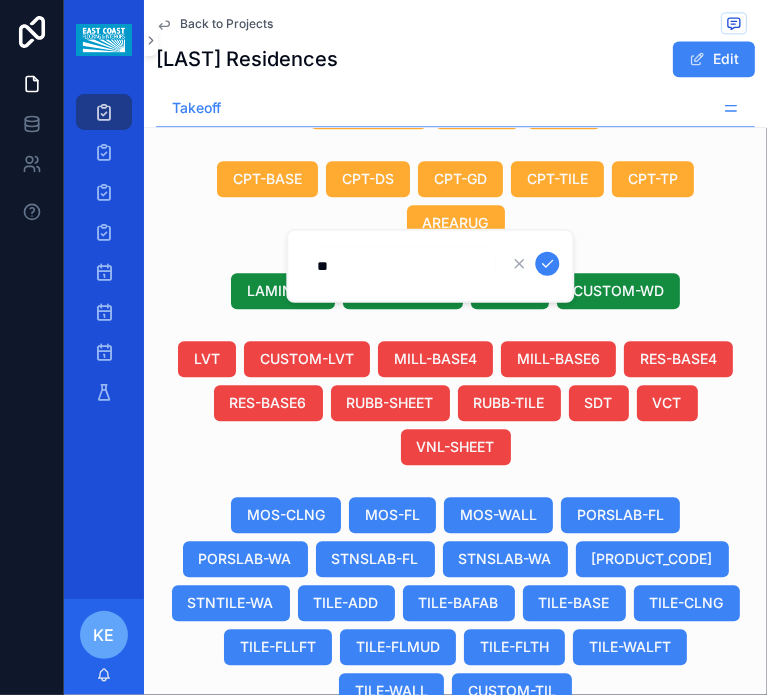 type on "*" 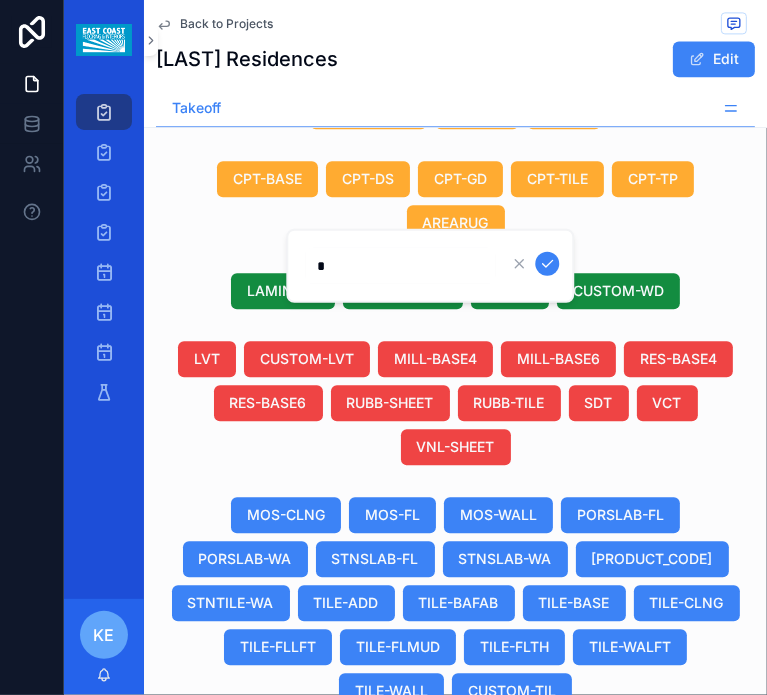 type 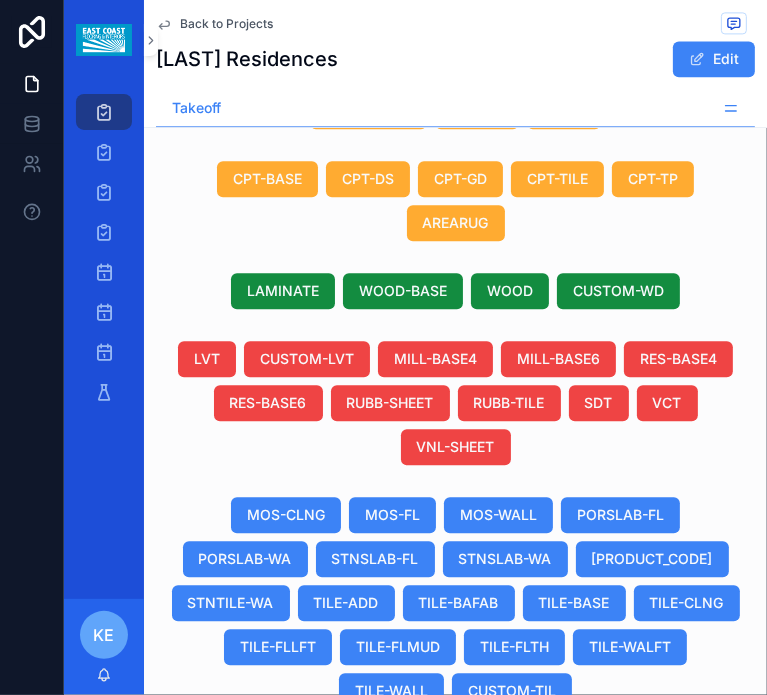 click on "Using Allowance" at bounding box center (615, 865) 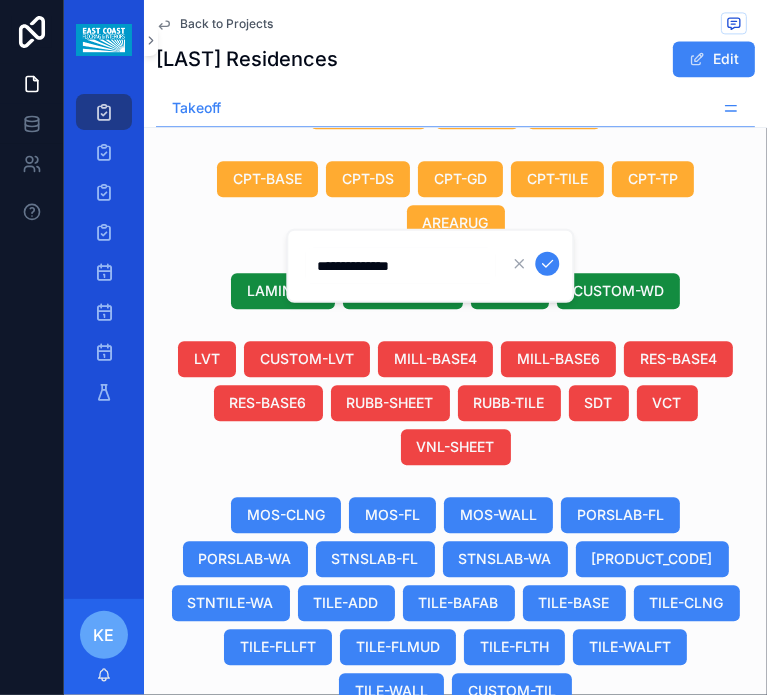 click on "**********" at bounding box center [400, 266] 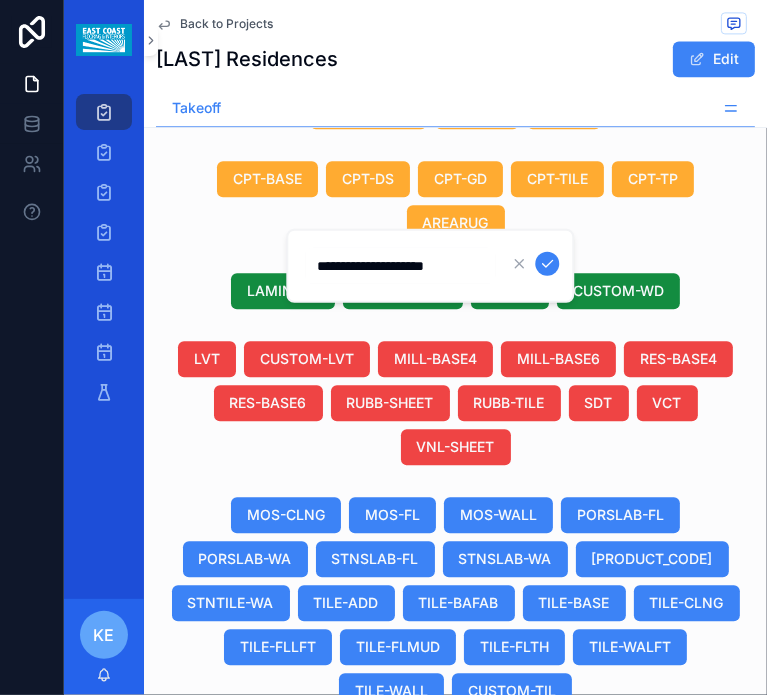 type on "**********" 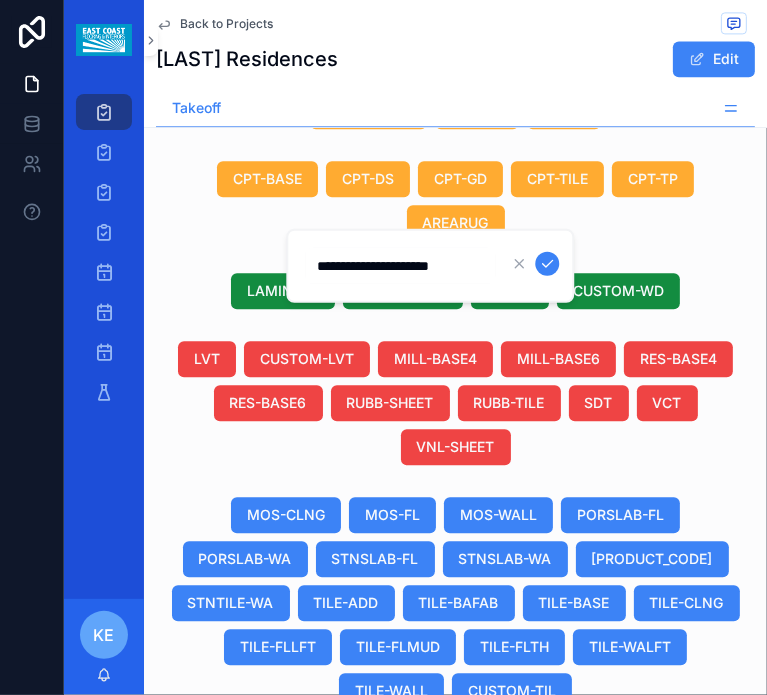 click at bounding box center (547, 264) 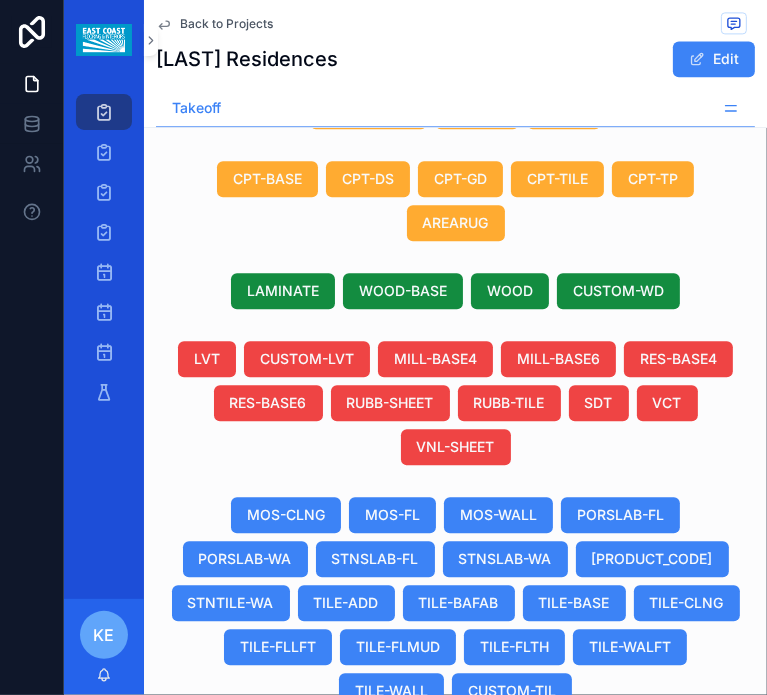 scroll, scrollTop: 0, scrollLeft: 2006, axis: horizontal 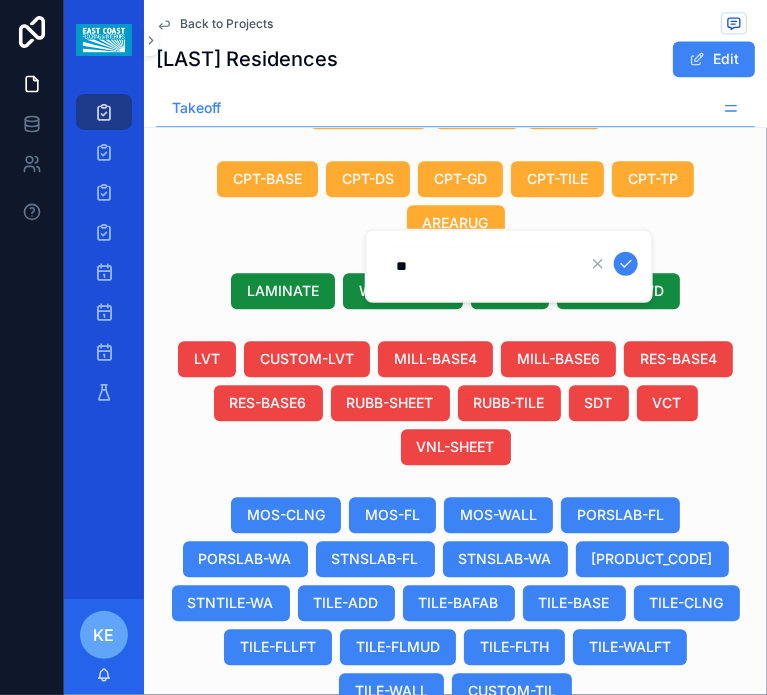 type on "***" 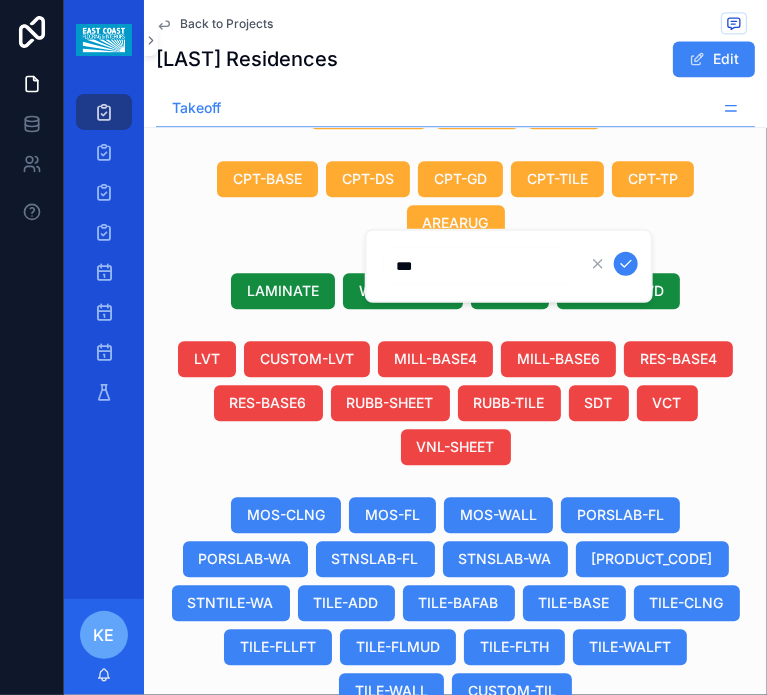 click at bounding box center (626, 264) 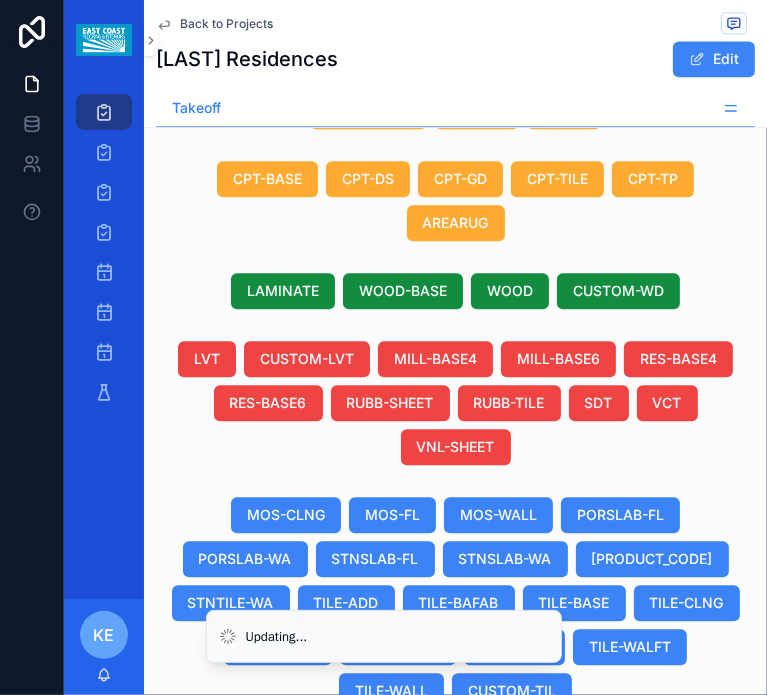 click on "--" at bounding box center [596, 865] 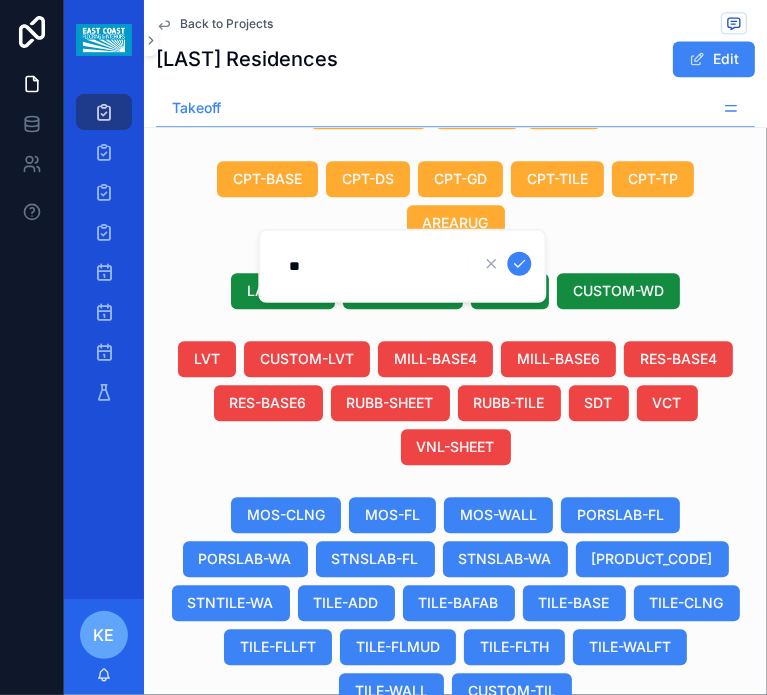 type on "***" 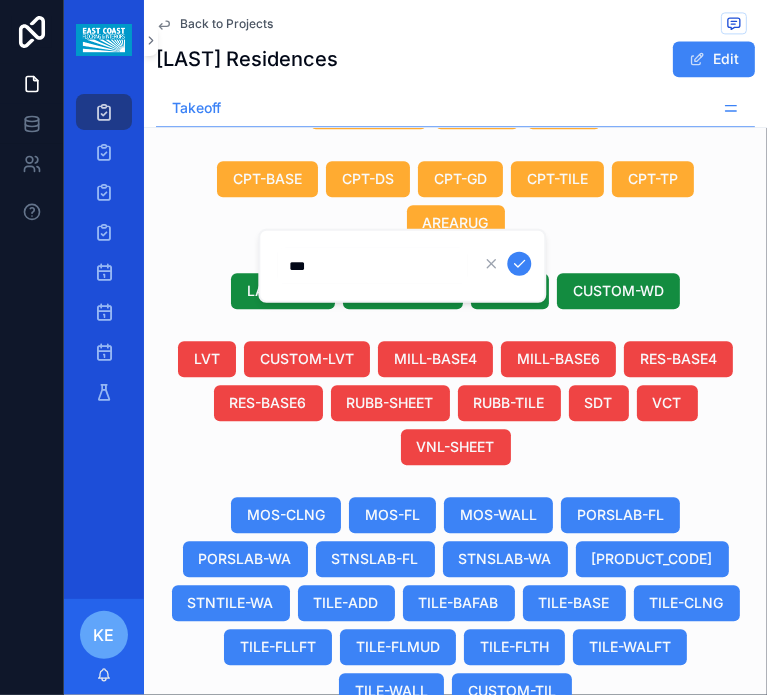 click at bounding box center (519, 264) 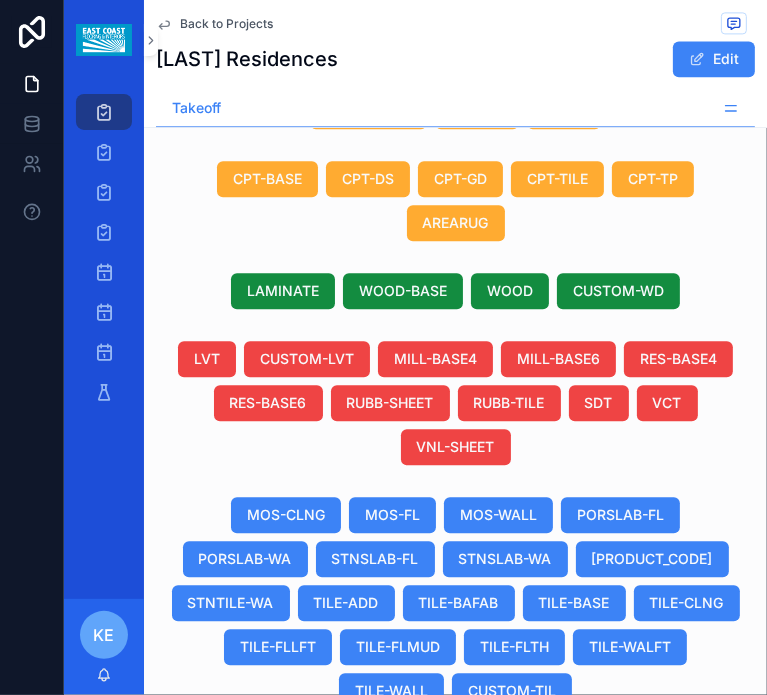 scroll, scrollTop: 0, scrollLeft: 308, axis: horizontal 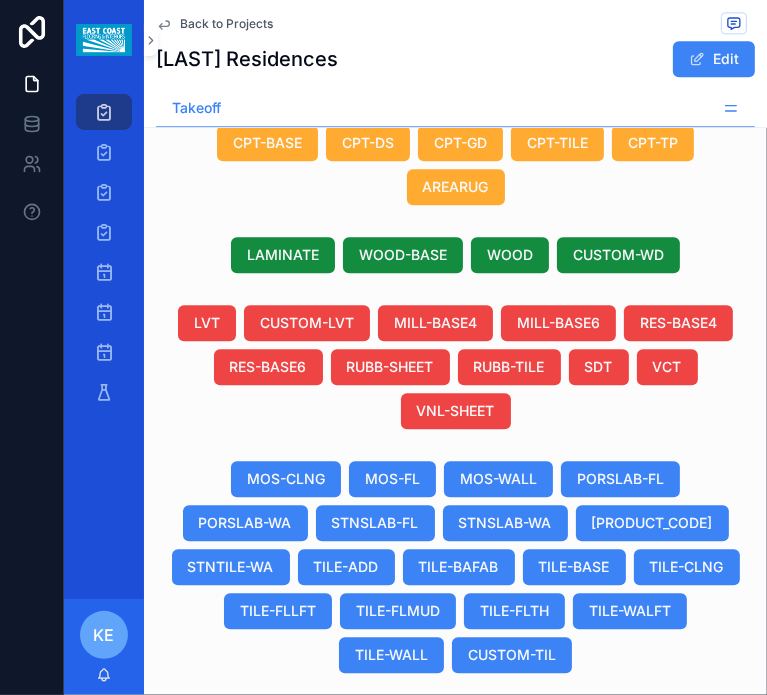 click on "Canteras White Marble Kenya Canteras White Marble Kenya" at bounding box center [431, 829] 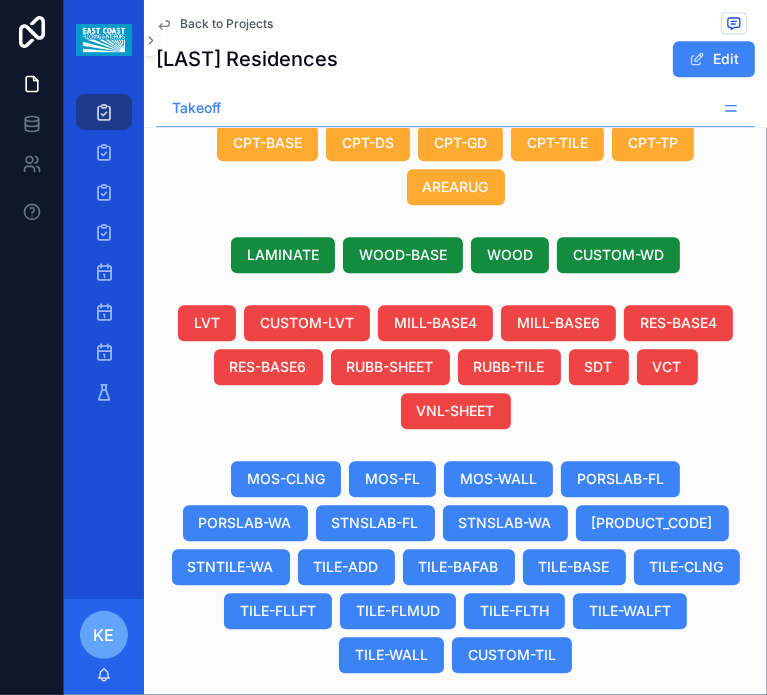 scroll, scrollTop: 0, scrollLeft: 13, axis: horizontal 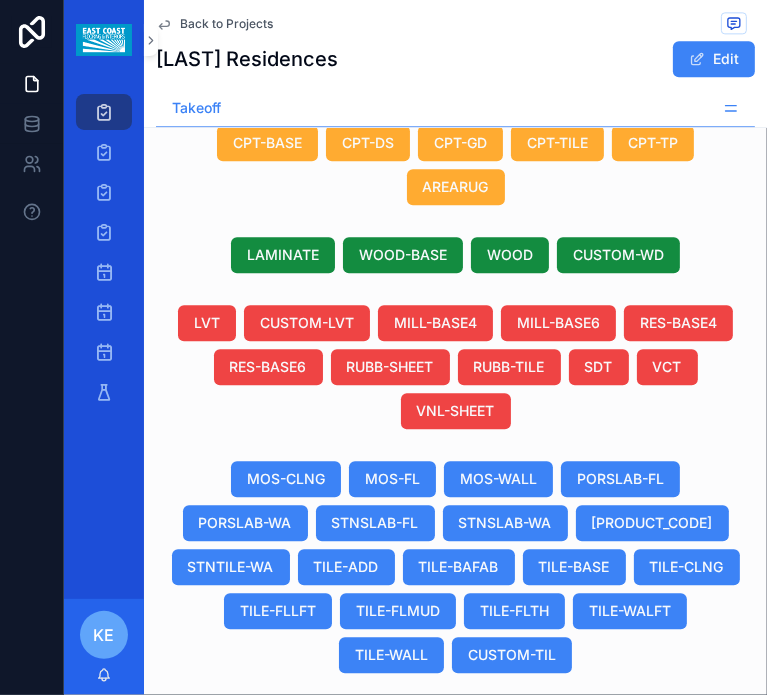 click on "Duplicate" at bounding box center [569, 793] 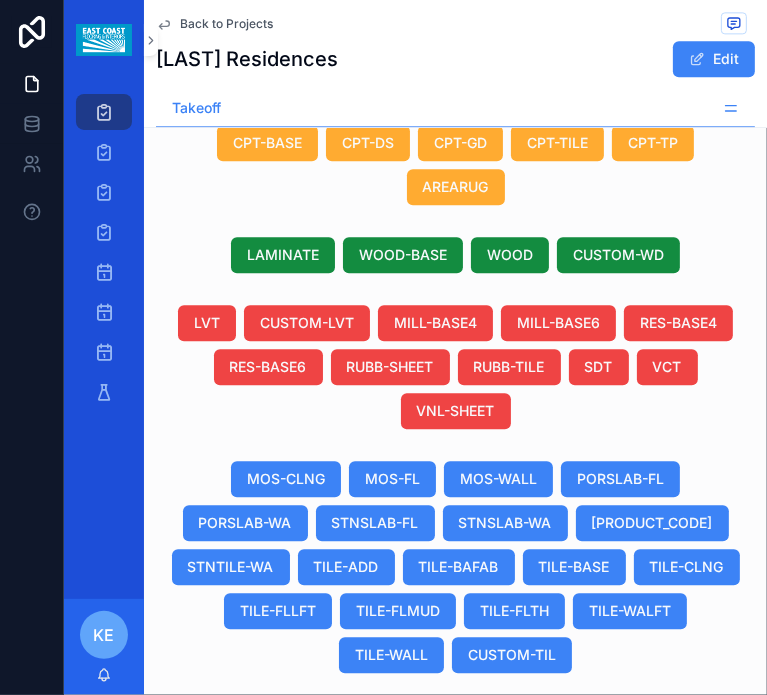 click on "--" at bounding box center (421, 829) 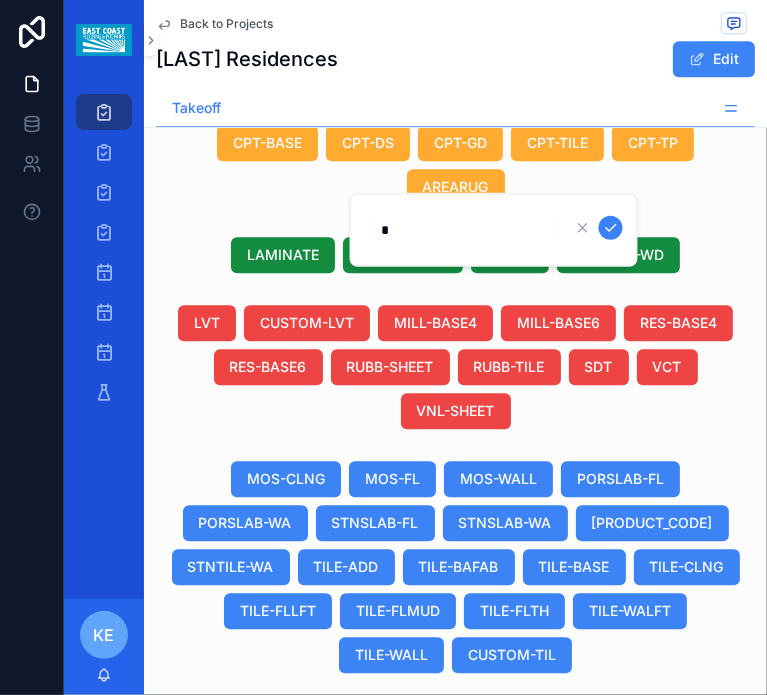 type on "**" 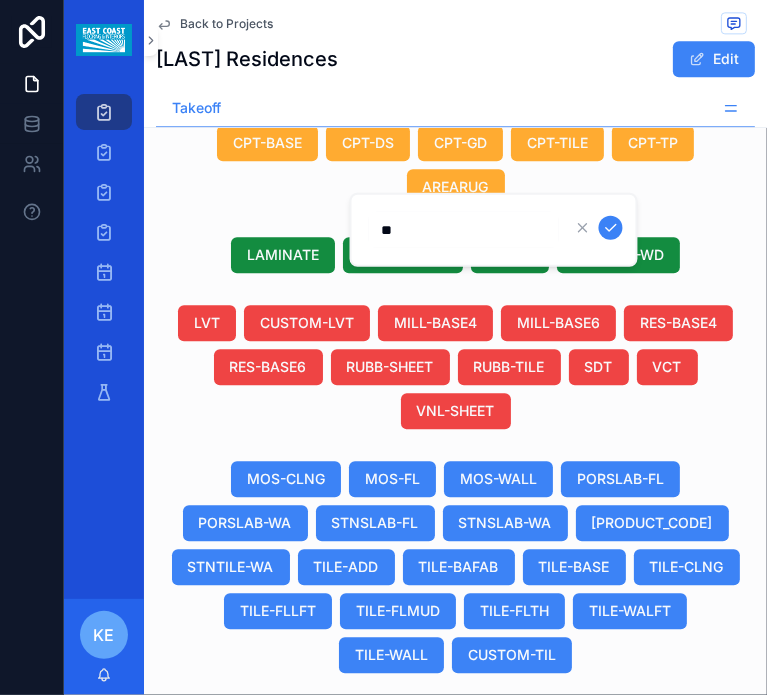 click at bounding box center [611, 228] 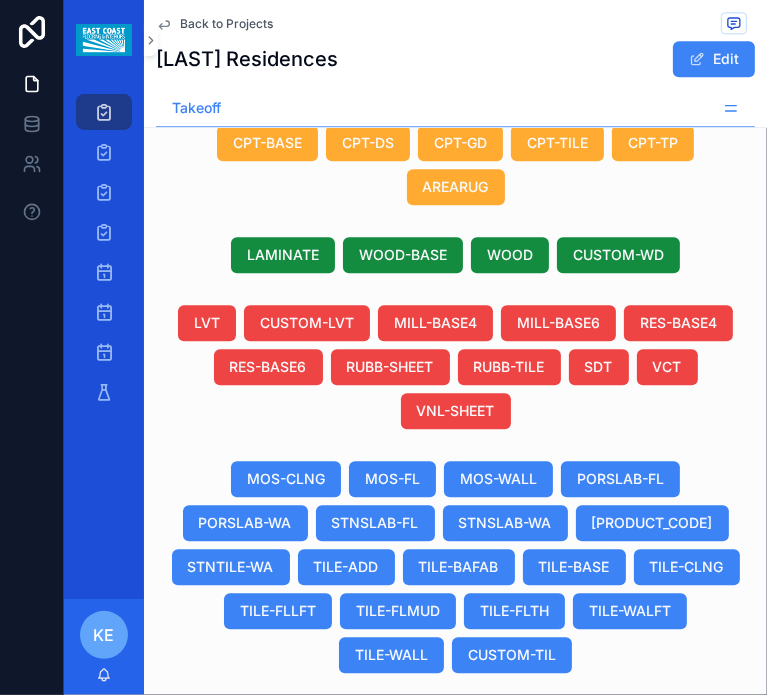scroll, scrollTop: 0, scrollLeft: 956, axis: horizontal 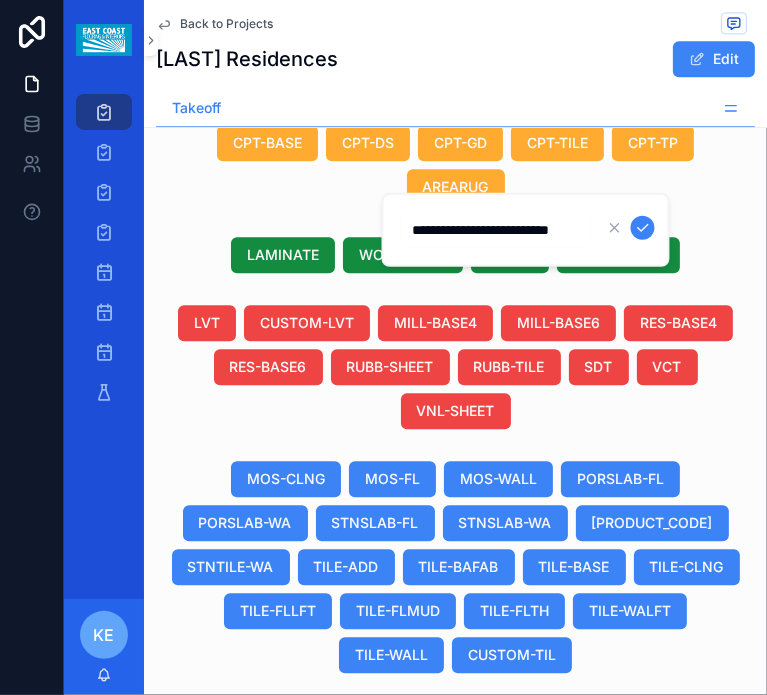 drag, startPoint x: 535, startPoint y: 235, endPoint x: 592, endPoint y: 245, distance: 57.870544 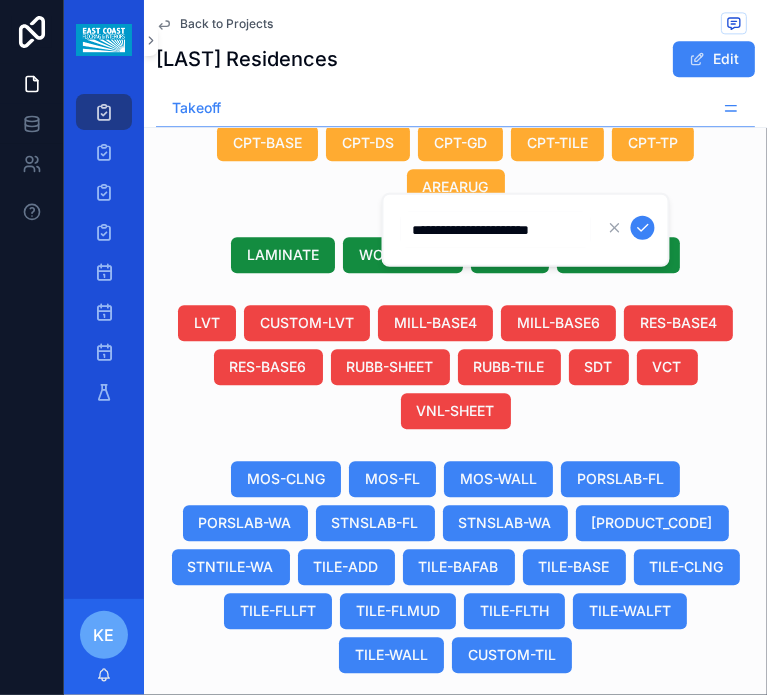 scroll, scrollTop: 0, scrollLeft: 1, axis: horizontal 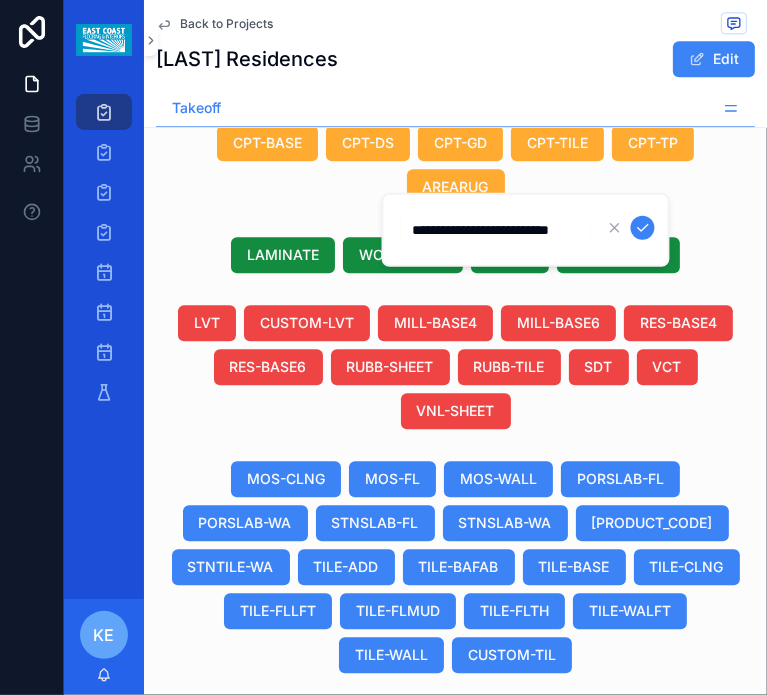 type on "**********" 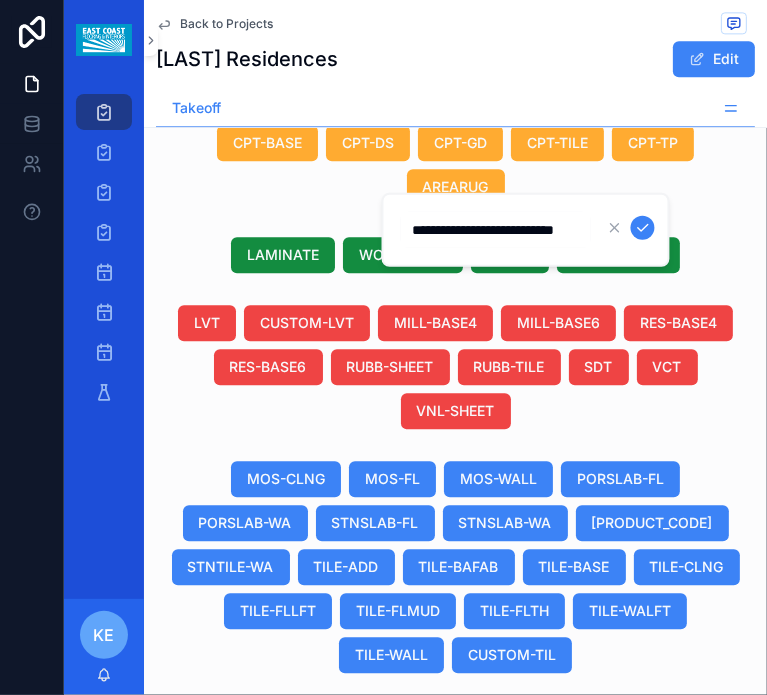 scroll, scrollTop: 0, scrollLeft: 36, axis: horizontal 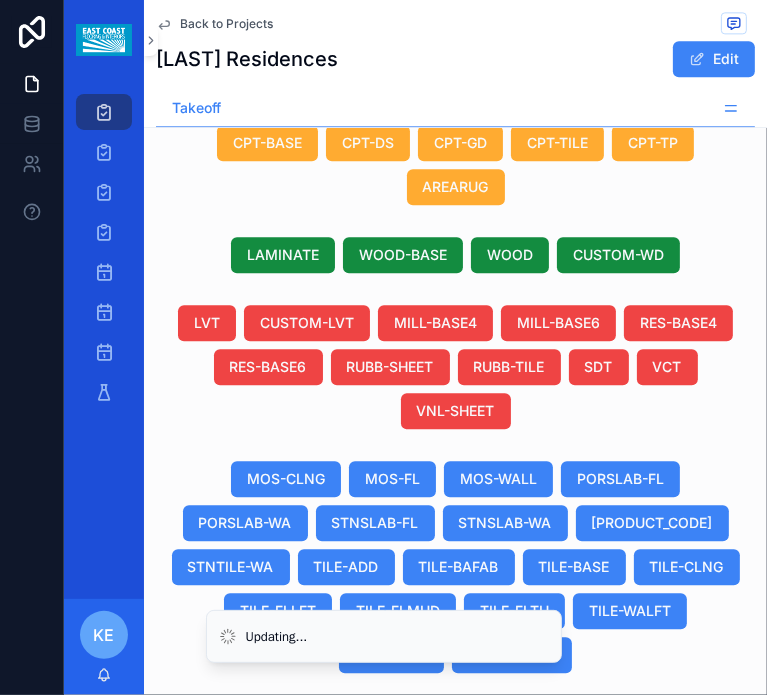 click on "White Polished 12"X12"" at bounding box center (688, 829) 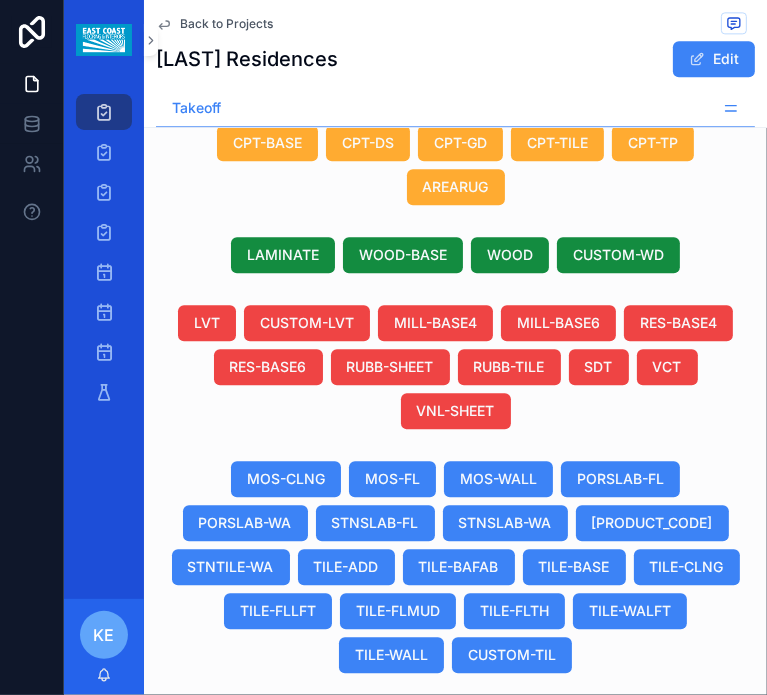 click on "03 03 ST STNTILE-FL -- ST-03 Stone Tile on Floor ST-03 Stone Tile on Floor Canteras Salamanca Canteras White MarbleZabrino Canteras White MarbleZabrino White Polished 12"X12" White Polished 12"X12" Thinset Application -- Blue Violet 12" 12" 12" 12" SF Cut and Fit List 1 Duplicate View Details 02 02 ST STNTILE-FL -- ST-02 Stone Tile on Floor ST-02 Stone Tile on Floor Canteras Salamanca Canteras White Marble Kenya Canteras White Marble Kenya White Polished 12"X12" White Polished 12"X12" Thinset Application -- Blue Violet 12" 12" 12" 12" SF Cut and Fit List 1 Duplicate View Details 03 03 WF WOOD -- WF-03 Wood Flooring WF-03 Wood Flooring Sauna Consultant Sauna Cedar Interior Wood  Sauna Cedar Interior Wood  Matte Matte Gluedown Installation -- Yellow Green  7-1/2"  7-1/2" 72" 72" SF Waste Add-on List 1 Duplicate View Details 02 02 WF WOOD -- WF-02 Wood Flooring WF-02 Wood Flooring Storia Flooring Storia Flooring Rift Cut Storia Flooring Rift Cut  White Oak  7-1/2"WX72"L  White Oak  7-1/2"WX72"L -- Yellow Green" at bounding box center (693, 1377) 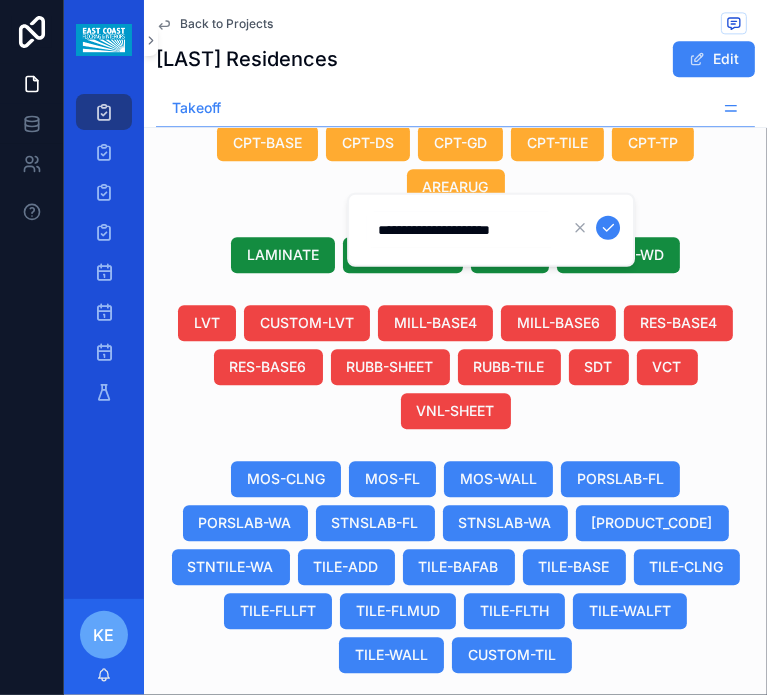drag, startPoint x: 420, startPoint y: 235, endPoint x: 371, endPoint y: 240, distance: 49.25444 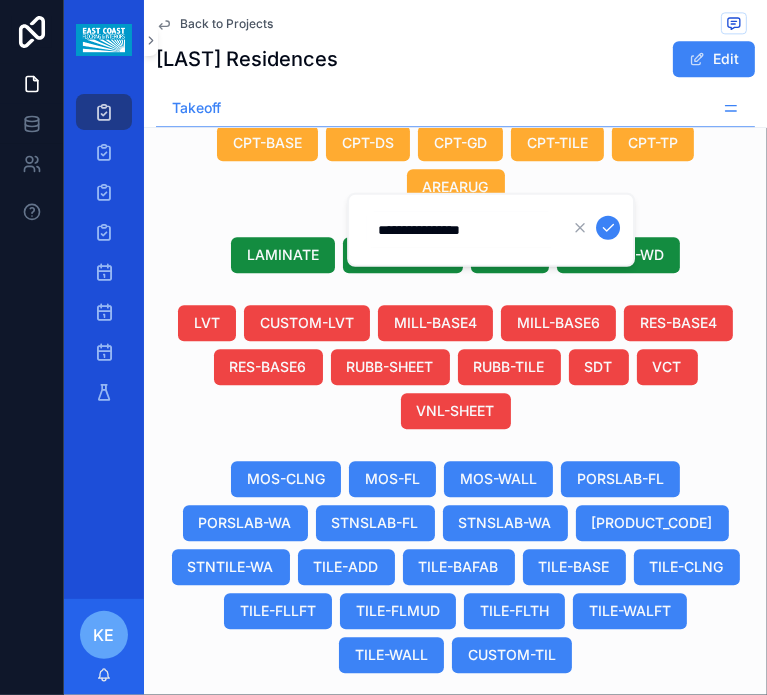 click on "**********" at bounding box center [461, 230] 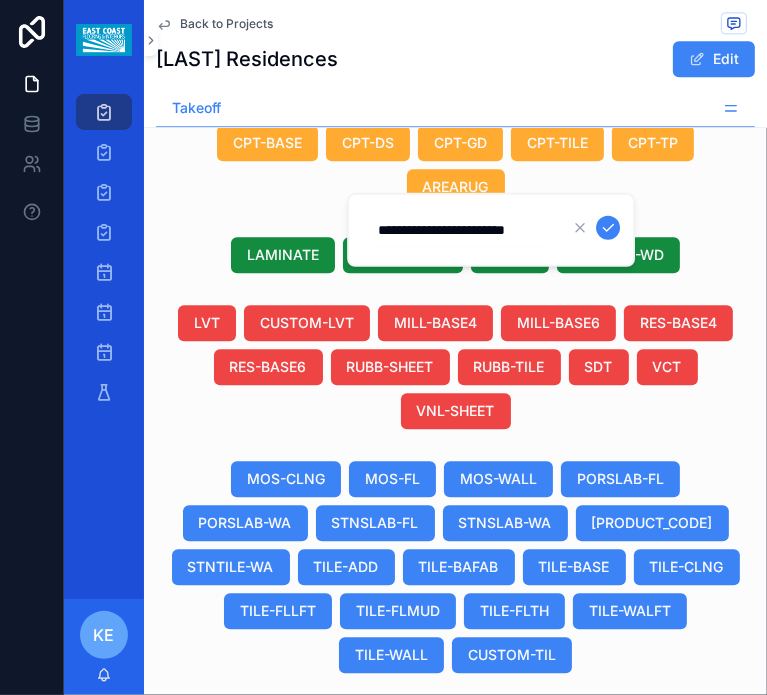 type on "**********" 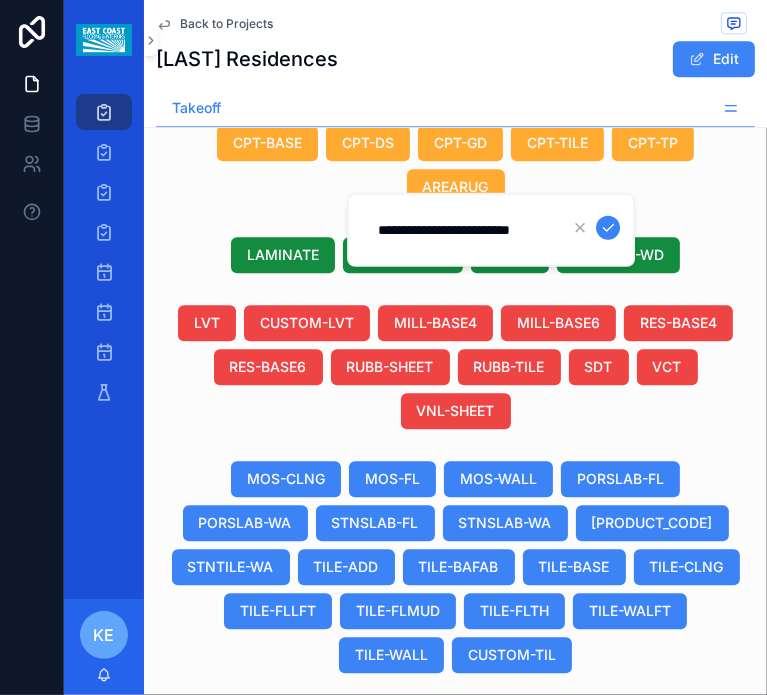 click at bounding box center [608, 228] 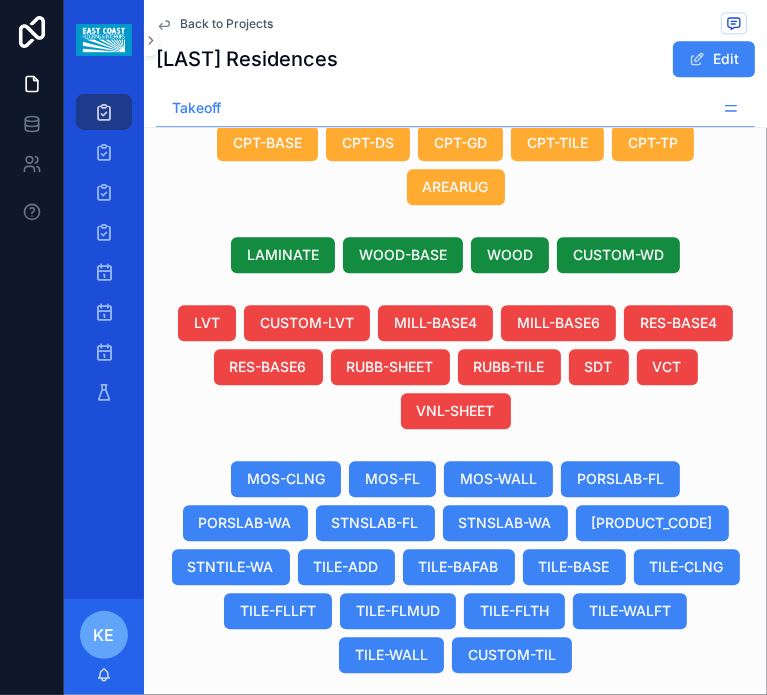 scroll, scrollTop: 0, scrollLeft: 1236, axis: horizontal 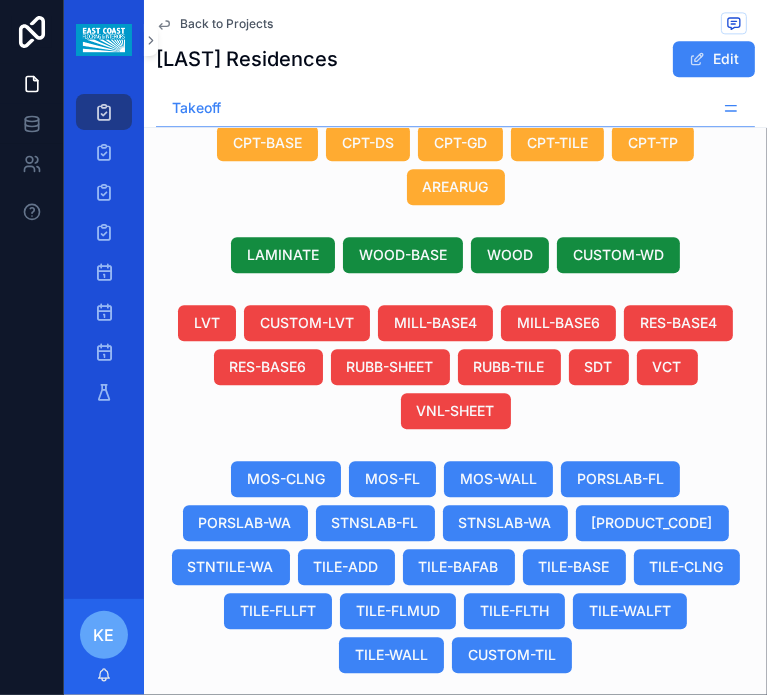 drag, startPoint x: 538, startPoint y: 167, endPoint x: 548, endPoint y: 263, distance: 96.519424 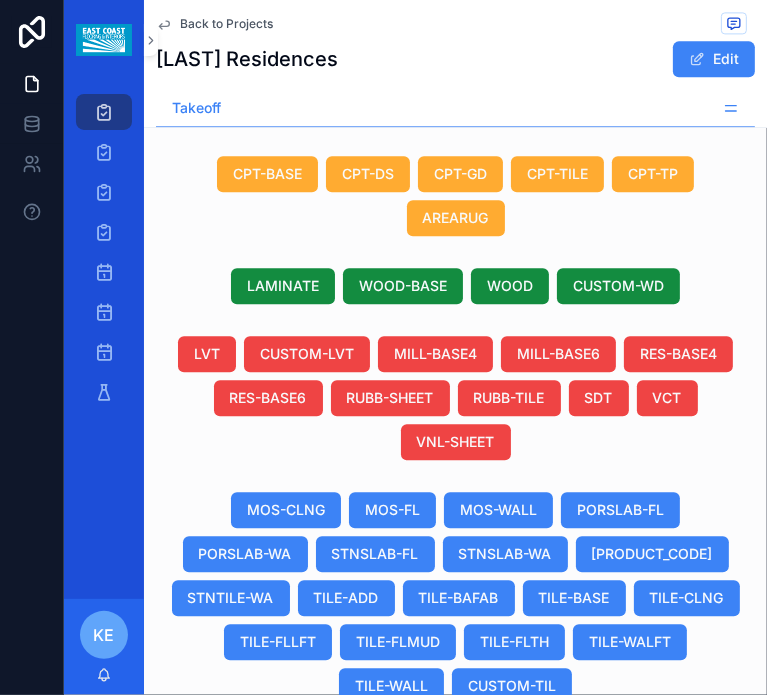 scroll, scrollTop: 2356, scrollLeft: 0, axis: vertical 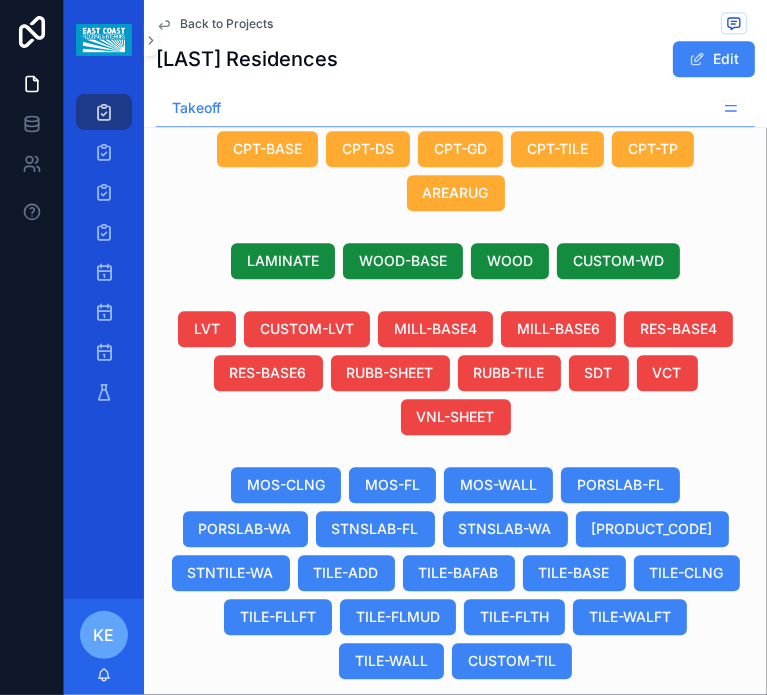 click on "Duplicate" at bounding box center (569, 799) 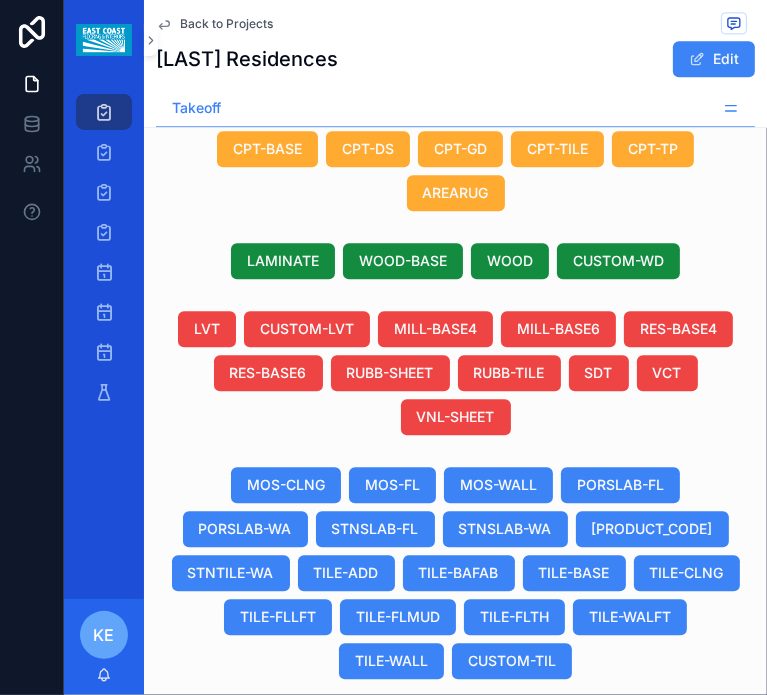 click on "--" at bounding box center (292, 908) 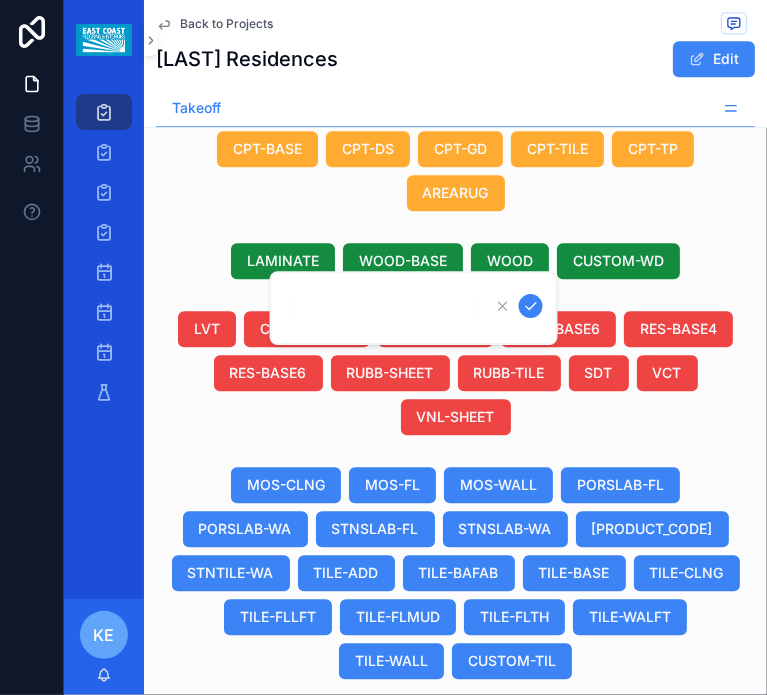click at bounding box center [384, 308] 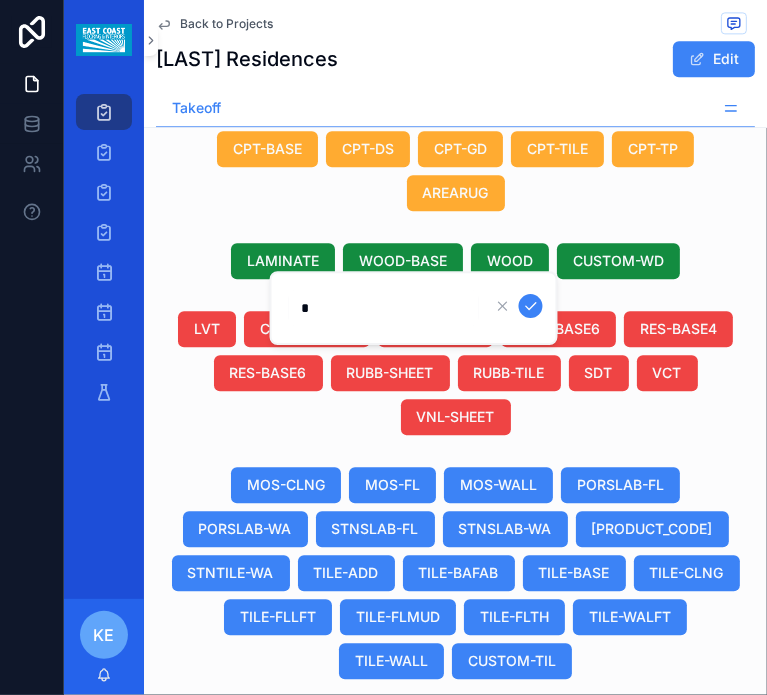 type on "**" 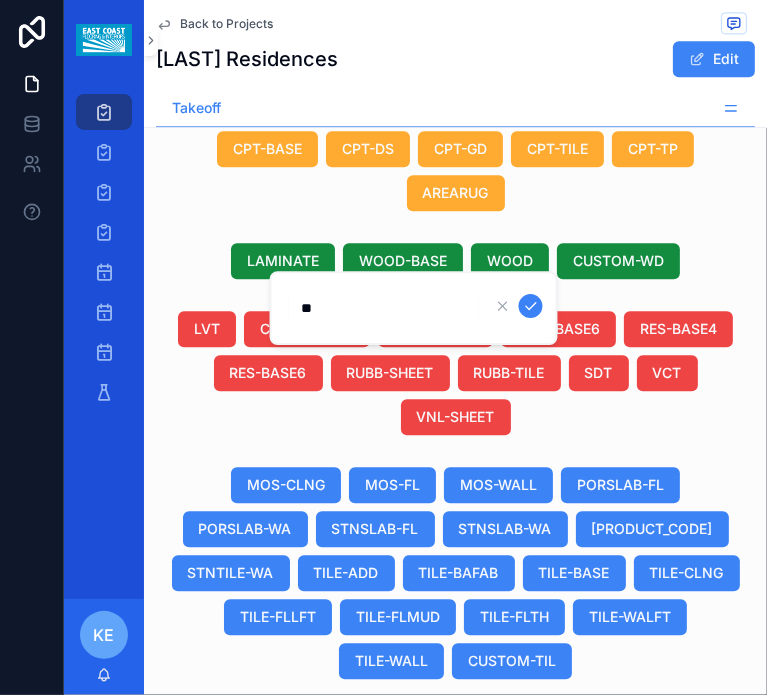 click at bounding box center (531, 306) 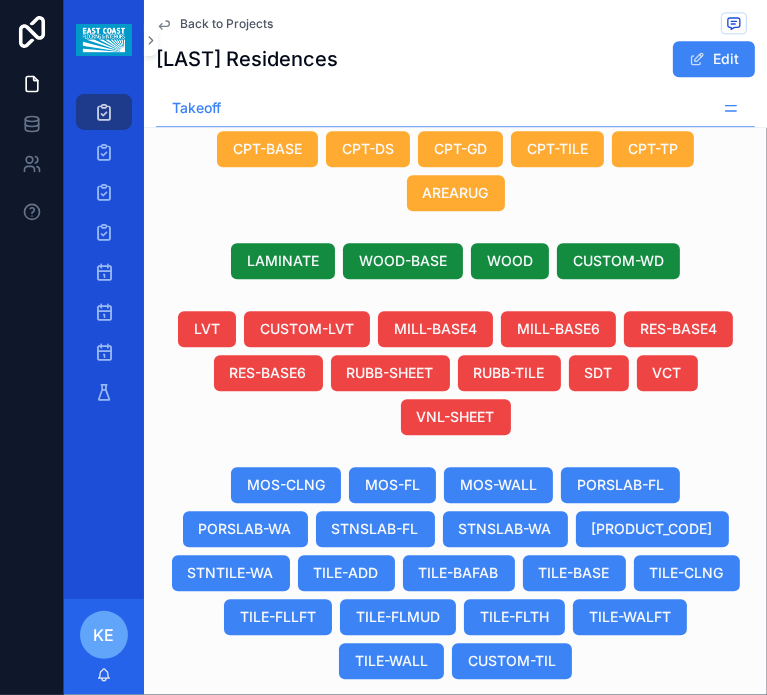 scroll, scrollTop: 0, scrollLeft: 904, axis: horizontal 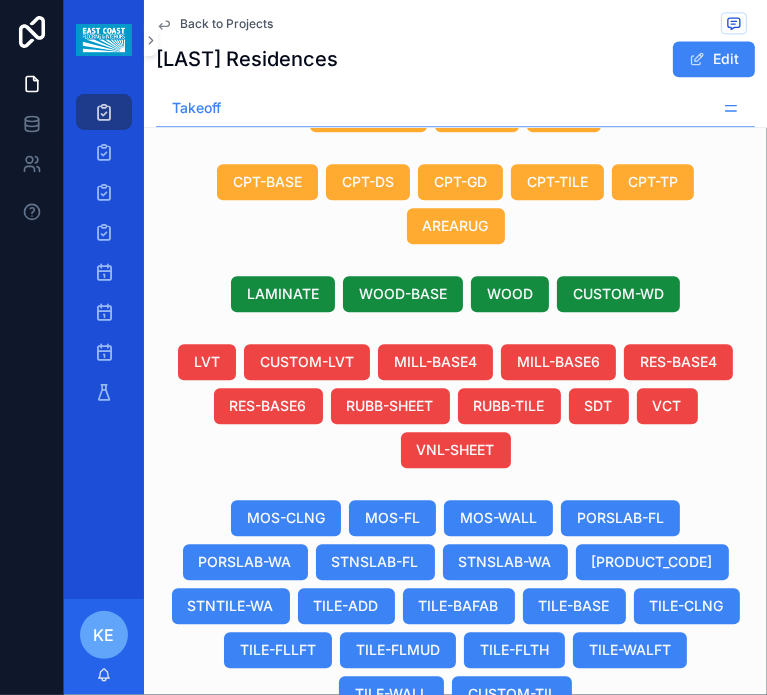 click on "Canteras White MarbleZabrino" at bounding box center [542, 941] 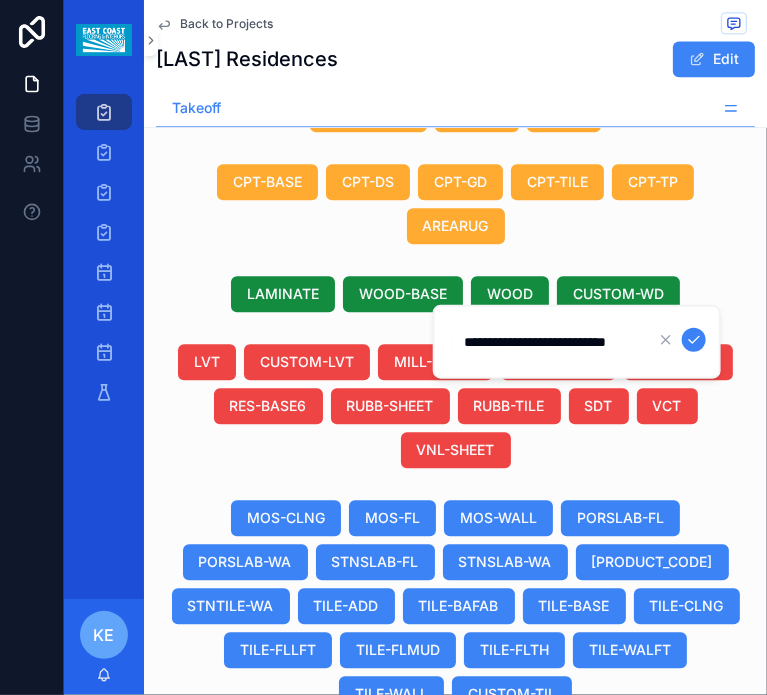 scroll, scrollTop: 0, scrollLeft: 0, axis: both 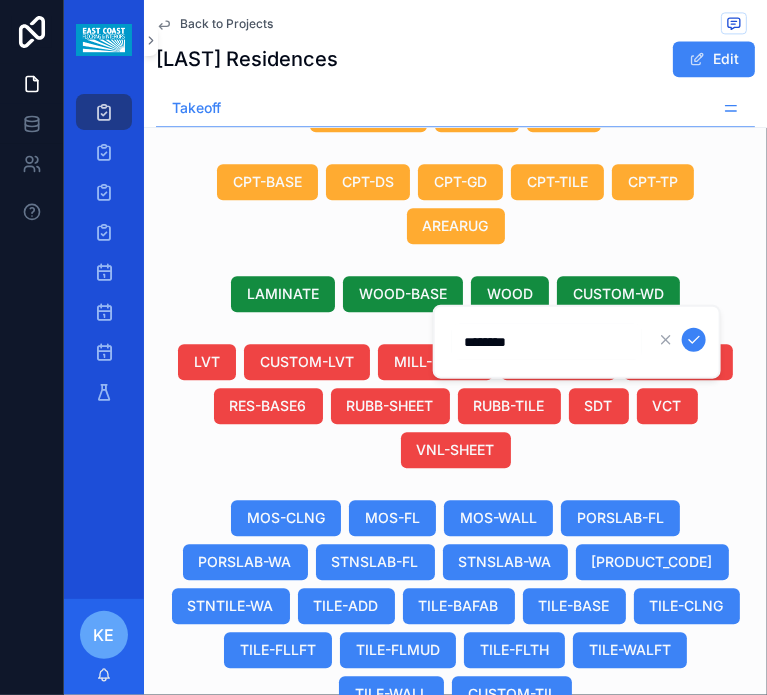 click on "********" at bounding box center [579, 342] 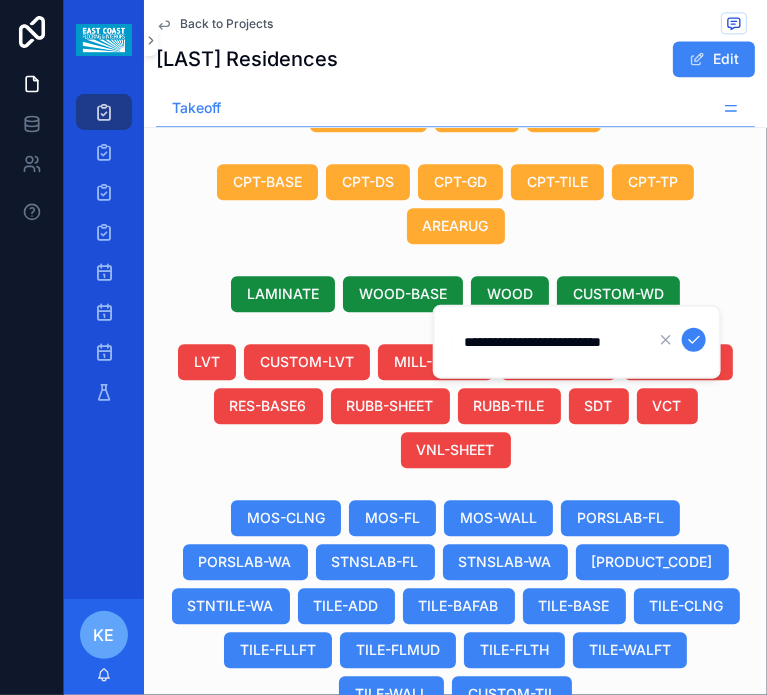 scroll, scrollTop: 0, scrollLeft: 21, axis: horizontal 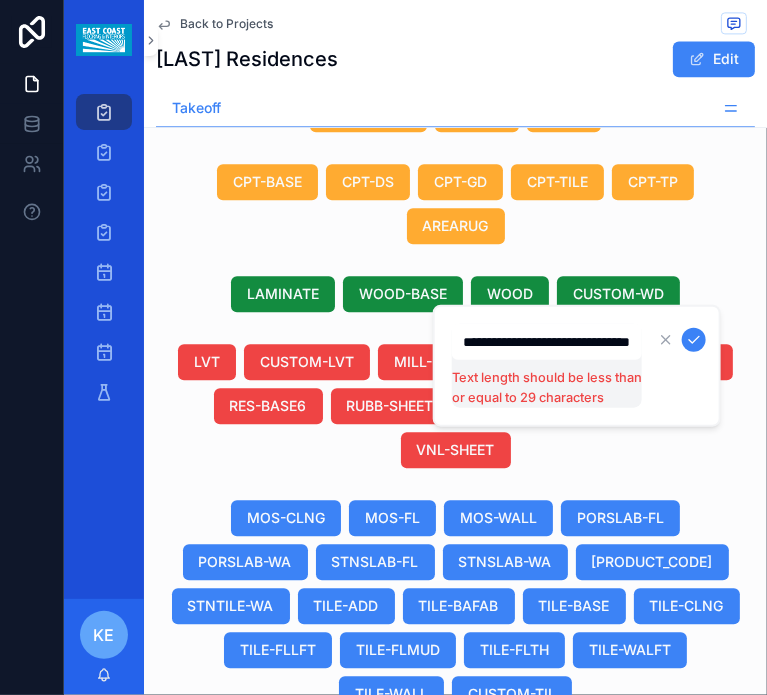 type on "**********" 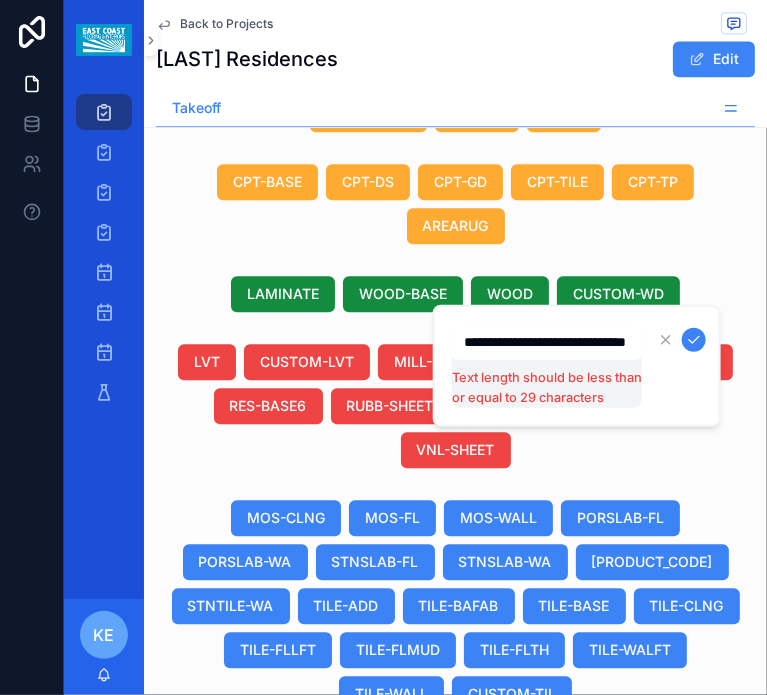 scroll, scrollTop: 0, scrollLeft: 54, axis: horizontal 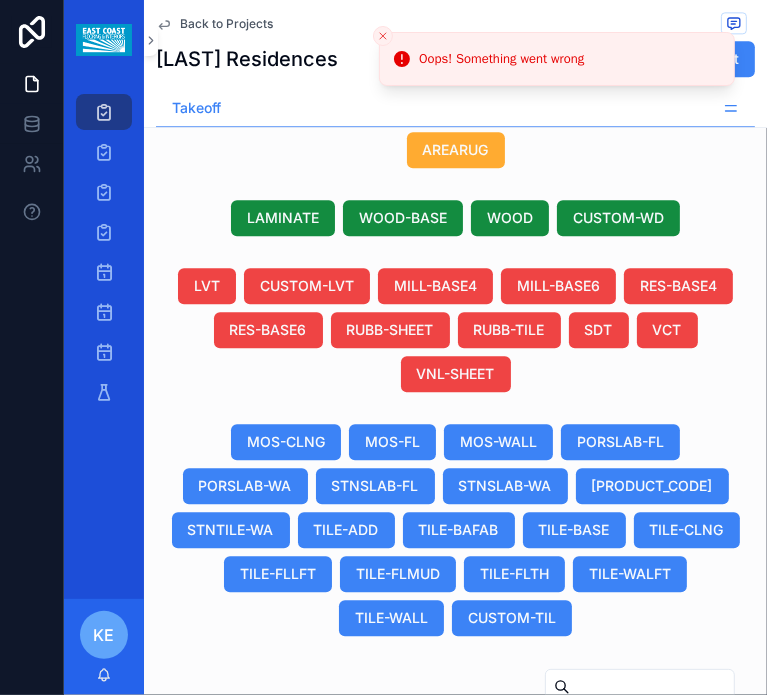click on "Polished Rectified 12"X12" Polished Rectified 12"X12"" at bounding box center (652, 865) 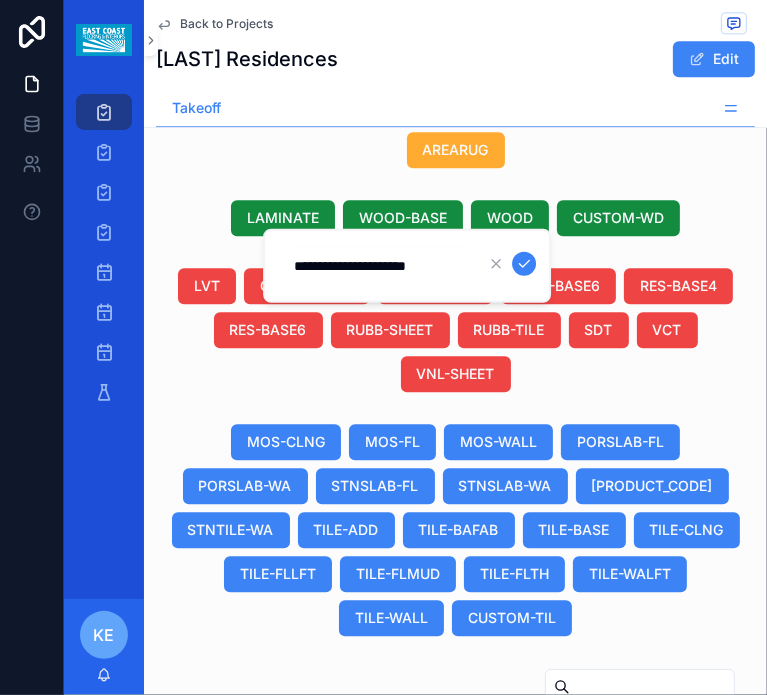 scroll, scrollTop: 0, scrollLeft: 0, axis: both 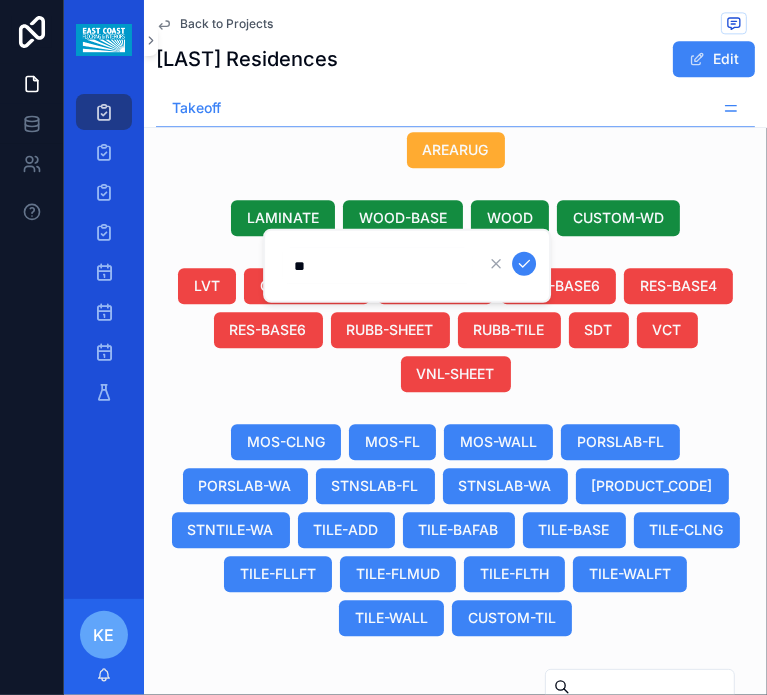 type on "*" 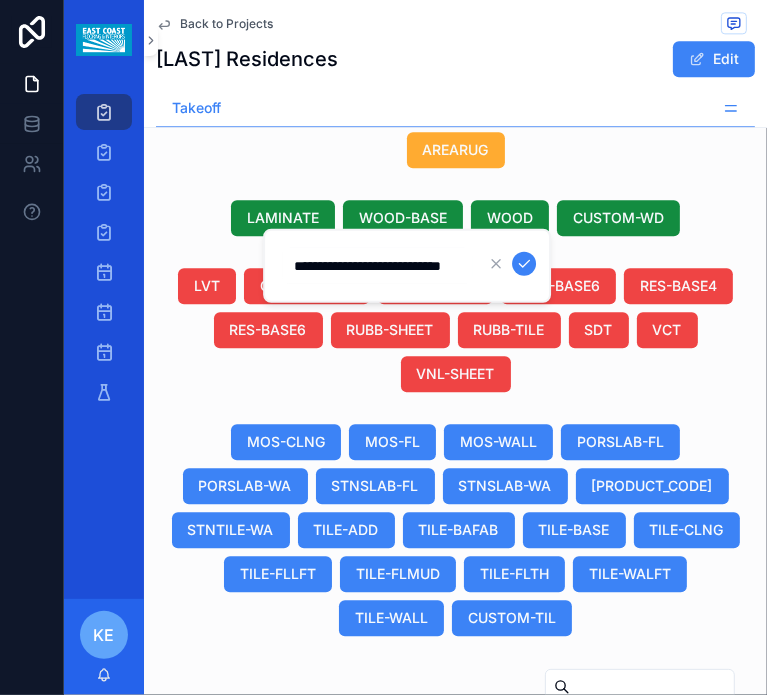 scroll, scrollTop: 0, scrollLeft: 32, axis: horizontal 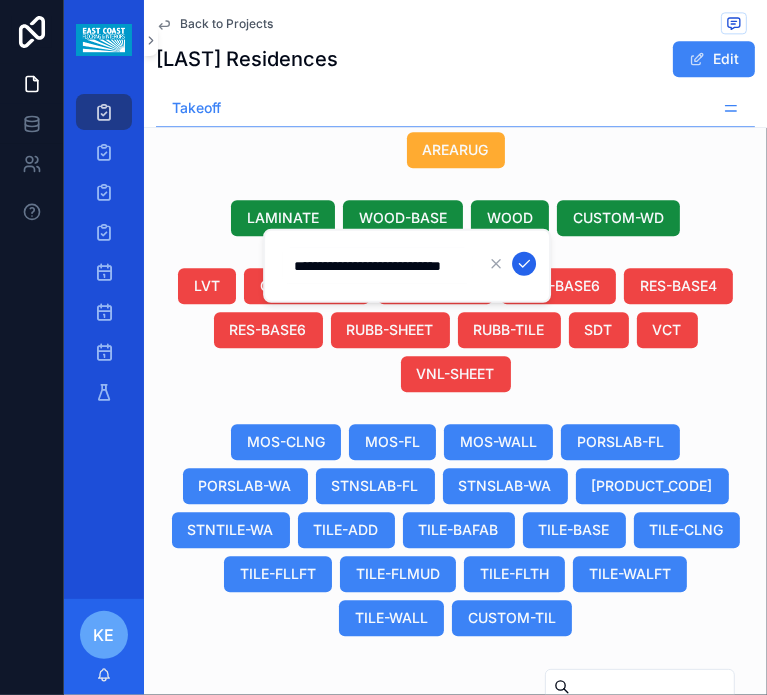 type on "**********" 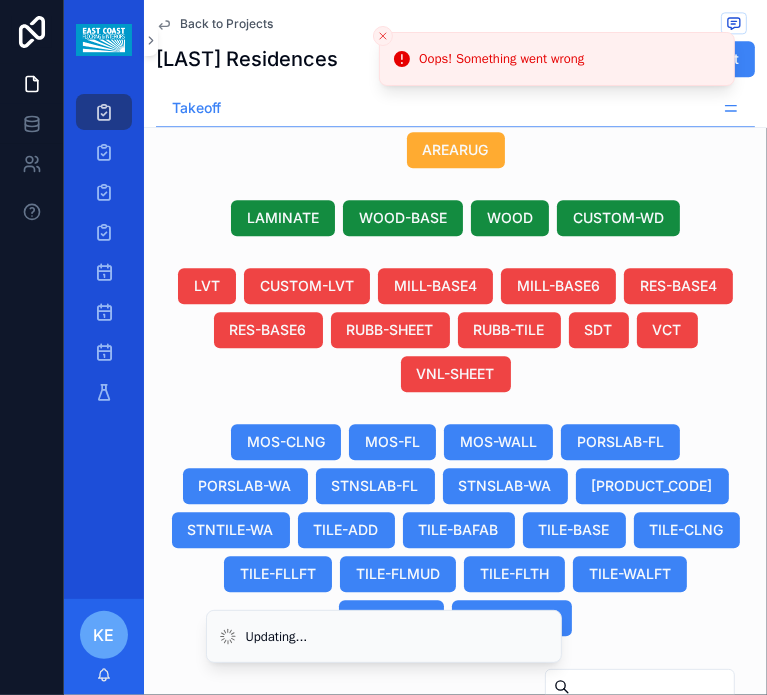 click on "Canteras White MarbleZabrino" at bounding box center (406, 865) 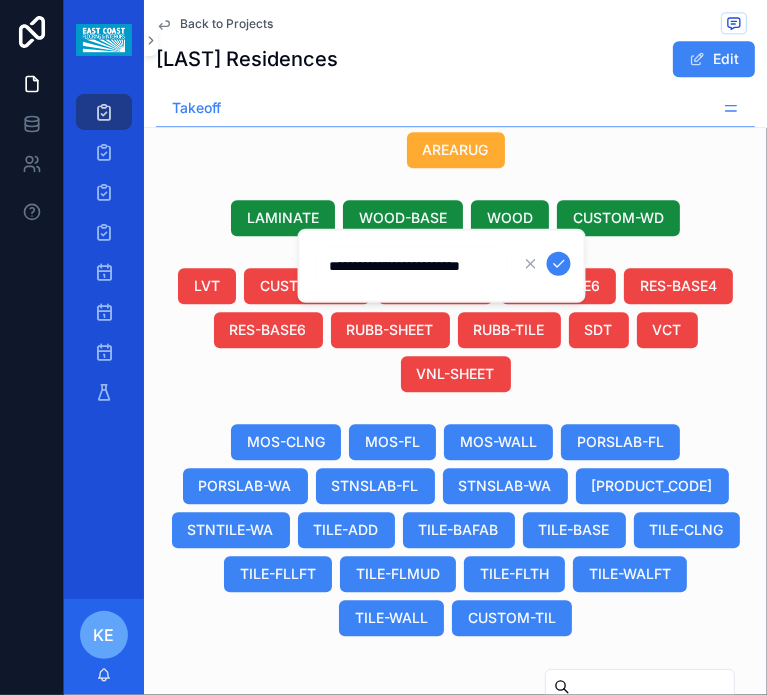 scroll, scrollTop: 0, scrollLeft: 0, axis: both 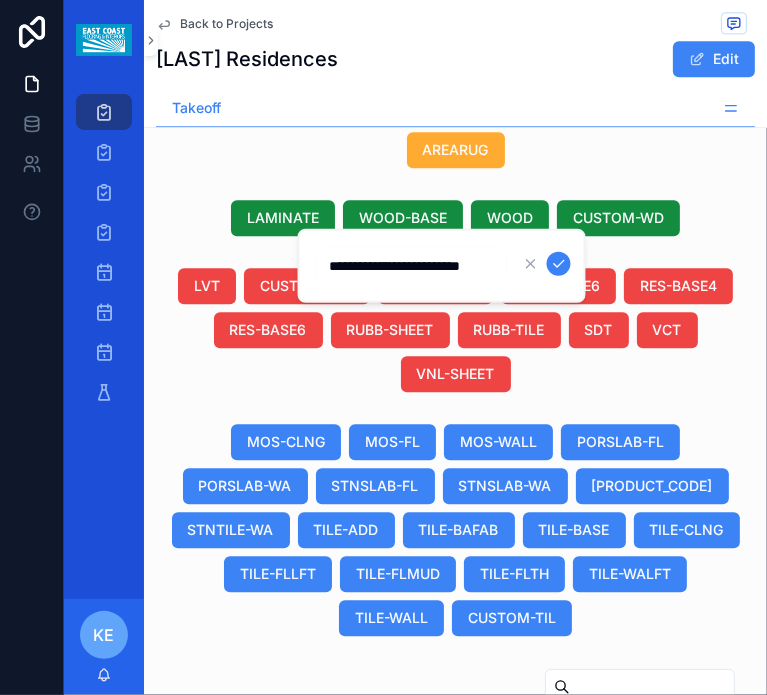 click on "**********" at bounding box center [412, 266] 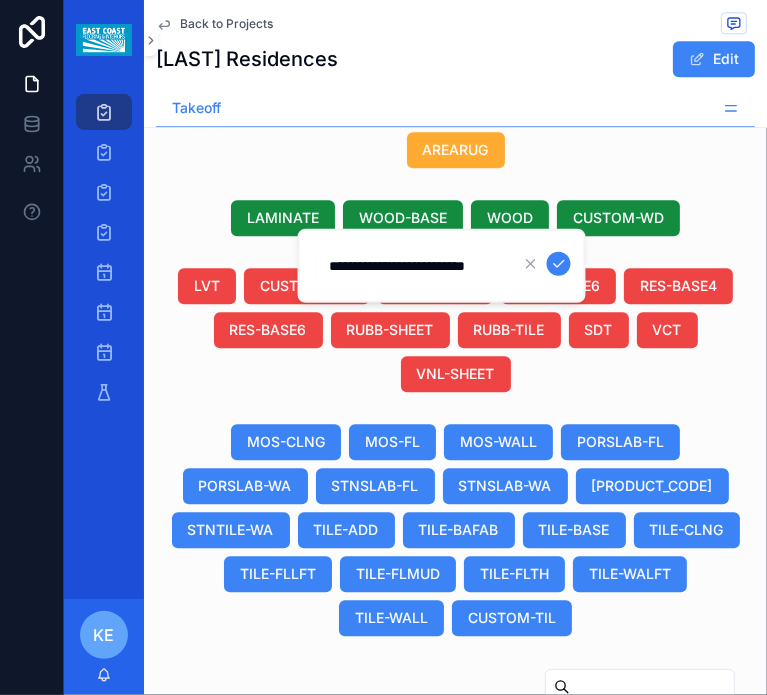 type on "**********" 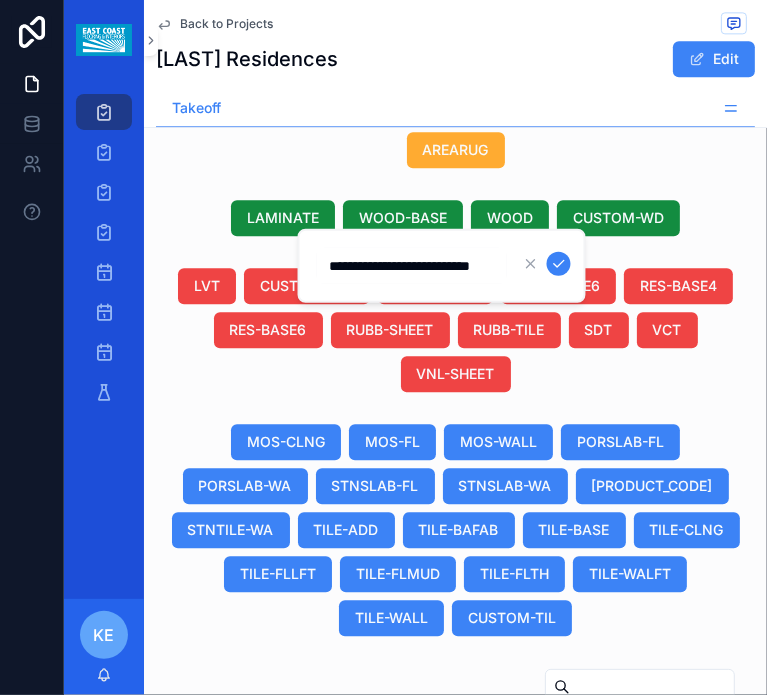 scroll, scrollTop: 0, scrollLeft: 12, axis: horizontal 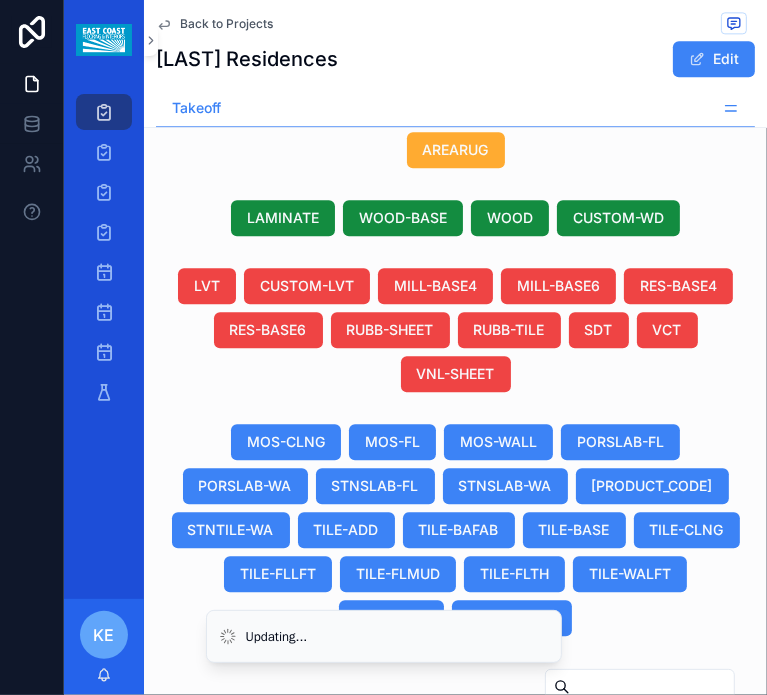 click on "Brown Polished Rectif 12"X12"" at bounding box center (624, 865) 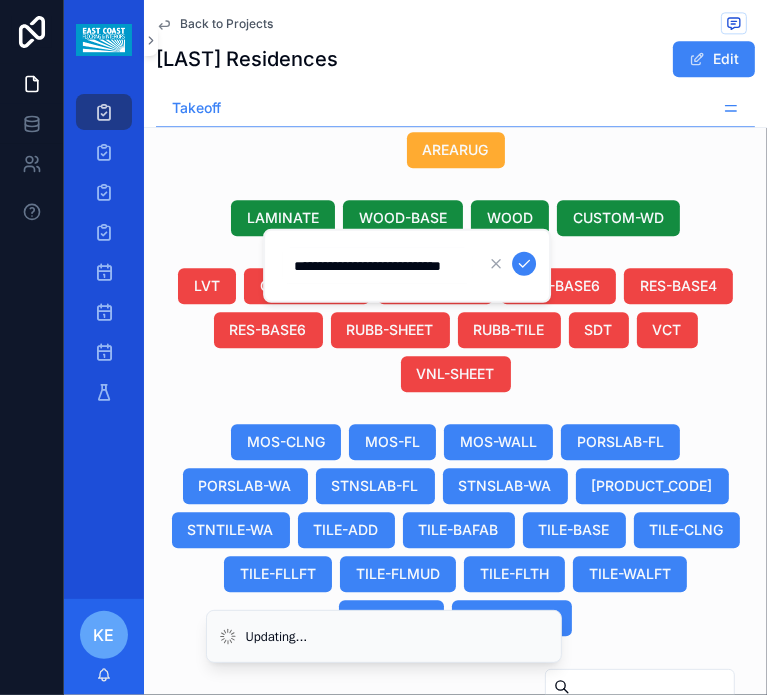 scroll, scrollTop: 0, scrollLeft: 32, axis: horizontal 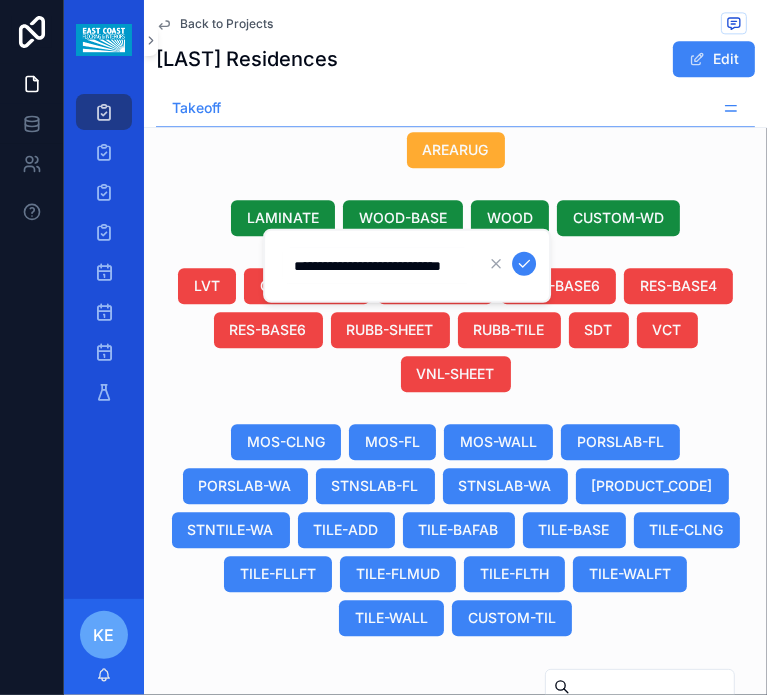 type on "**********" 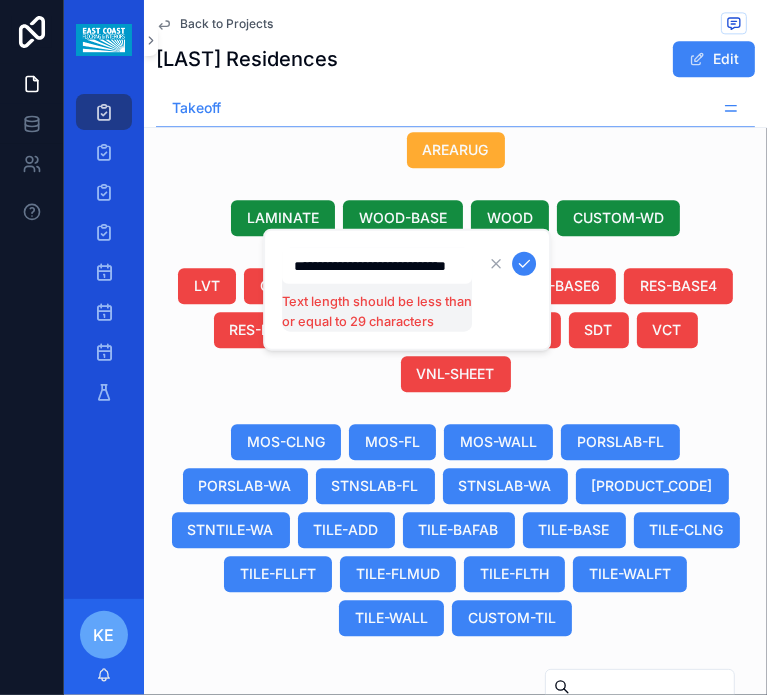 scroll, scrollTop: 0, scrollLeft: 42, axis: horizontal 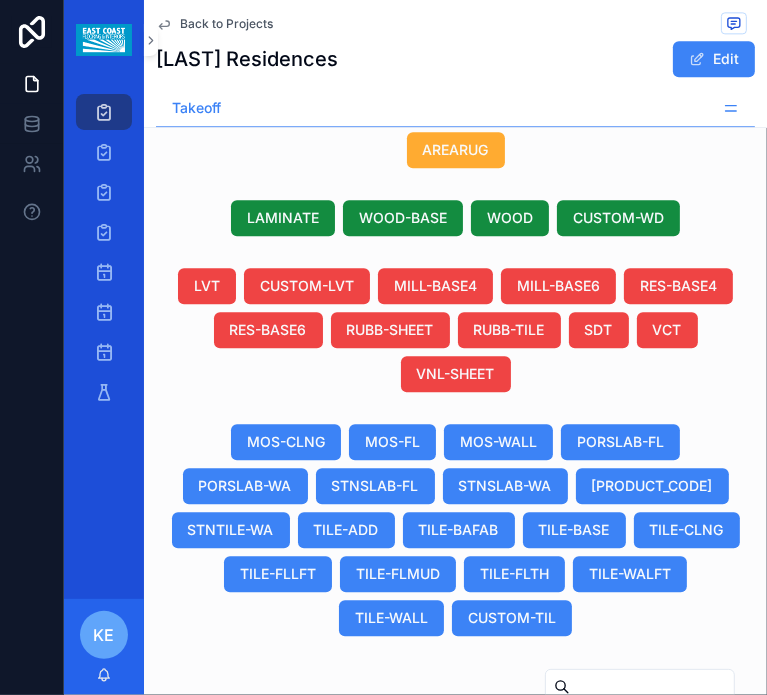 click on "Brown Polished Rectif 12"X12" Brown Polished Rectif 12"X12"" at bounding box center (652, 865) 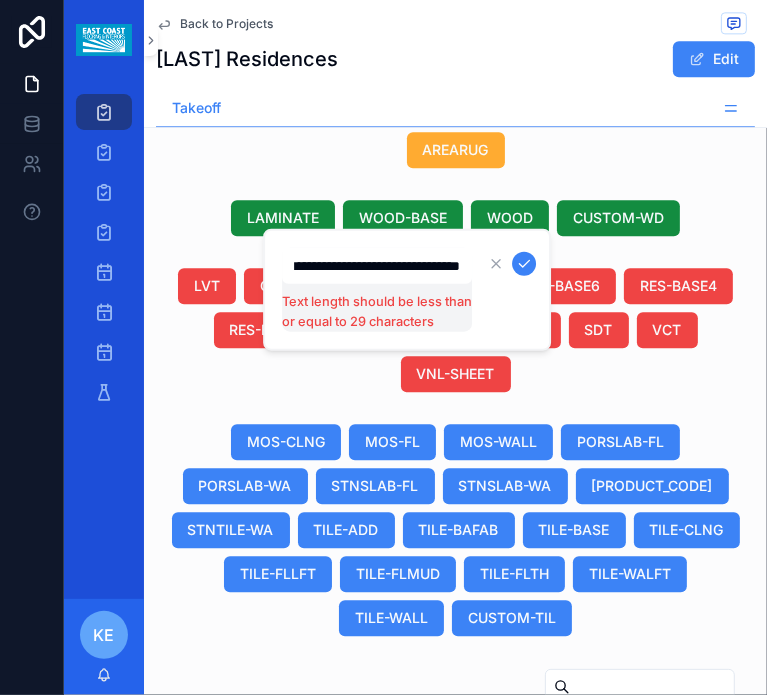 scroll, scrollTop: 0, scrollLeft: 0, axis: both 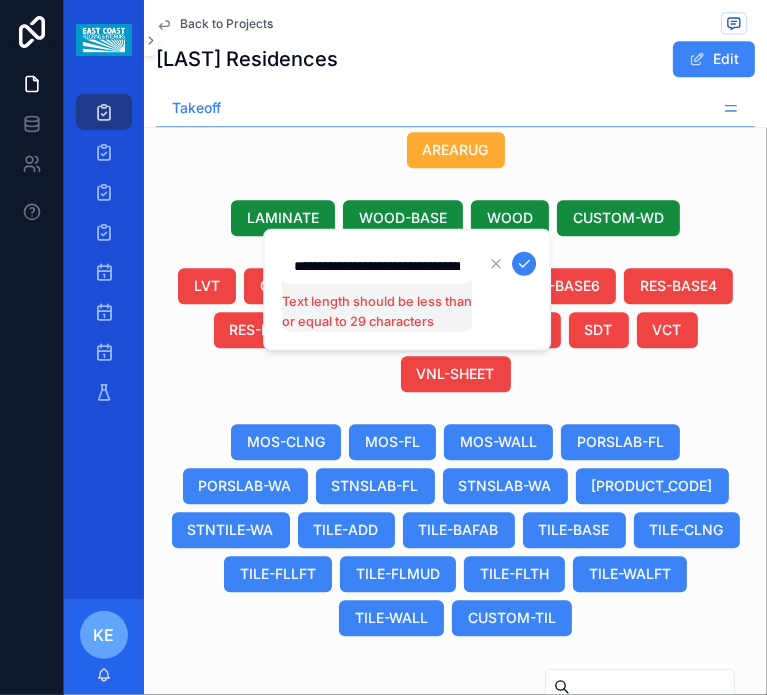 drag, startPoint x: 393, startPoint y: 260, endPoint x: 399, endPoint y: 320, distance: 60.299255 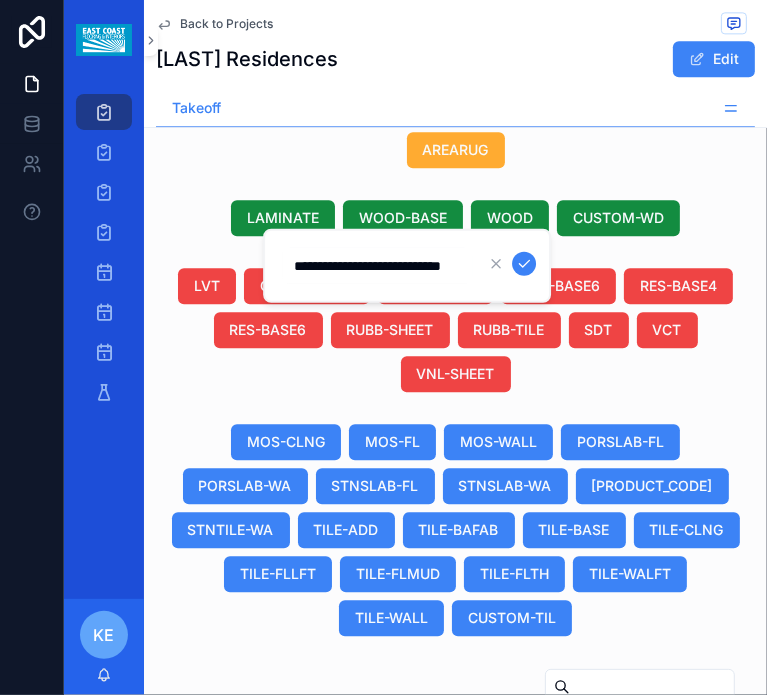 drag, startPoint x: 372, startPoint y: 260, endPoint x: 388, endPoint y: 363, distance: 104.23531 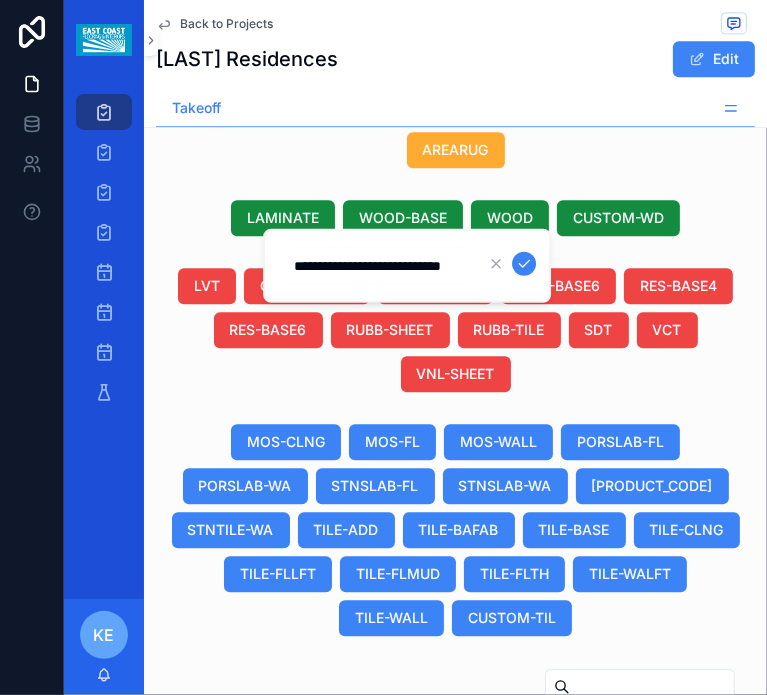 click on "**********" at bounding box center [377, 266] 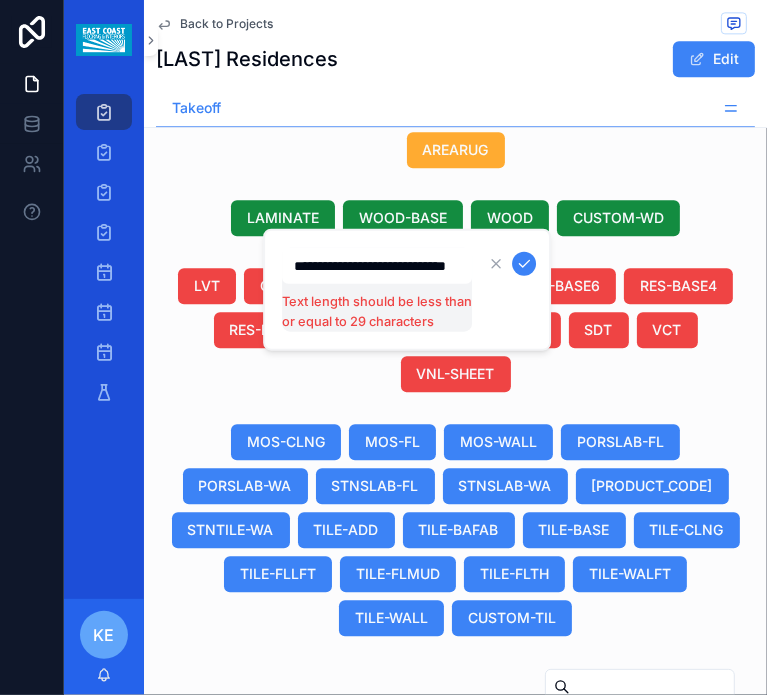 type on "**********" 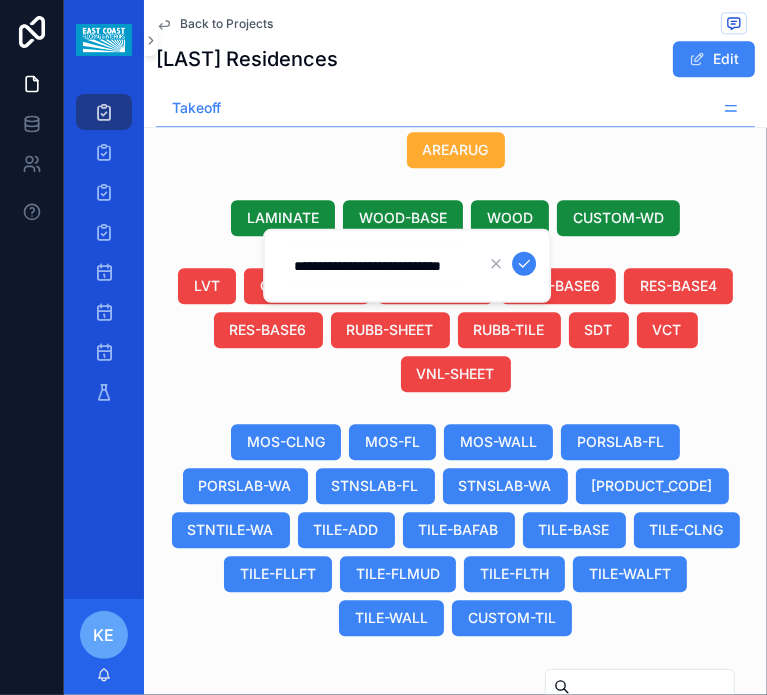 click at bounding box center [524, 264] 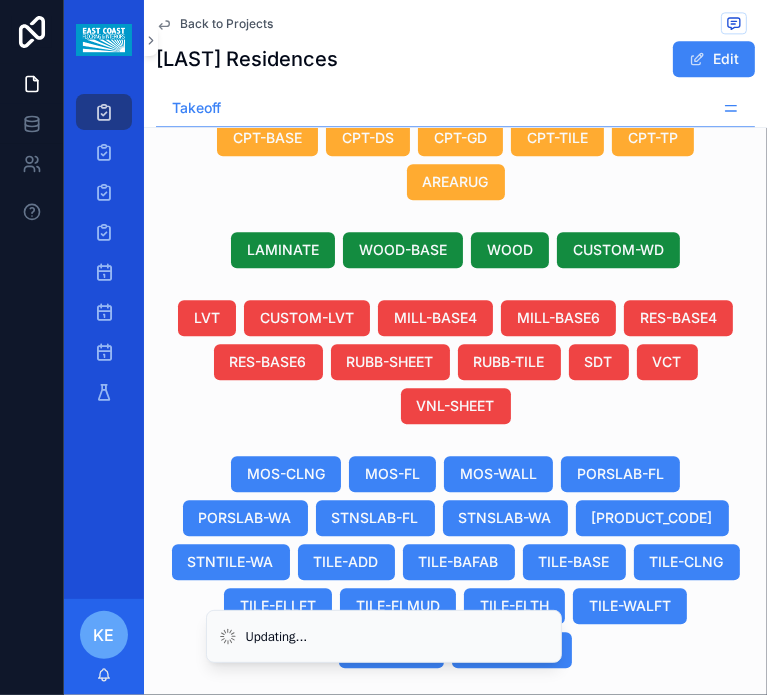 scroll, scrollTop: 2393, scrollLeft: 0, axis: vertical 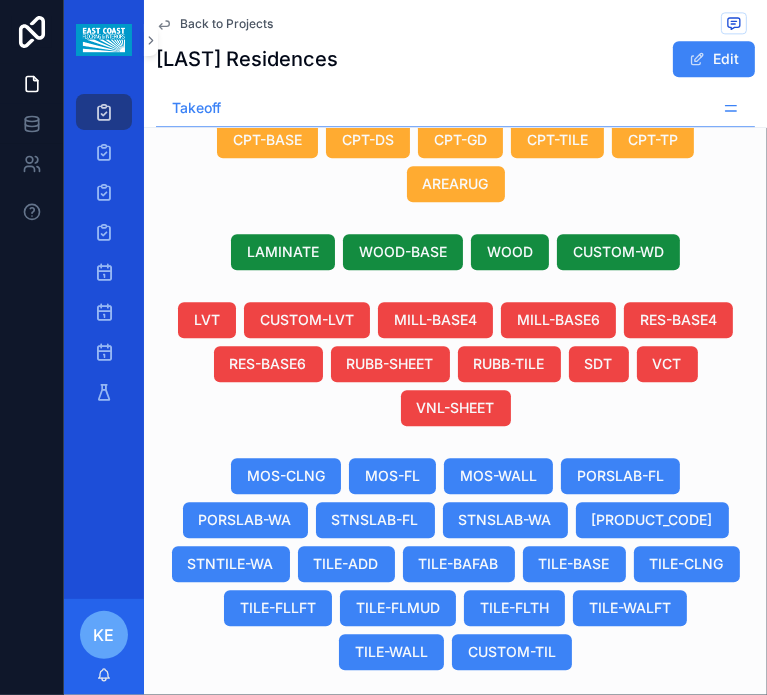click on "Canteras Saint Marks Lightht" at bounding box center [402, 899] 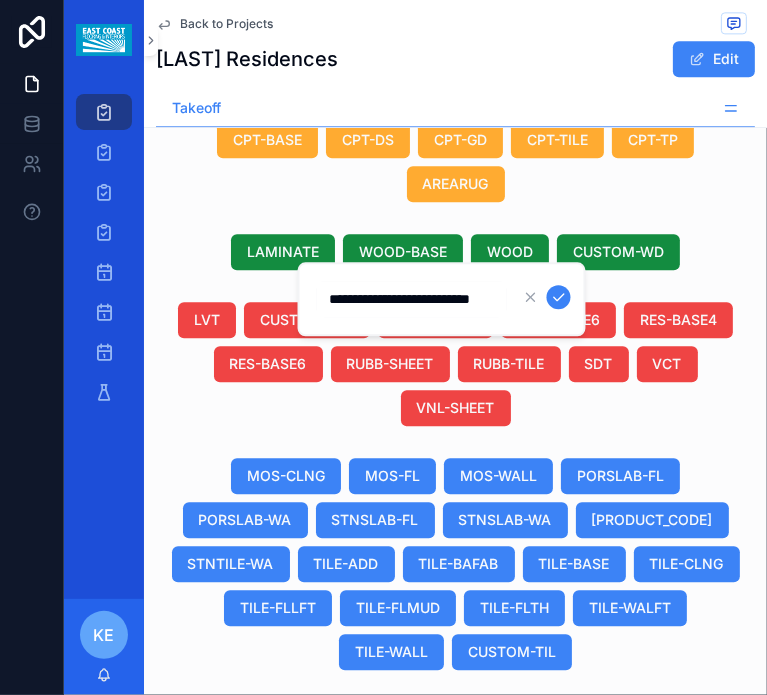 scroll, scrollTop: 0, scrollLeft: 24, axis: horizontal 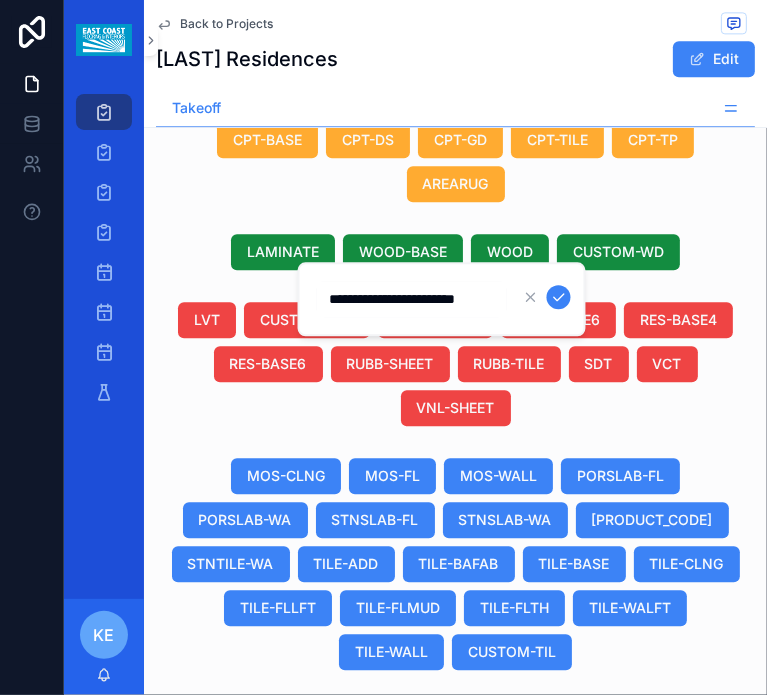 type on "**********" 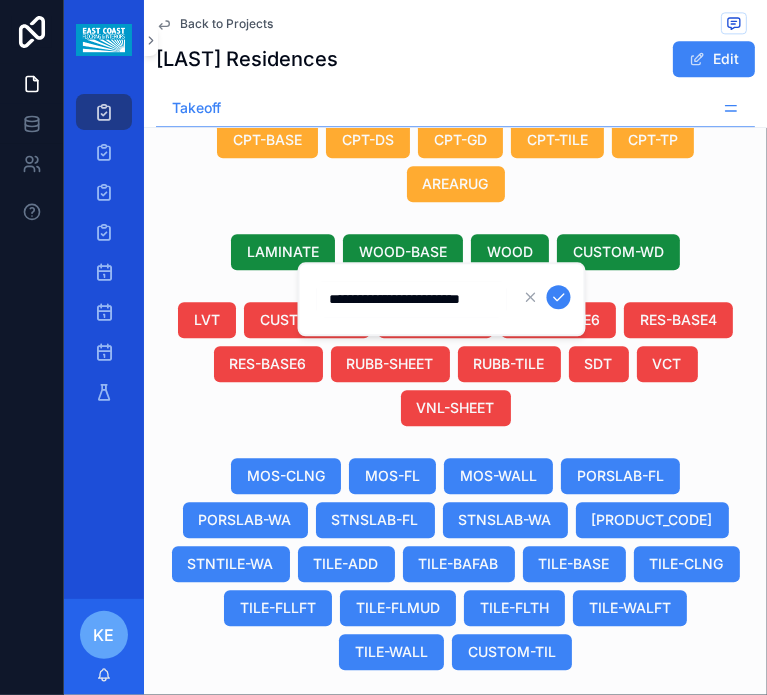 scroll, scrollTop: 0, scrollLeft: 12, axis: horizontal 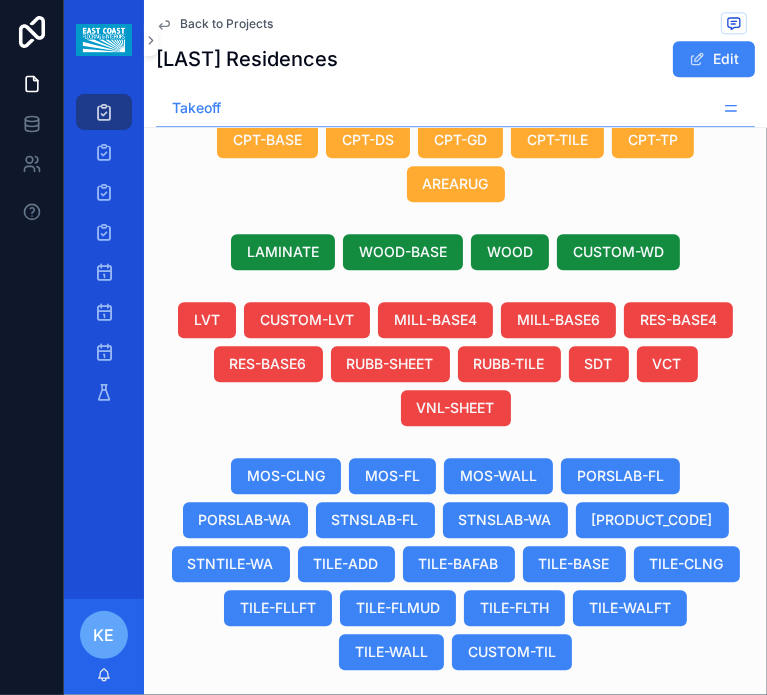 click on "Canteras Saint Marks Lightht Canteras Saint Marks Lightht" at bounding box center [412, 899] 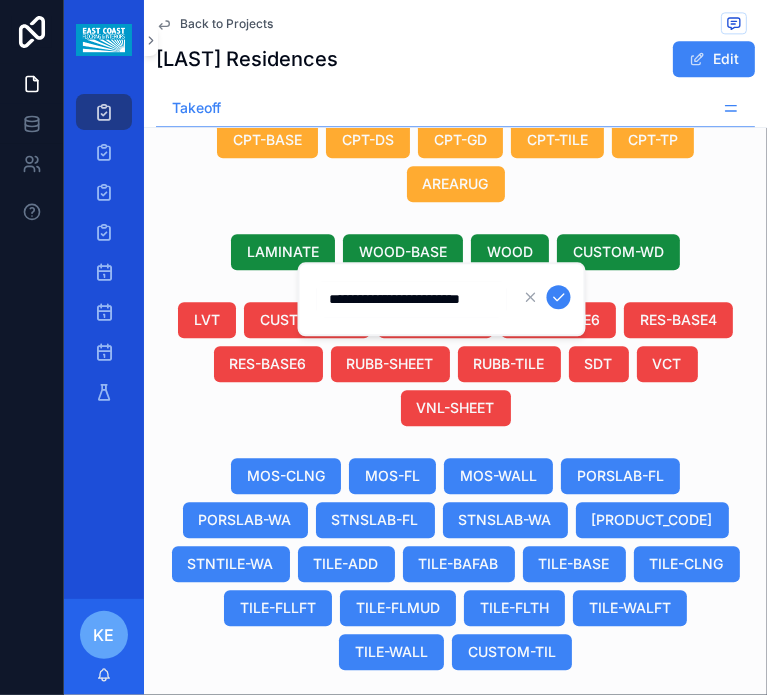 scroll, scrollTop: 0, scrollLeft: 12, axis: horizontal 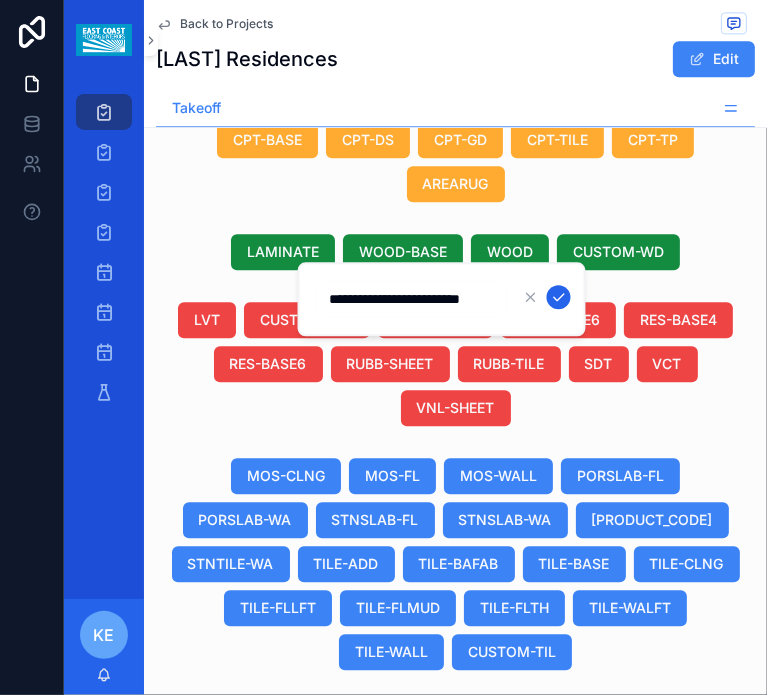 click 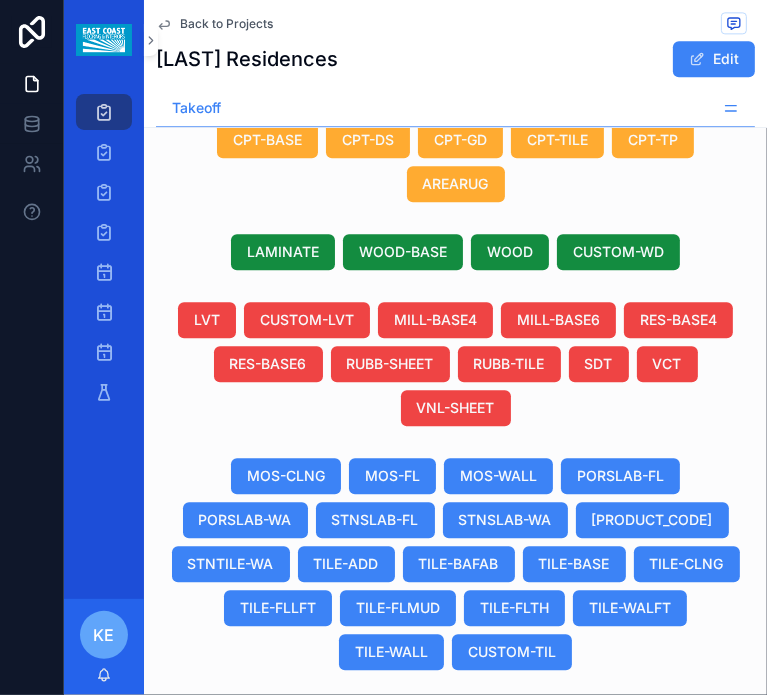 scroll, scrollTop: 0, scrollLeft: 980, axis: horizontal 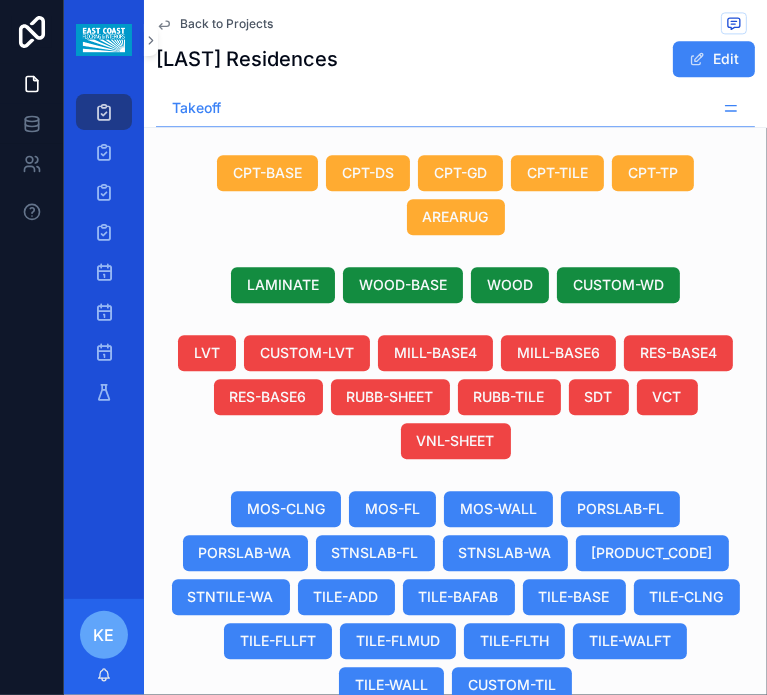 click on "Canteras White MarbleZabrino Canteras White MarbleZabrino" at bounding box center [472, 859] 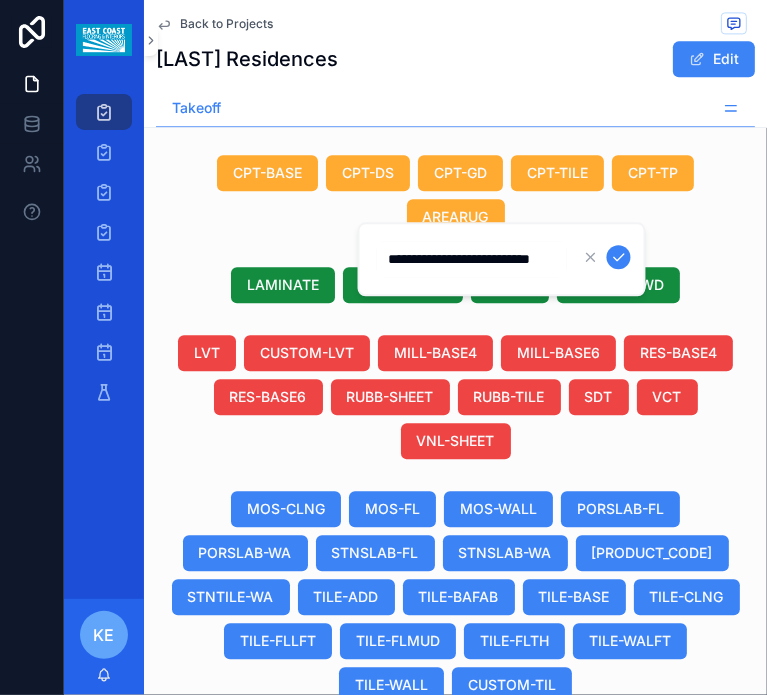 scroll, scrollTop: 0, scrollLeft: 36, axis: horizontal 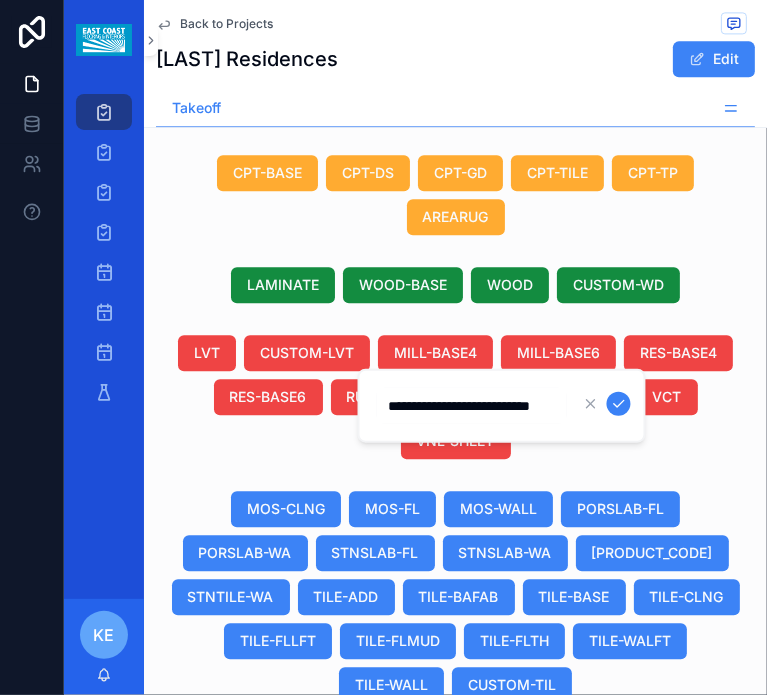 click on "**********" at bounding box center [472, 406] 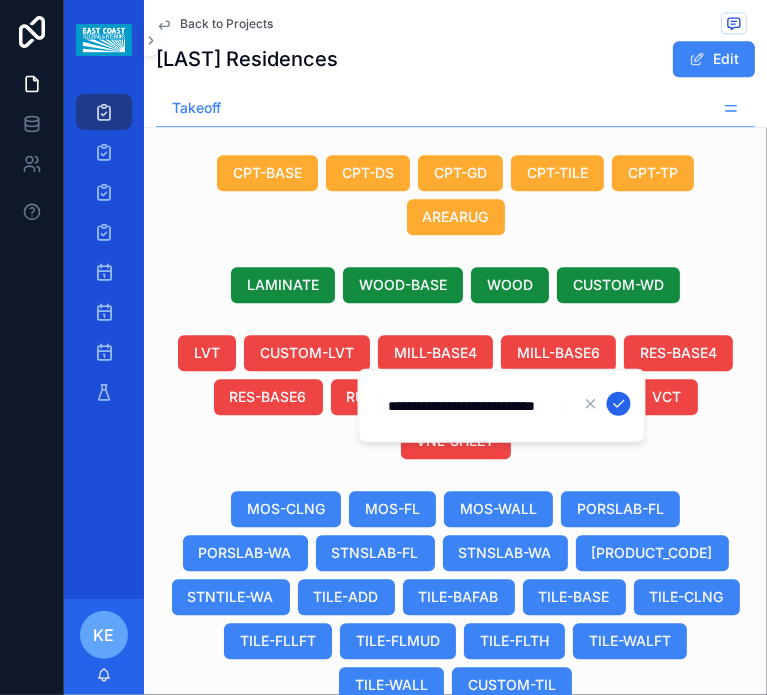 type on "**********" 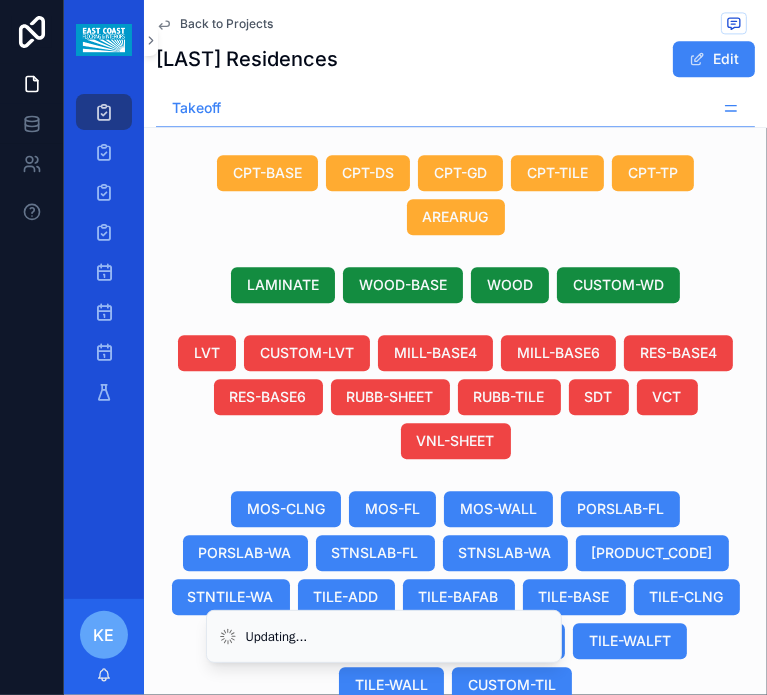 click on "Canteras White MarbleZabrino Canteras White MarbleZabrino" at bounding box center (472, 859) 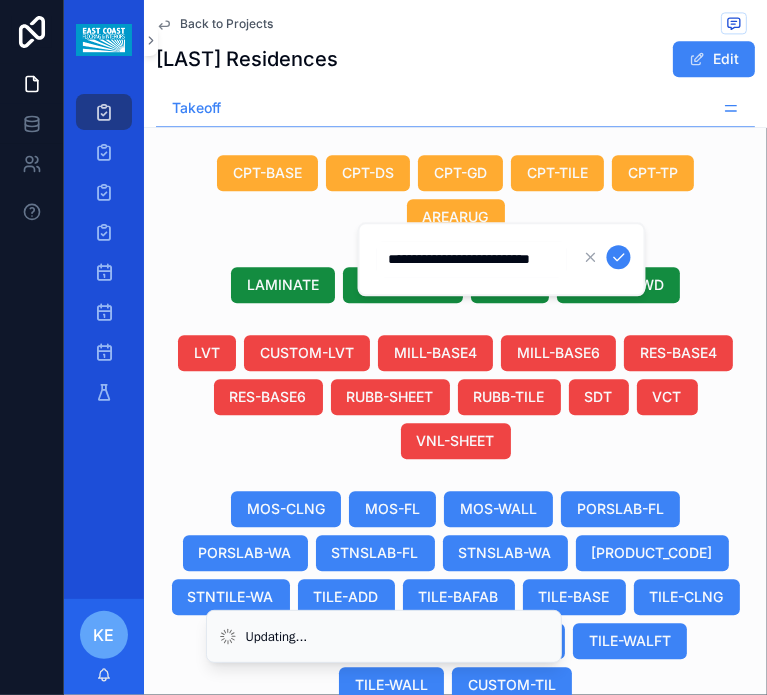 scroll, scrollTop: 0, scrollLeft: 36, axis: horizontal 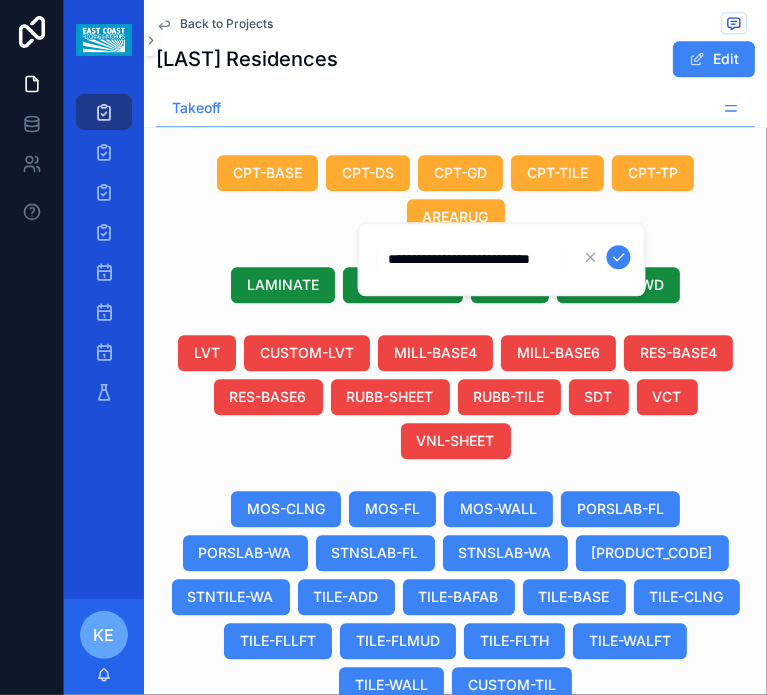 drag, startPoint x: 502, startPoint y: 267, endPoint x: 569, endPoint y: 274, distance: 67.36468 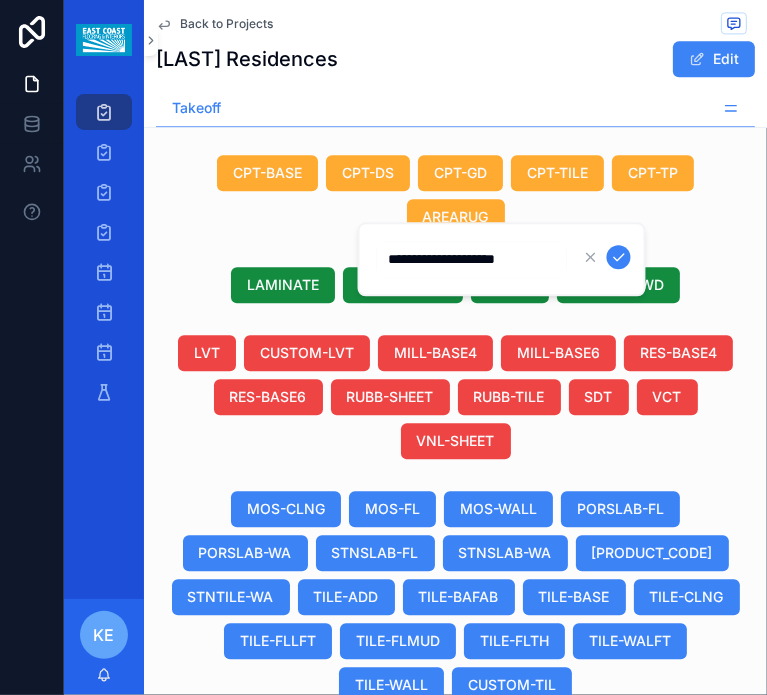 scroll, scrollTop: 0, scrollLeft: 0, axis: both 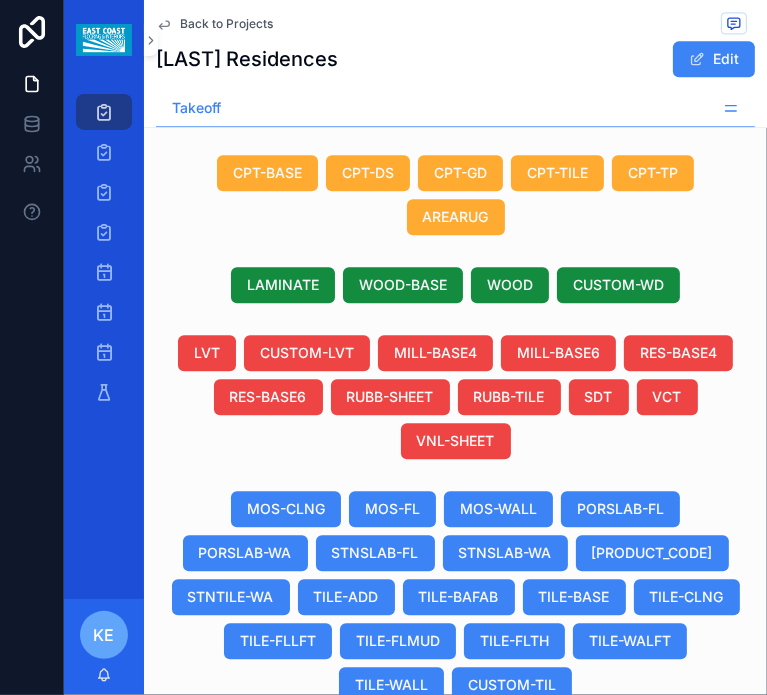 click on "Canteras White MarbleZabrino Canteras White MarbleZabrino" at bounding box center (472, 859) 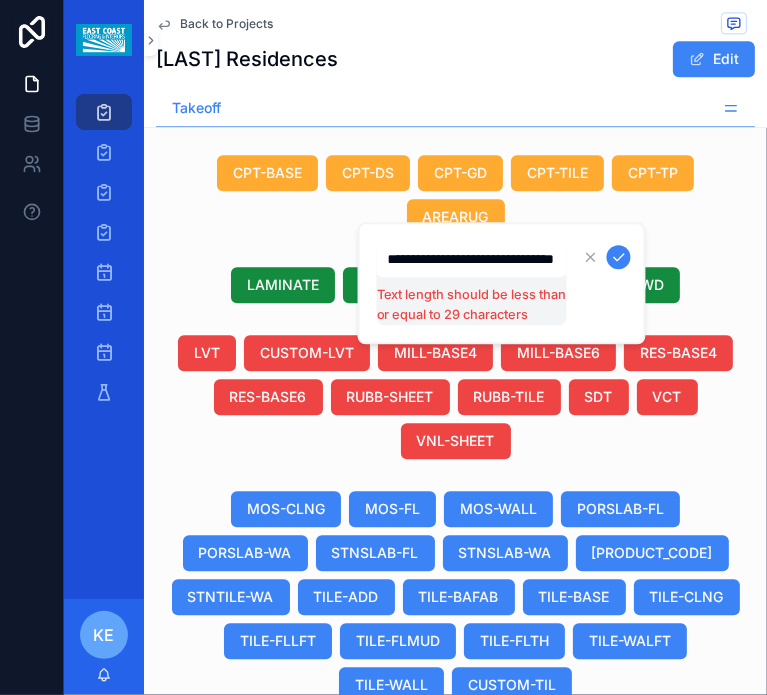 scroll, scrollTop: 0, scrollLeft: 74, axis: horizontal 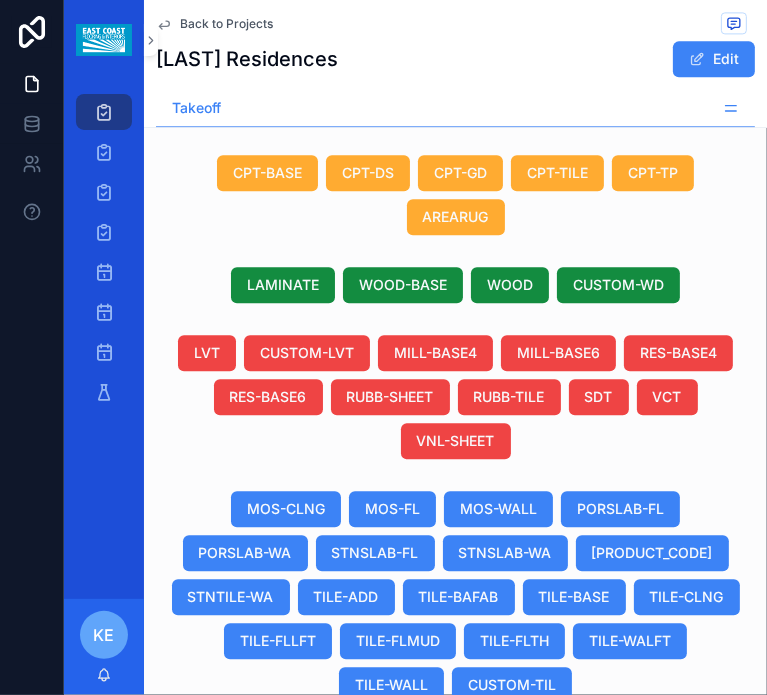 click on "Polished Rectified 12"X12" Polished Rectified 12"X12"" at bounding box center [712, 859] 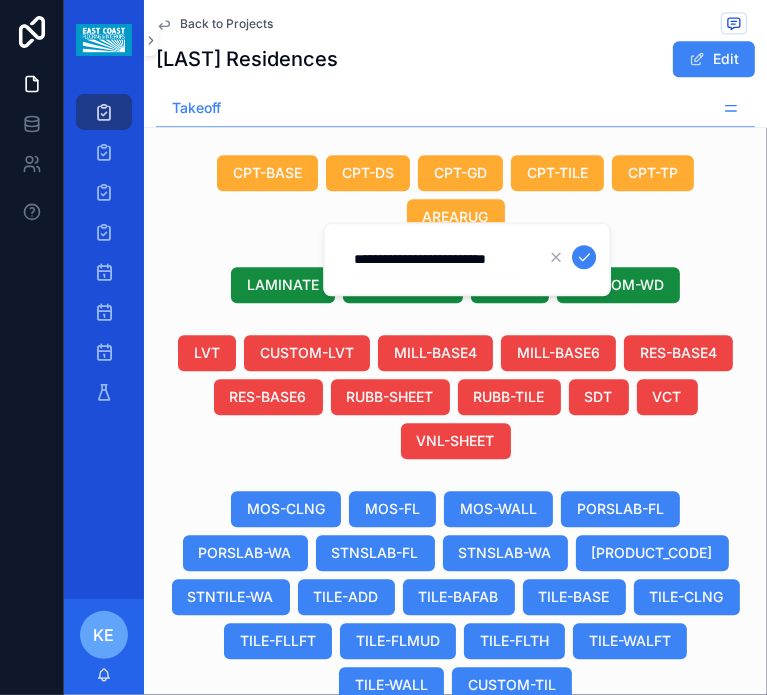 scroll, scrollTop: 0, scrollLeft: 0, axis: both 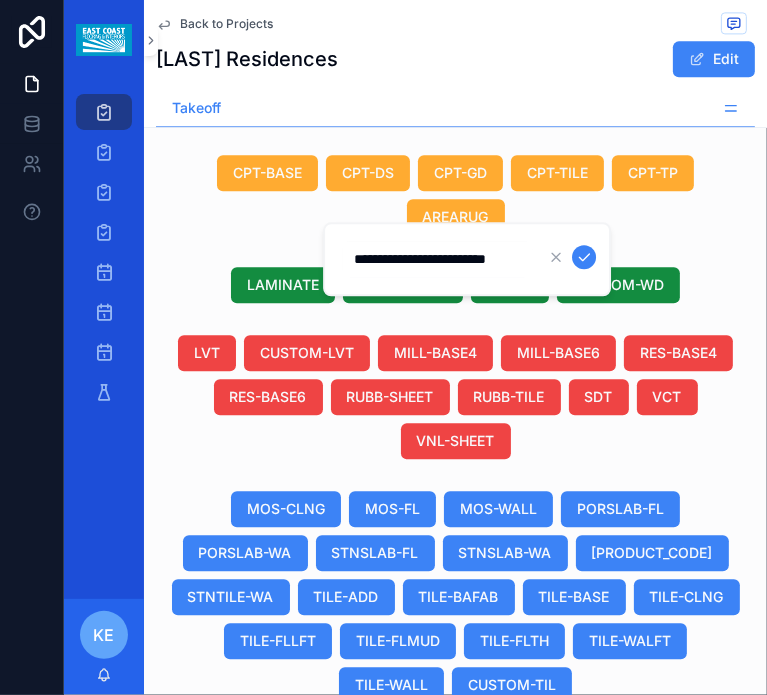 drag, startPoint x: 468, startPoint y: 266, endPoint x: 340, endPoint y: 276, distance: 128.39003 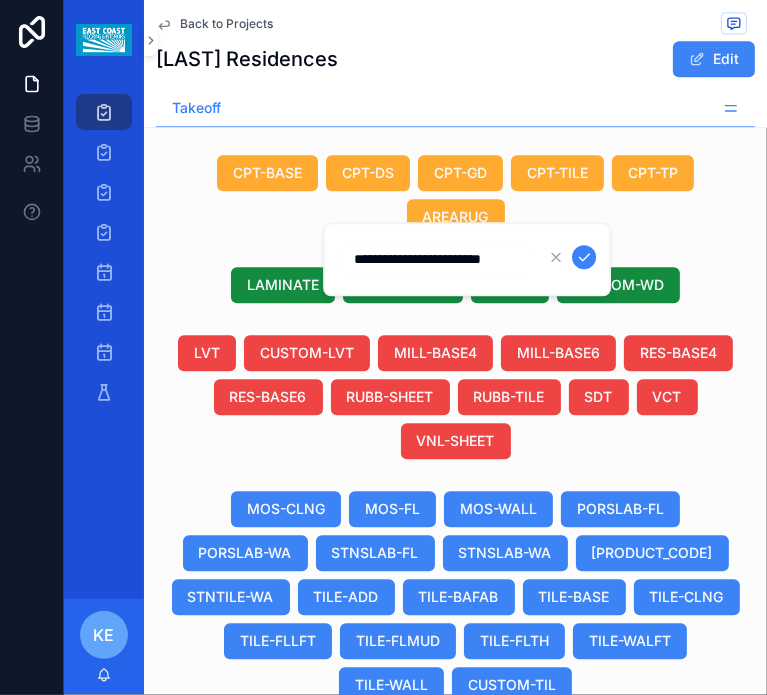 scroll, scrollTop: 0, scrollLeft: 5, axis: horizontal 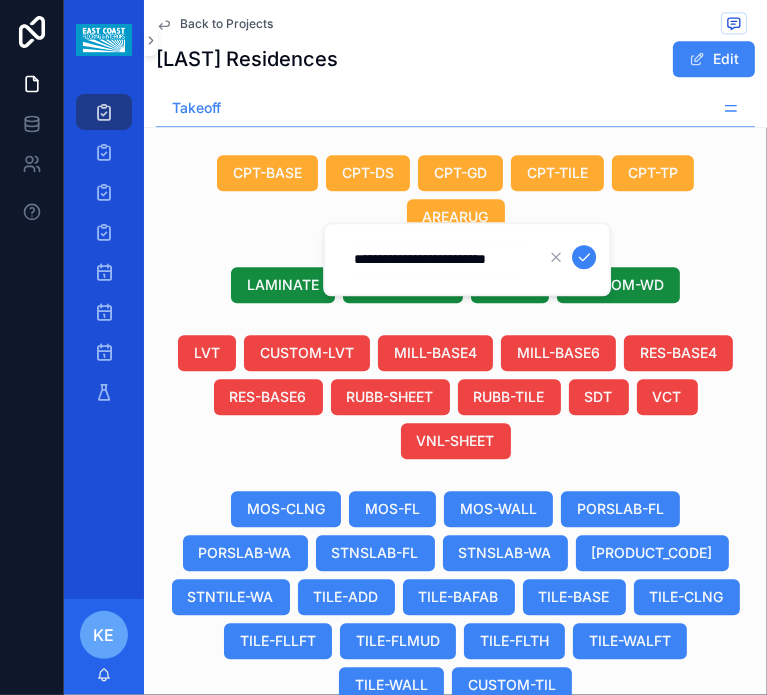 click at bounding box center [584, 257] 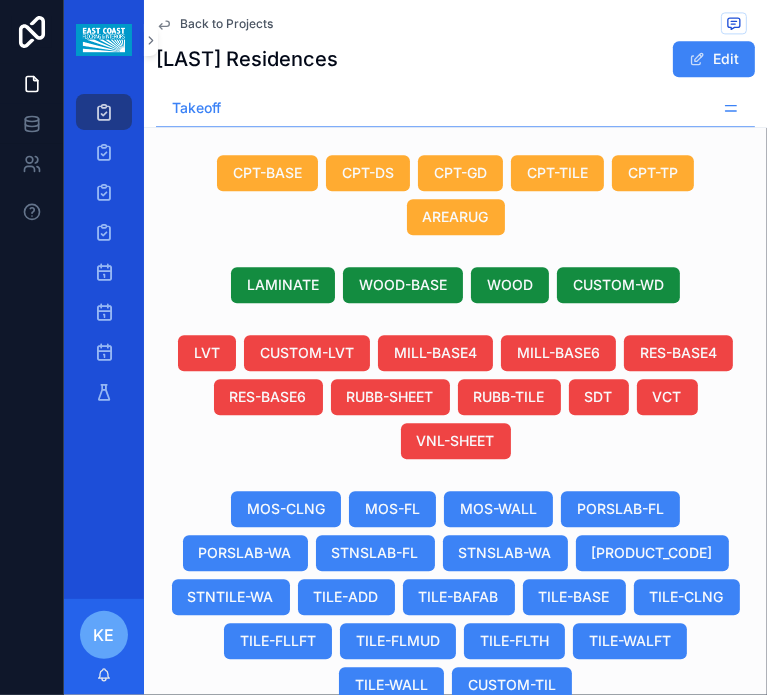 click on "Duplicate View Details" at bounding box center (619, 823) 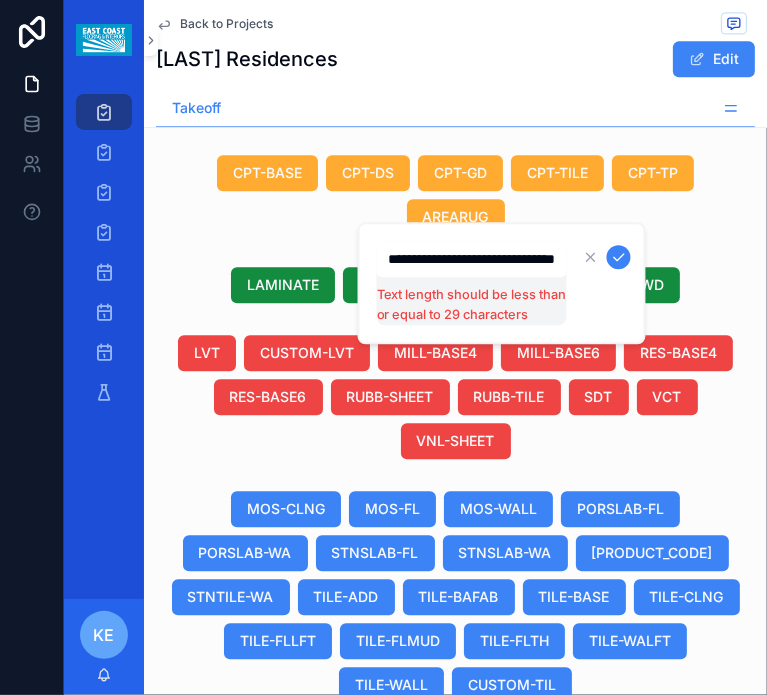 scroll, scrollTop: 0, scrollLeft: 74, axis: horizontal 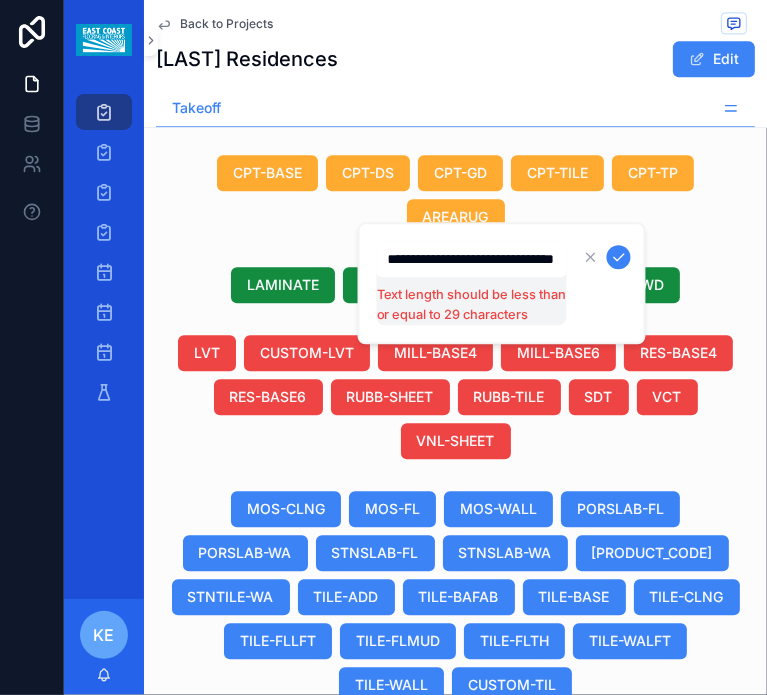 drag, startPoint x: 466, startPoint y: 259, endPoint x: 469, endPoint y: 275, distance: 16.27882 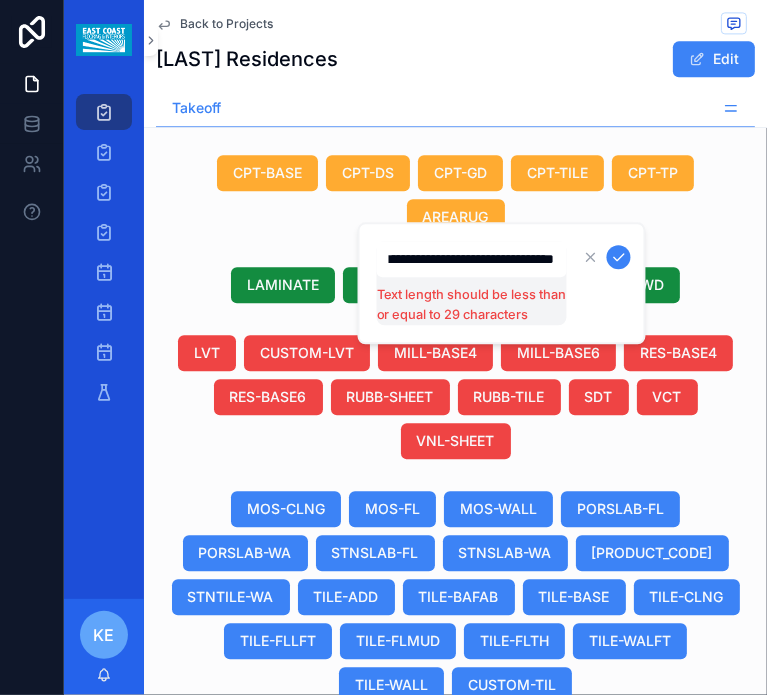 click on "**********" at bounding box center [472, 259] 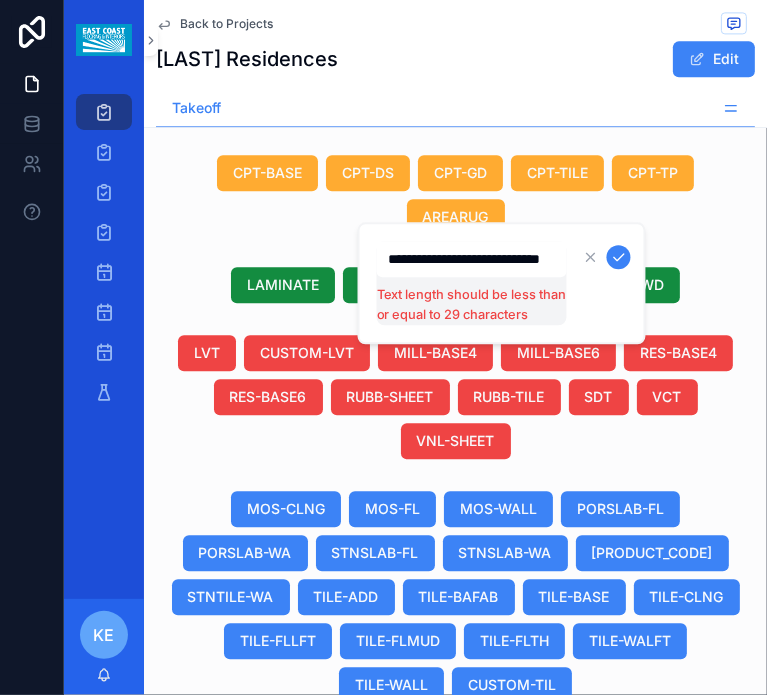 scroll, scrollTop: 0, scrollLeft: 45, axis: horizontal 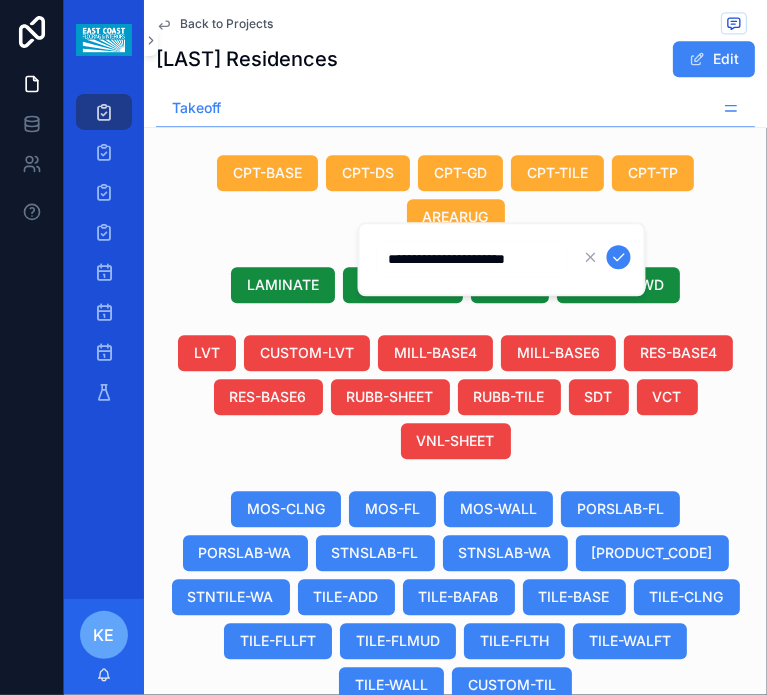 click on "**********" at bounding box center [472, 259] 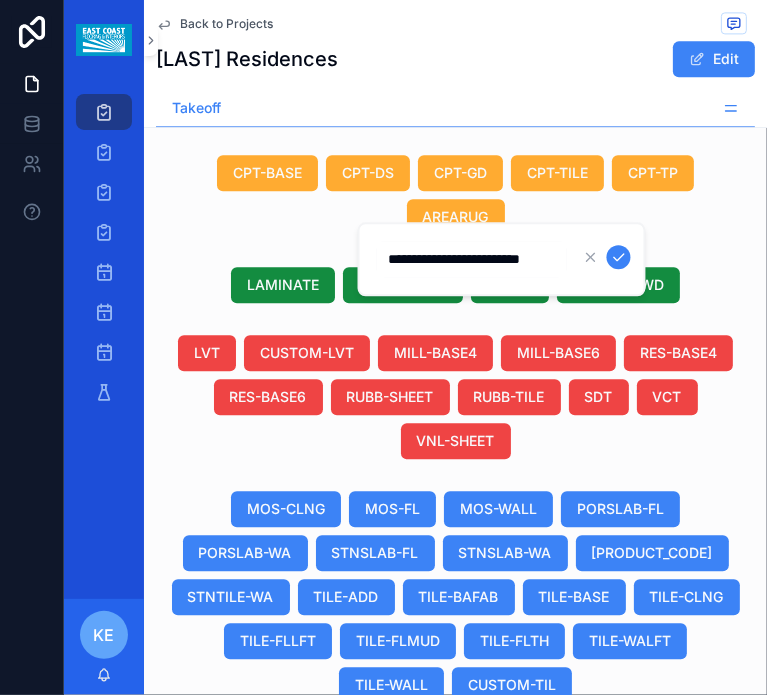type on "**********" 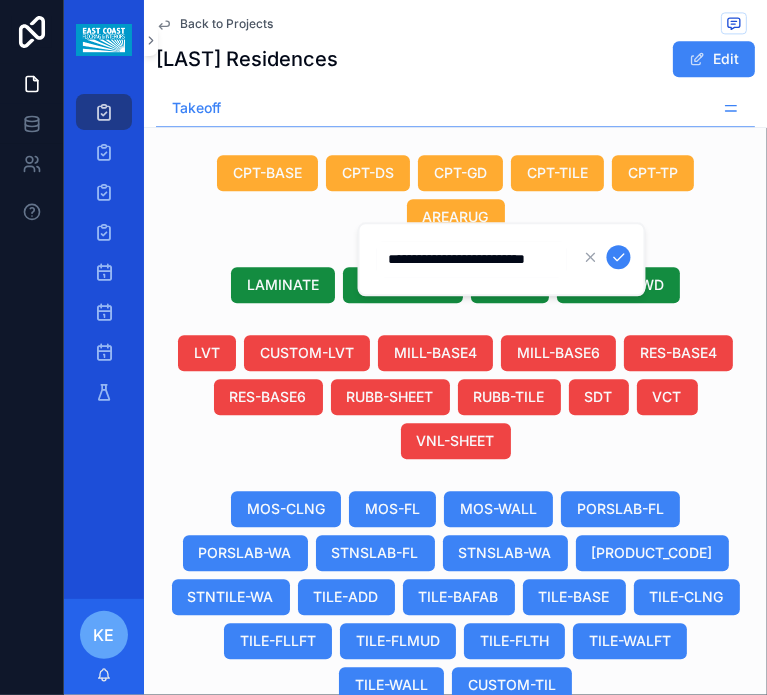 click at bounding box center (619, 257) 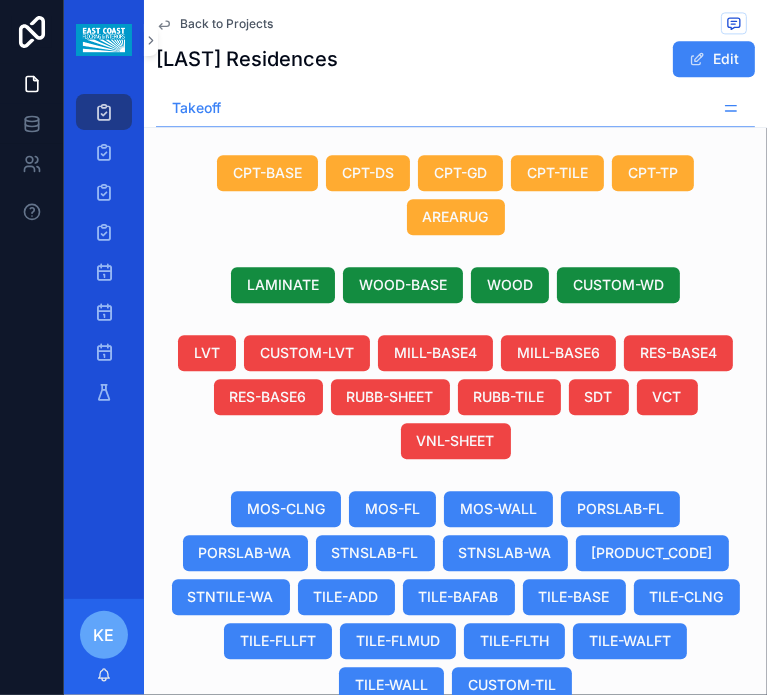 scroll, scrollTop: 0, scrollLeft: 1087, axis: horizontal 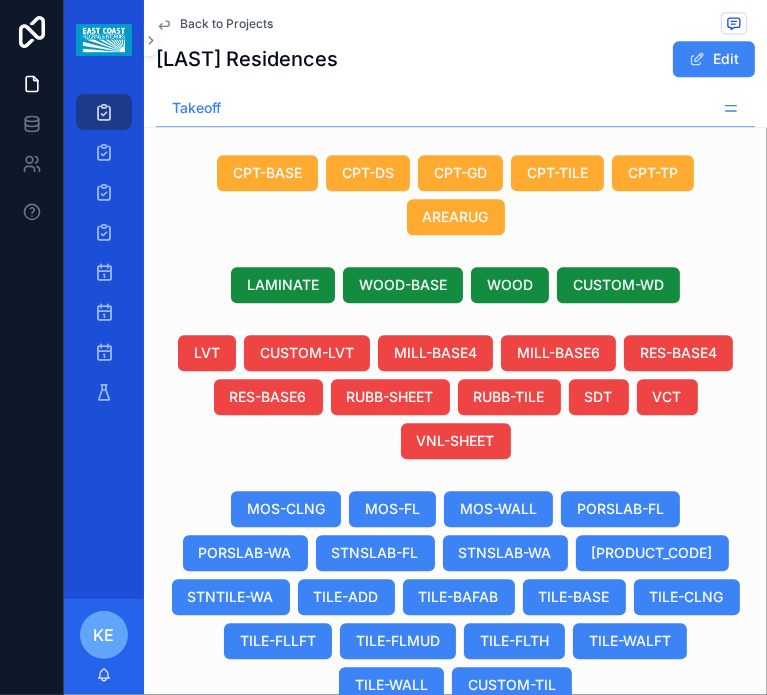 click on "Canteras White Barcode Zero" at bounding box center (357, 859) 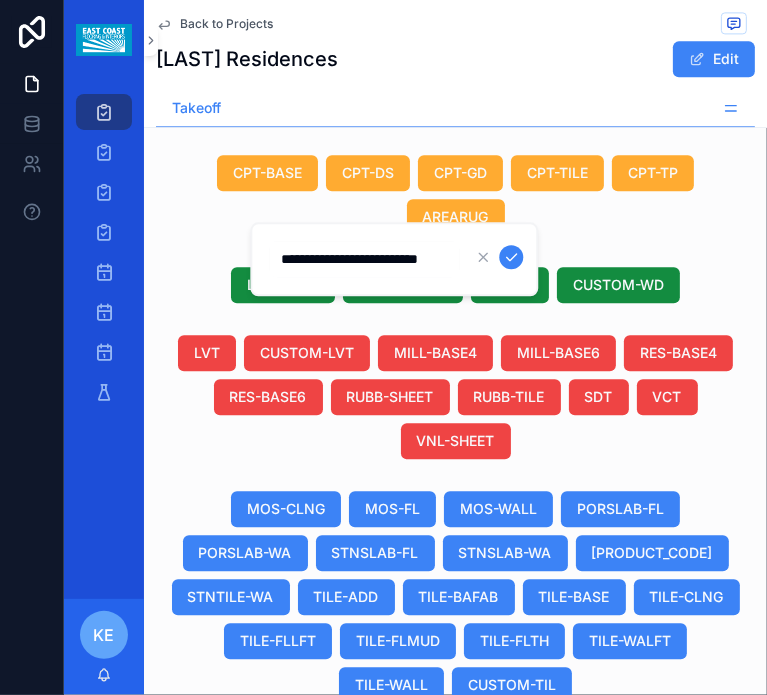 scroll, scrollTop: 0, scrollLeft: 28, axis: horizontal 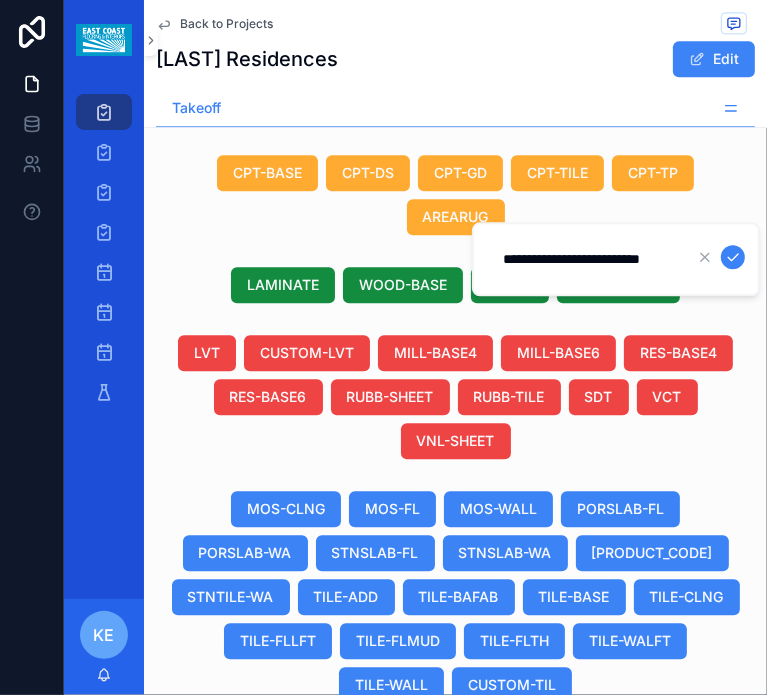 type on "**********" 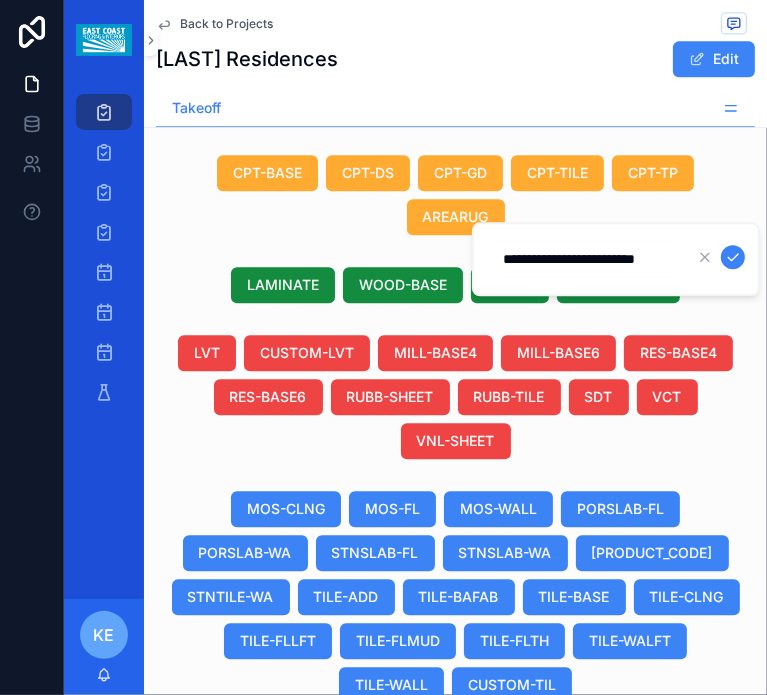 scroll, scrollTop: 0, scrollLeft: 10, axis: horizontal 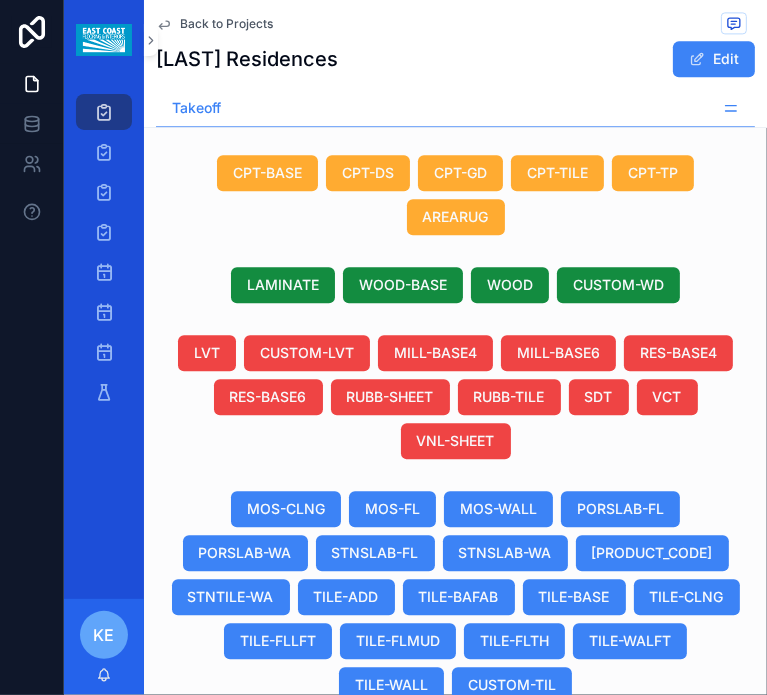 click on "in carrara Ghiacco 12"X12"" at bounding box center [568, 859] 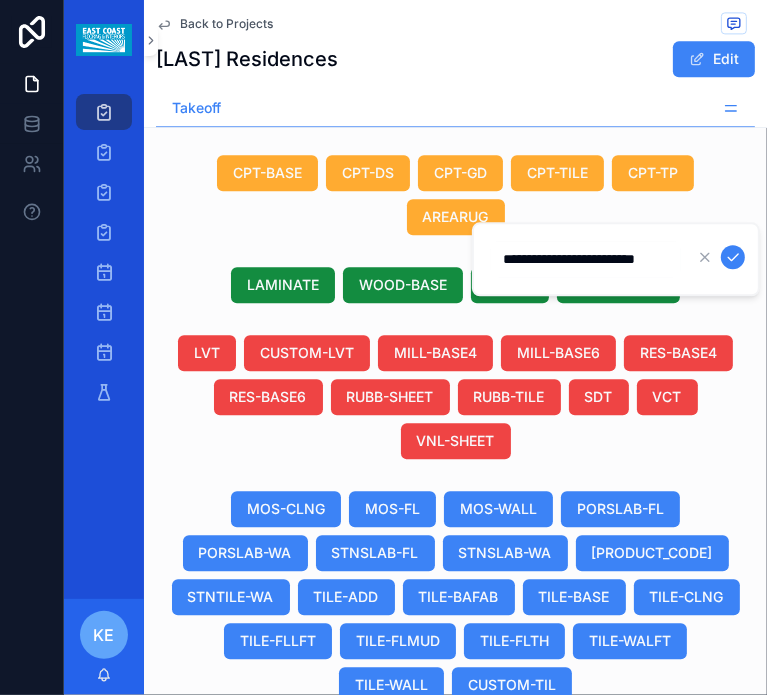scroll, scrollTop: 0, scrollLeft: 10, axis: horizontal 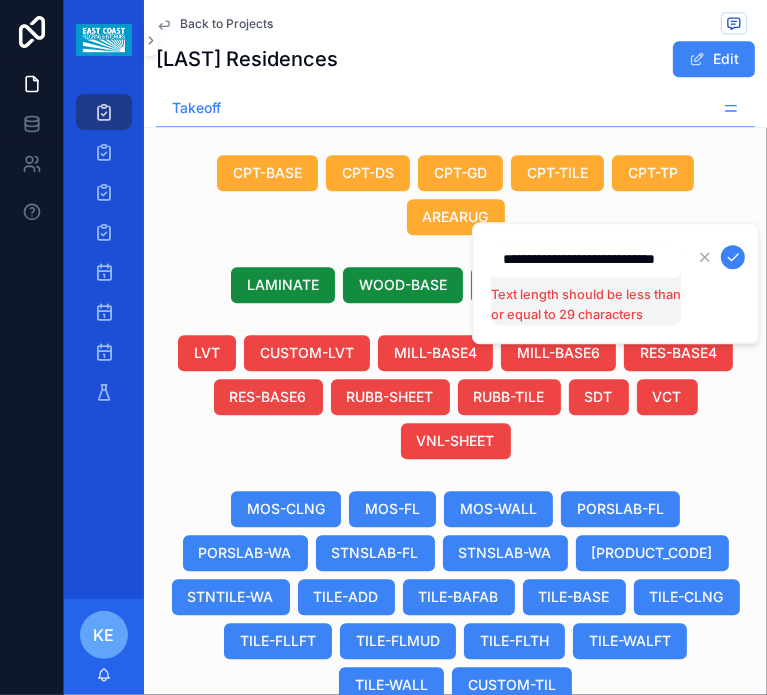click on "**********" at bounding box center (586, 259) 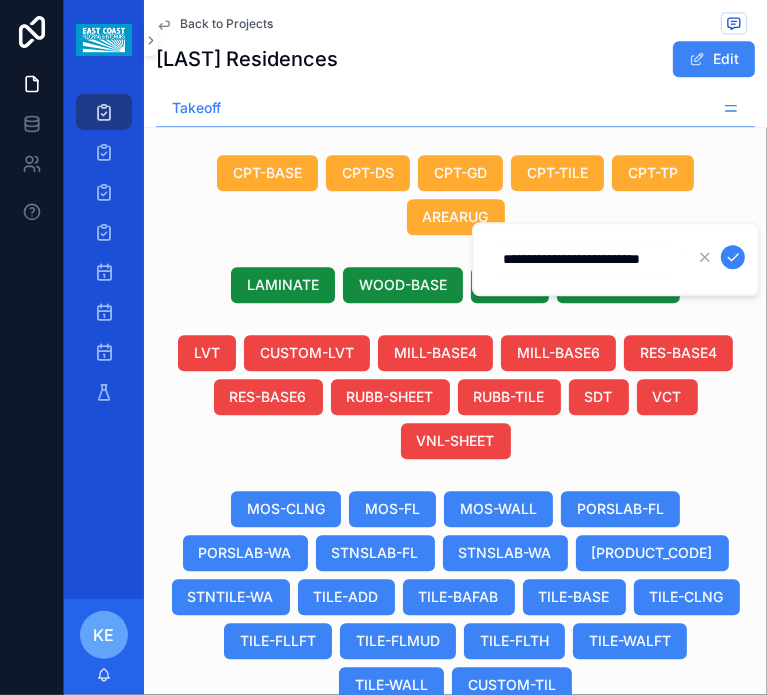 click on "**********" at bounding box center (586, 259) 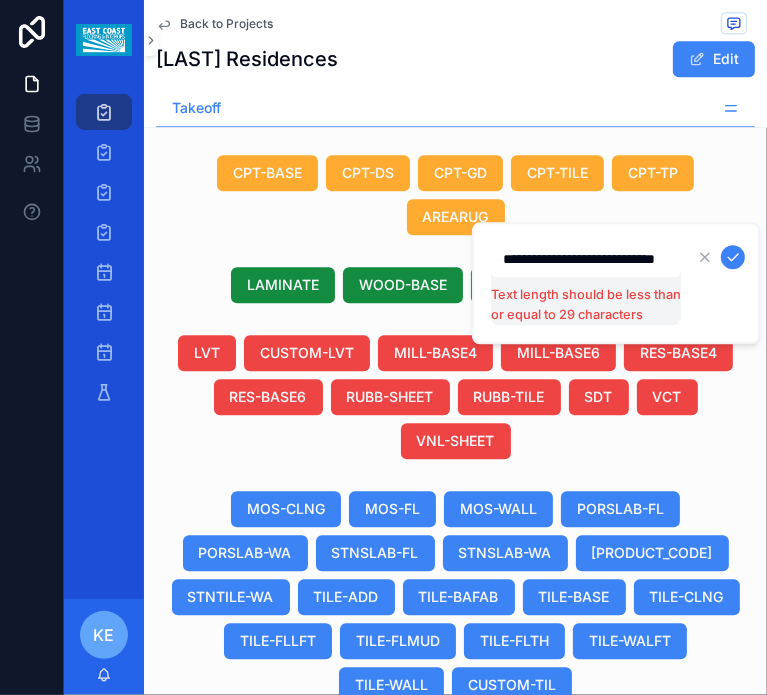 type on "**********" 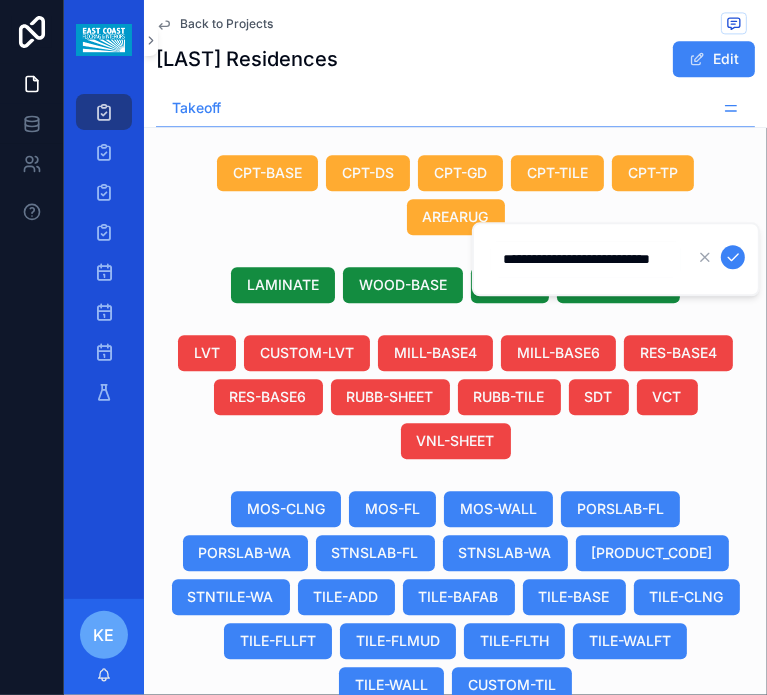 click at bounding box center [733, 257] 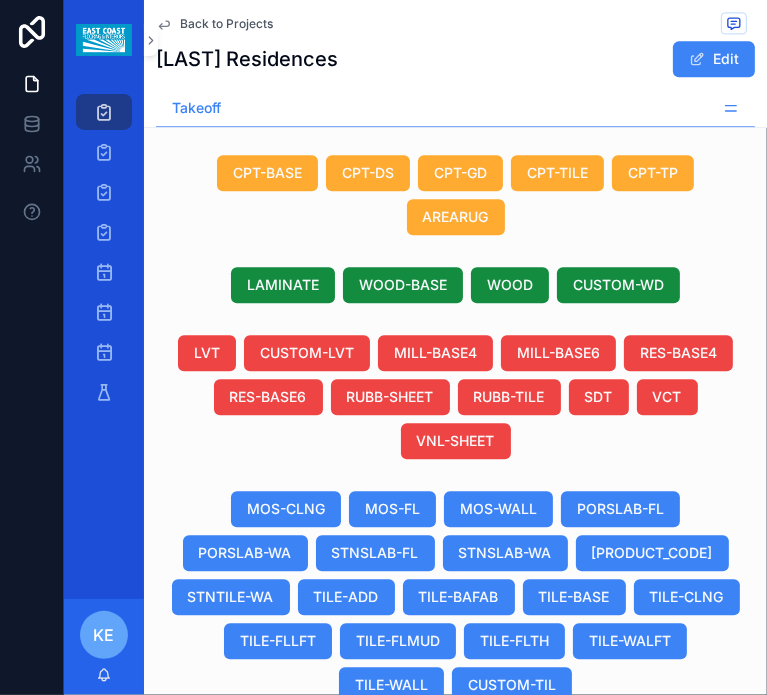 click on "Duplicate View Details" at bounding box center [619, 896] 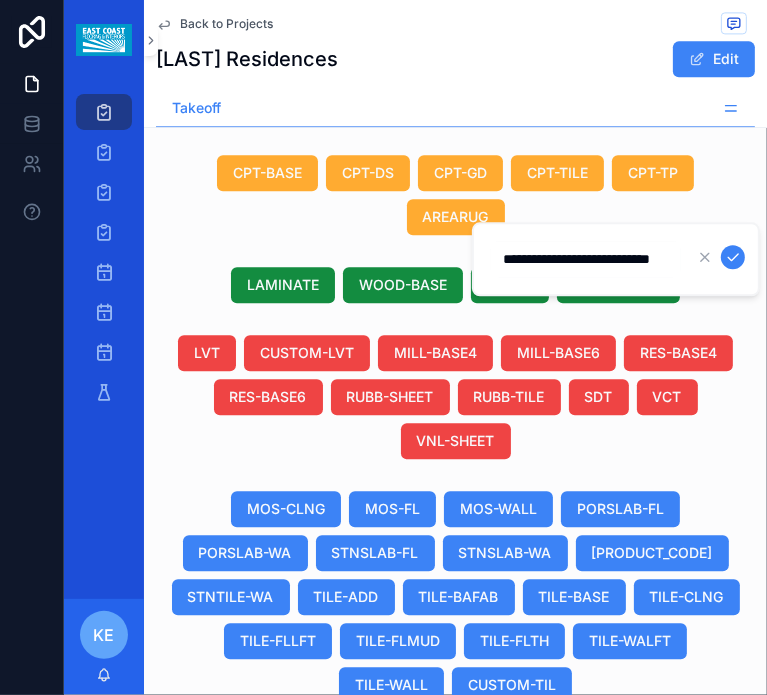 scroll, scrollTop: 0, scrollLeft: 31, axis: horizontal 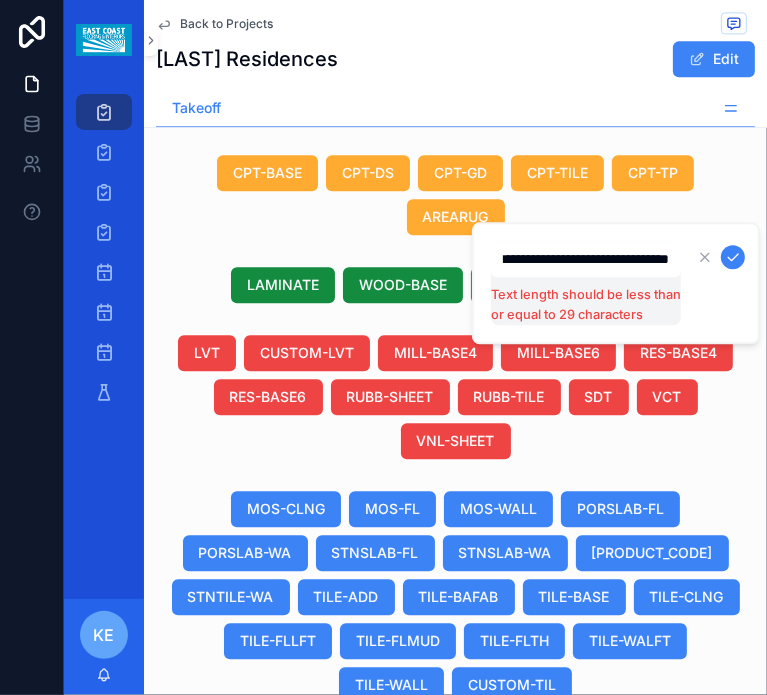 click on "**********" at bounding box center (586, 259) 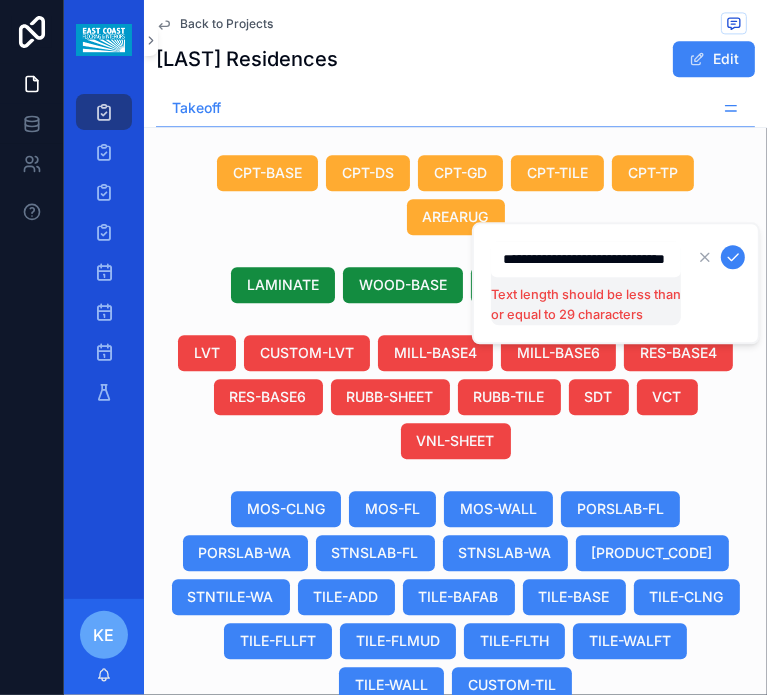 click on "**********" at bounding box center [586, 259] 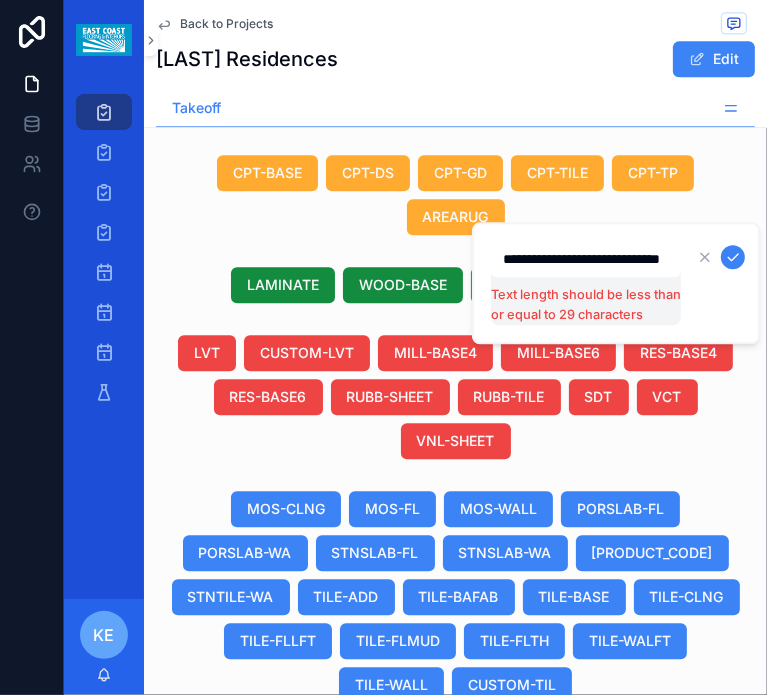 scroll, scrollTop: 0, scrollLeft: 56, axis: horizontal 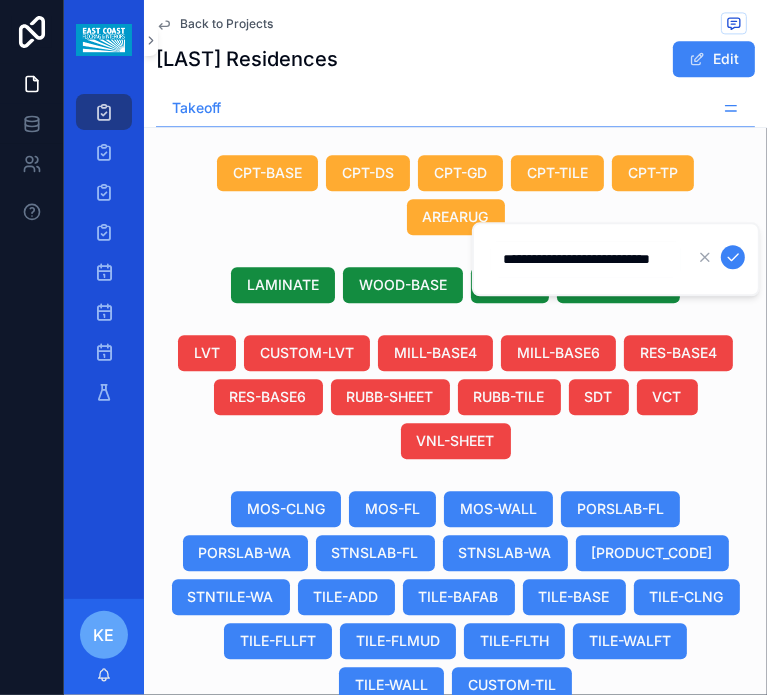 click on "**********" at bounding box center (586, 259) 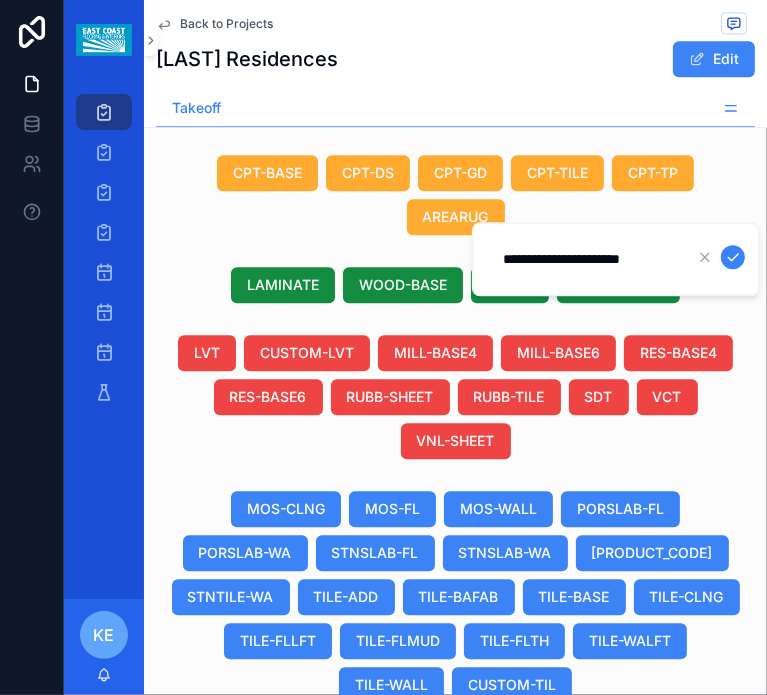 scroll, scrollTop: 0, scrollLeft: 2, axis: horizontal 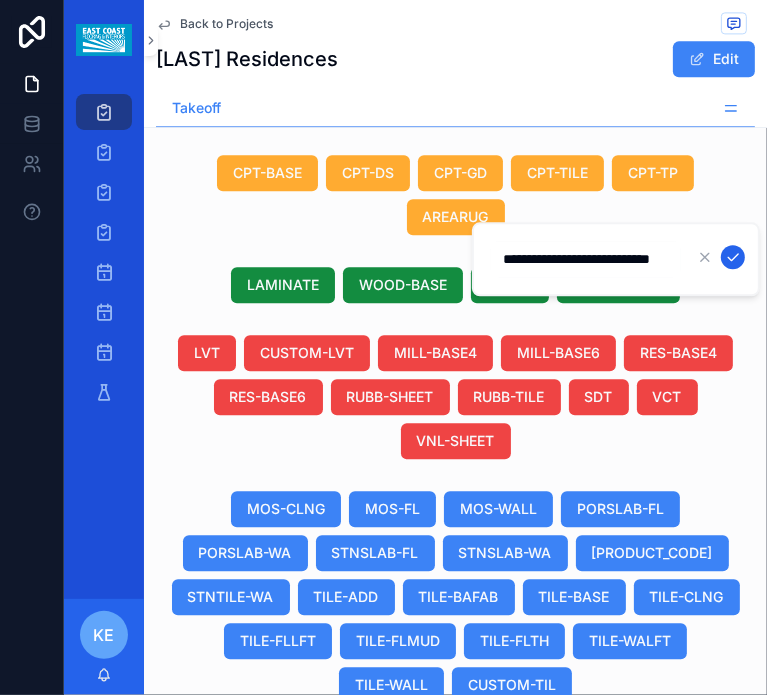 type on "**********" 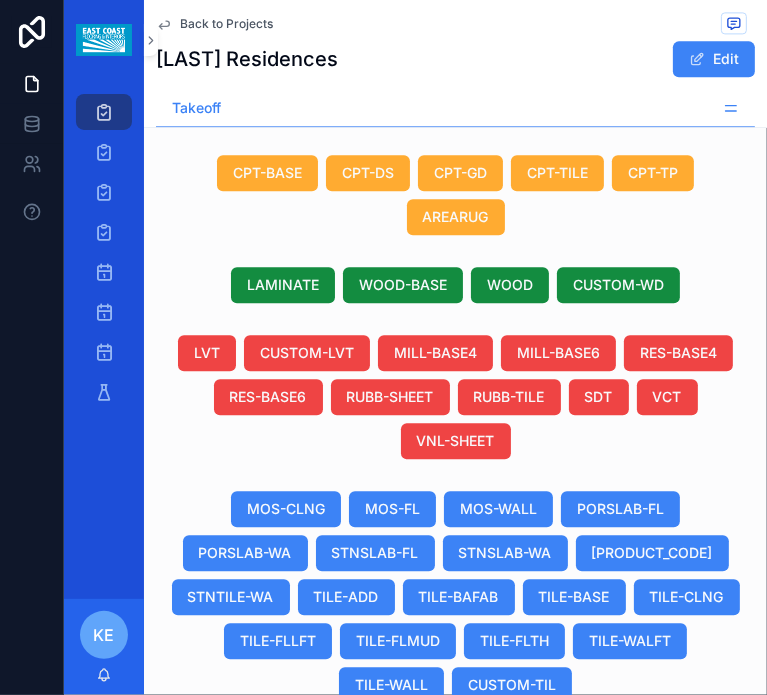 scroll, scrollTop: 0, scrollLeft: 1064, axis: horizontal 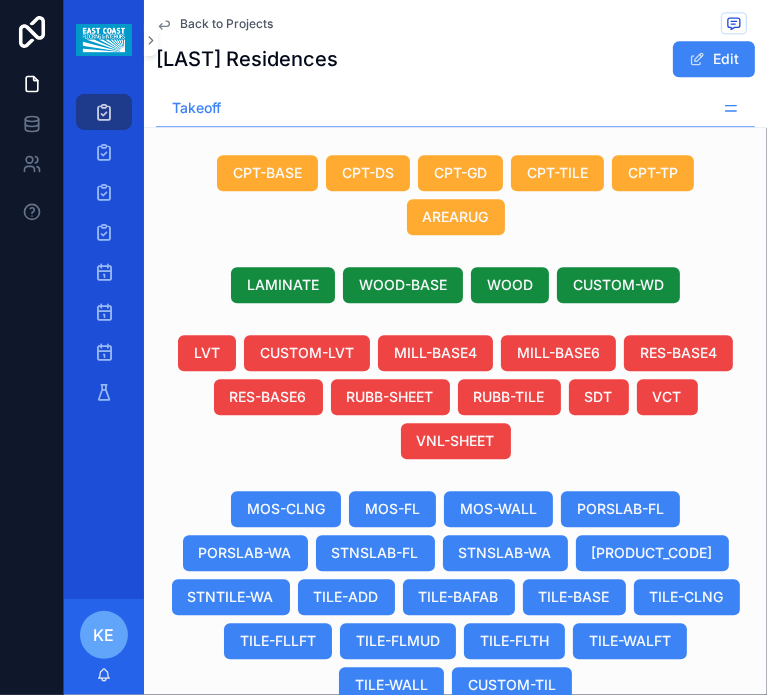 click on "Brown PolIs Rect 12"X12"X3/4" Brown PolIs Rect 12"X12"X3/4"" at bounding box center (628, 932) 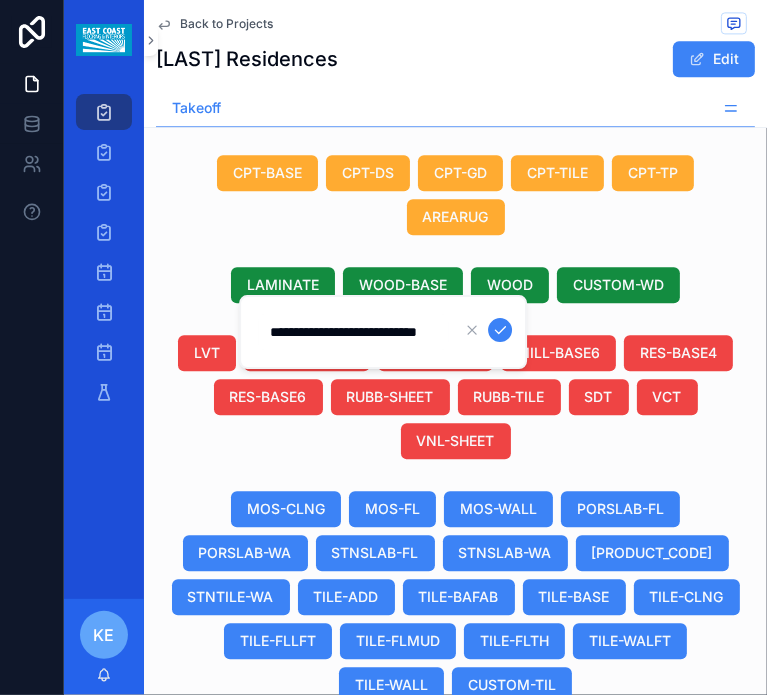 scroll, scrollTop: 0, scrollLeft: 38, axis: horizontal 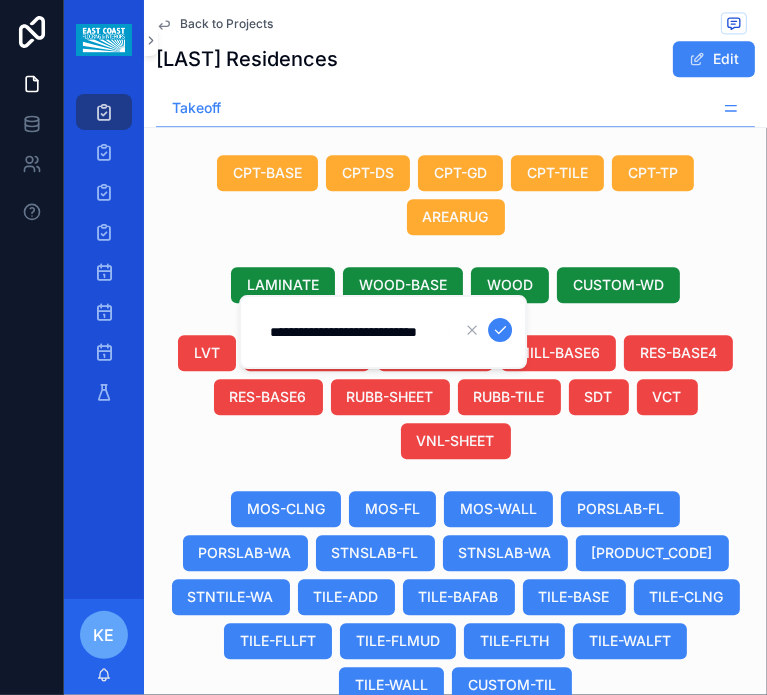 drag, startPoint x: 344, startPoint y: 334, endPoint x: 410, endPoint y: 351, distance: 68.154236 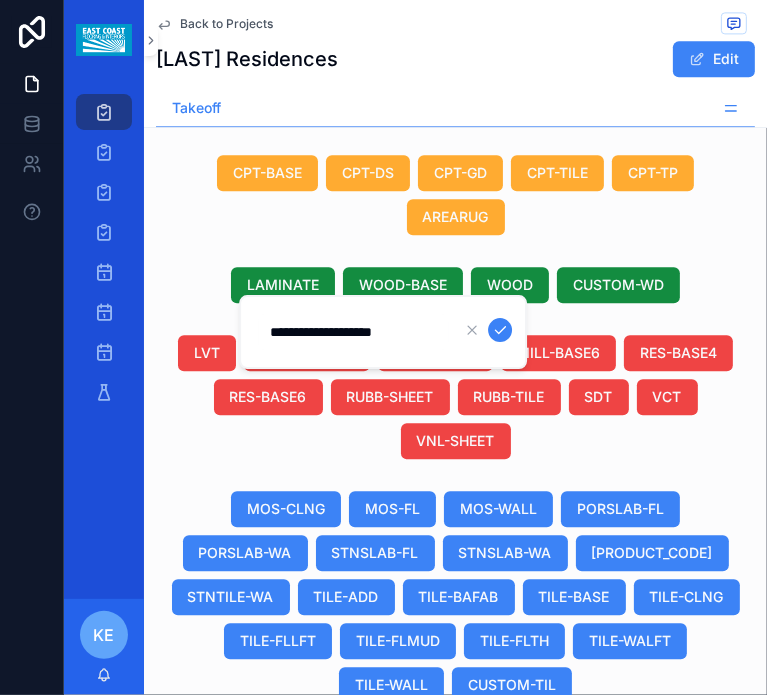 scroll, scrollTop: 0, scrollLeft: 0, axis: both 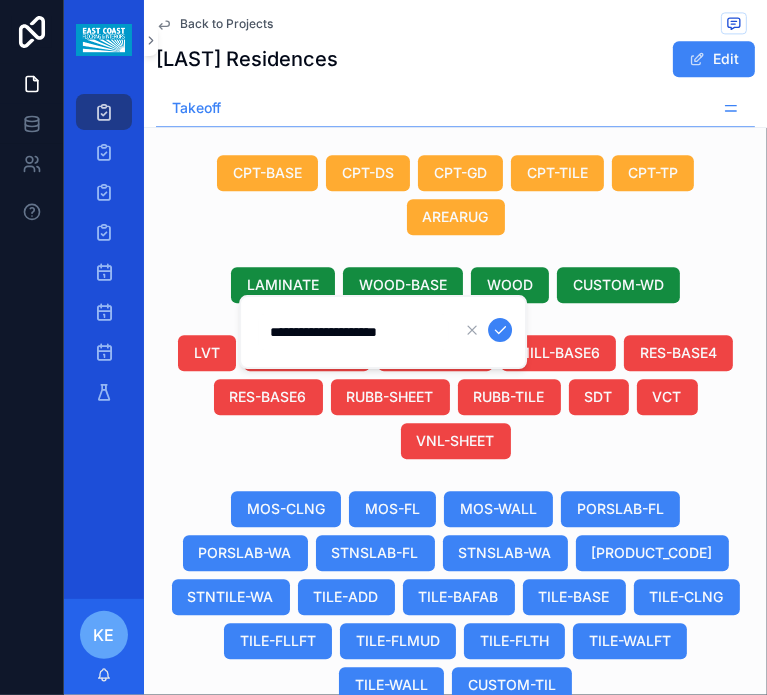 click on "**********" at bounding box center [353, 332] 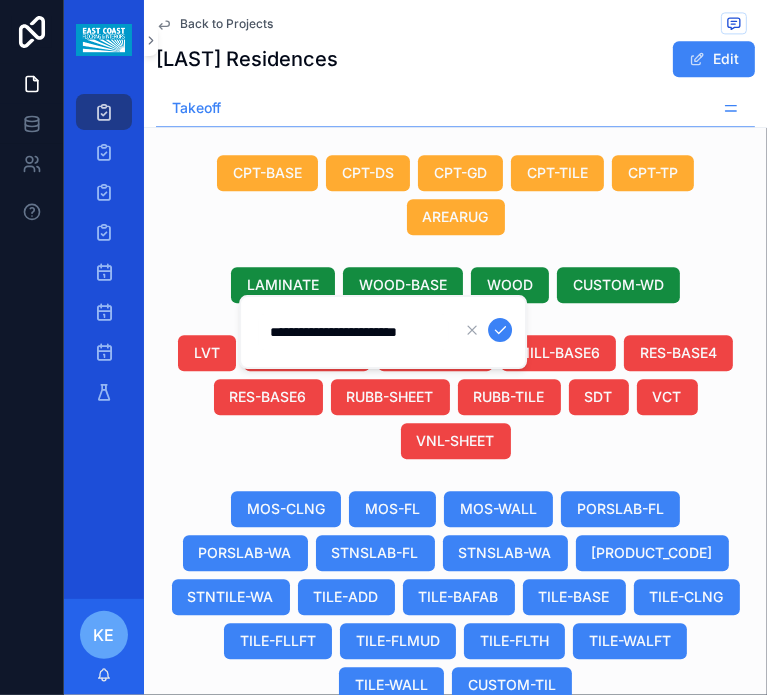 scroll, scrollTop: 0, scrollLeft: 7, axis: horizontal 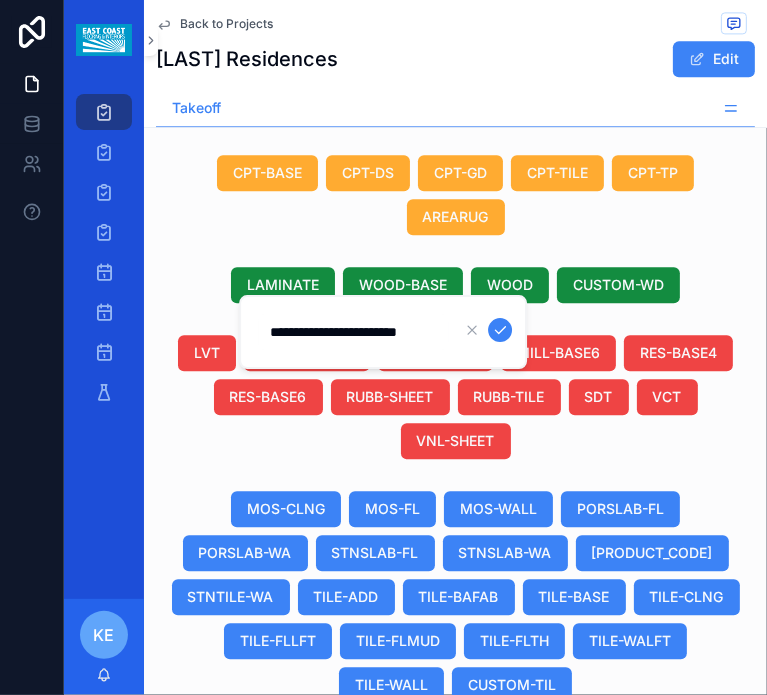 click on "**********" at bounding box center (353, 332) 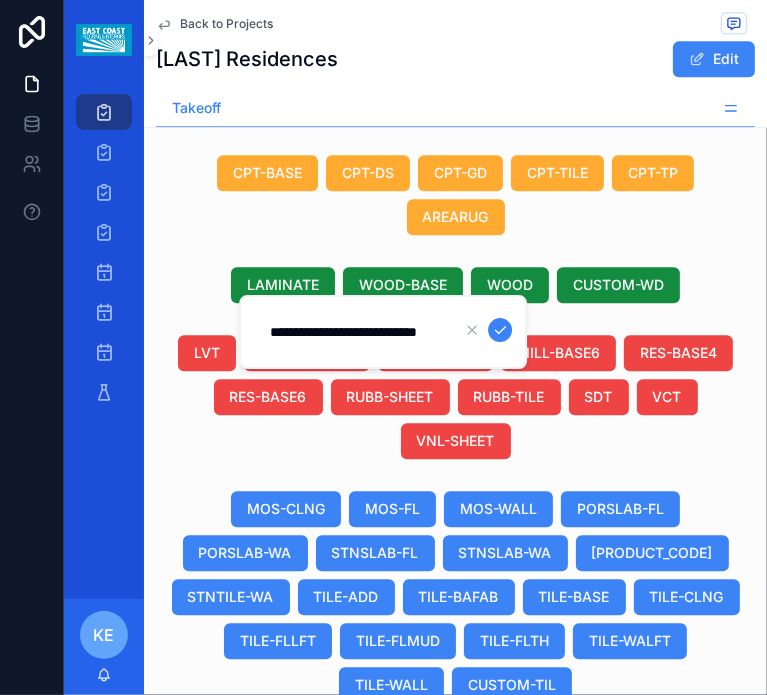 click on "**********" at bounding box center [353, 332] 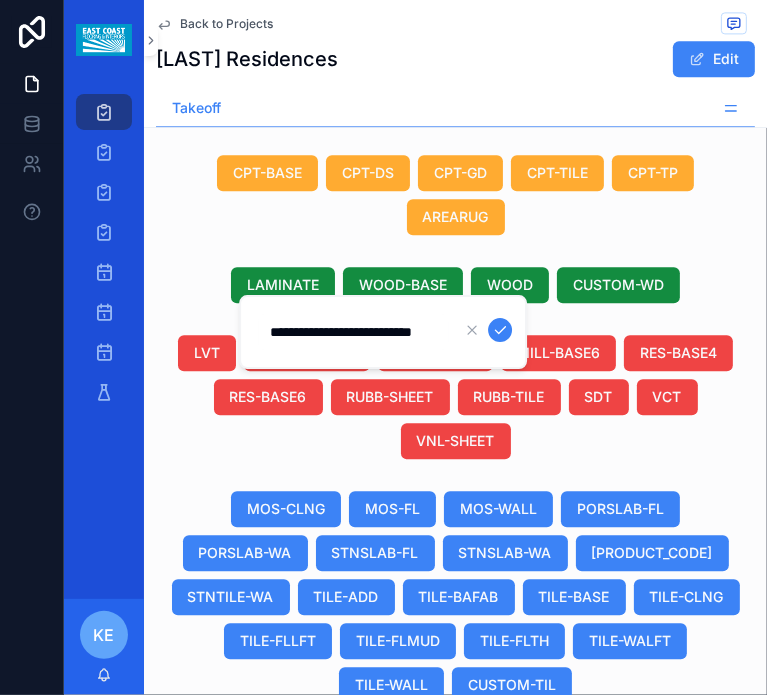 click on "**********" at bounding box center (353, 332) 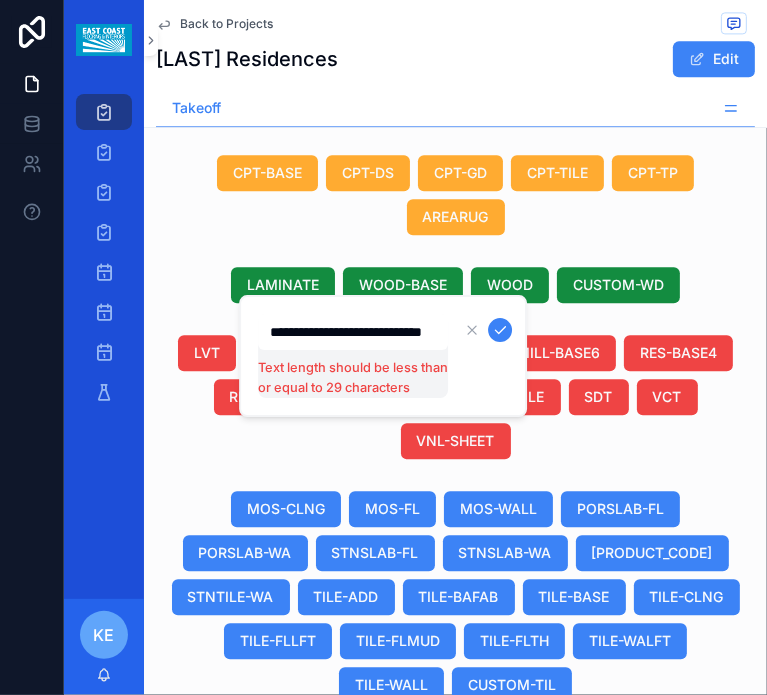 type on "**********" 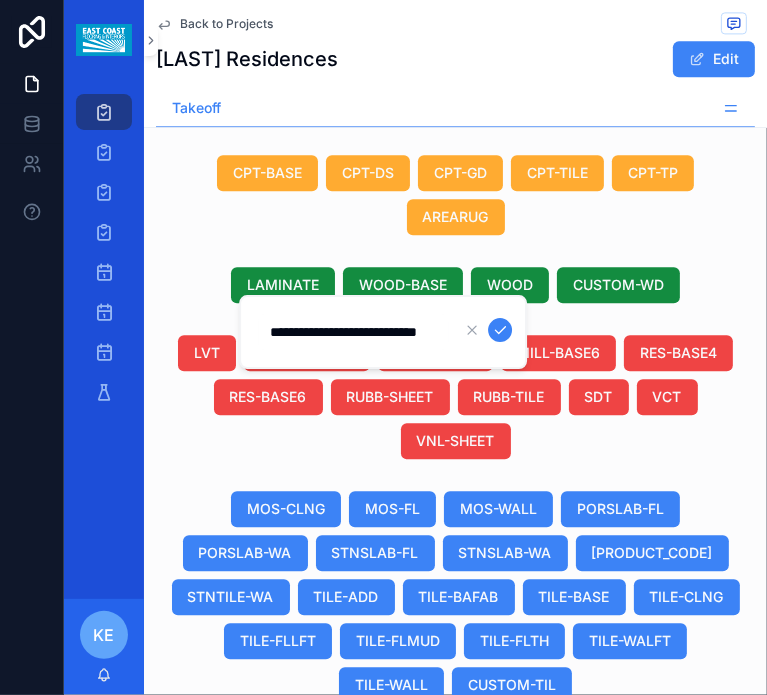 click at bounding box center (500, 330) 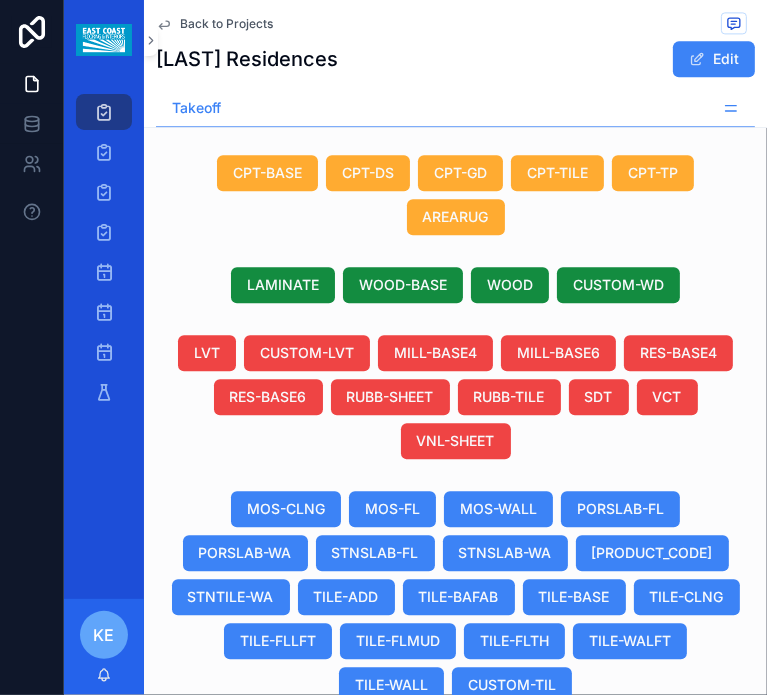 click on "Brown PolIshed Recti 3/4" Thk Brown PolIshed Recti 3/4" Thk" at bounding box center (628, 932) 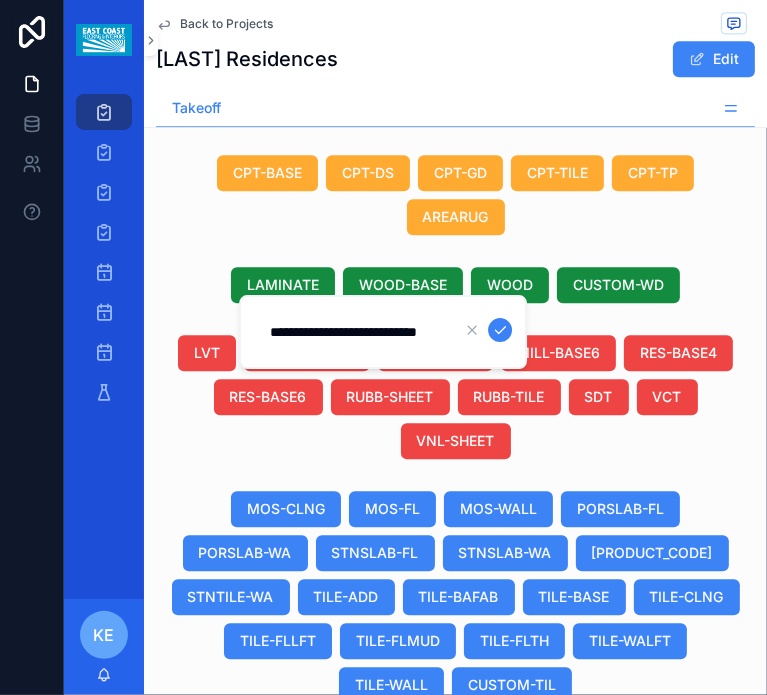 scroll, scrollTop: 0, scrollLeft: 35, axis: horizontal 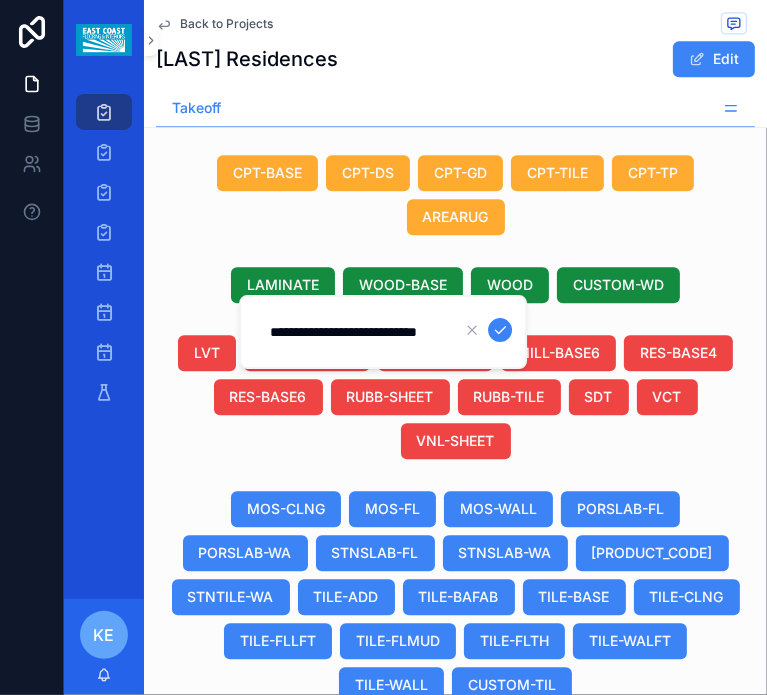 drag, startPoint x: 304, startPoint y: 332, endPoint x: 317, endPoint y: 408, distance: 77.10383 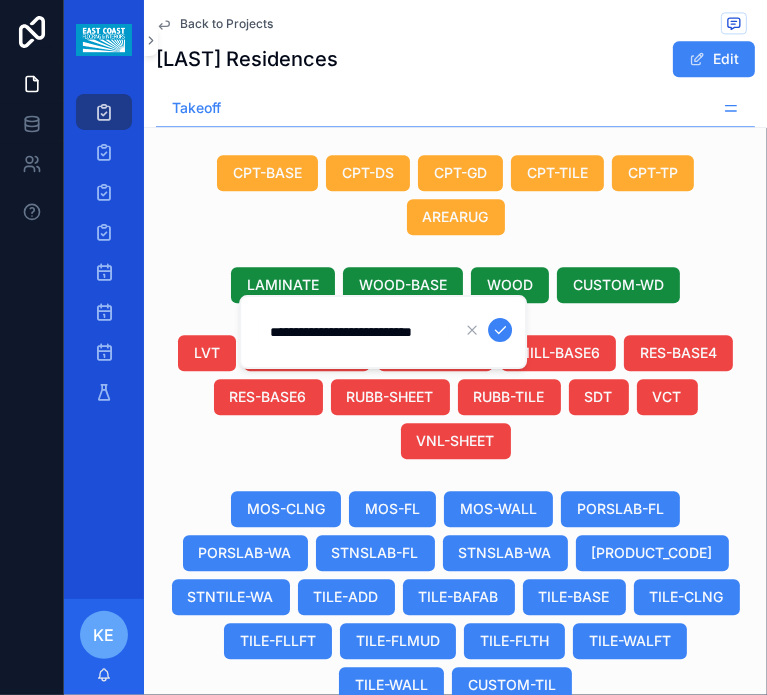 scroll, scrollTop: 0, scrollLeft: 32, axis: horizontal 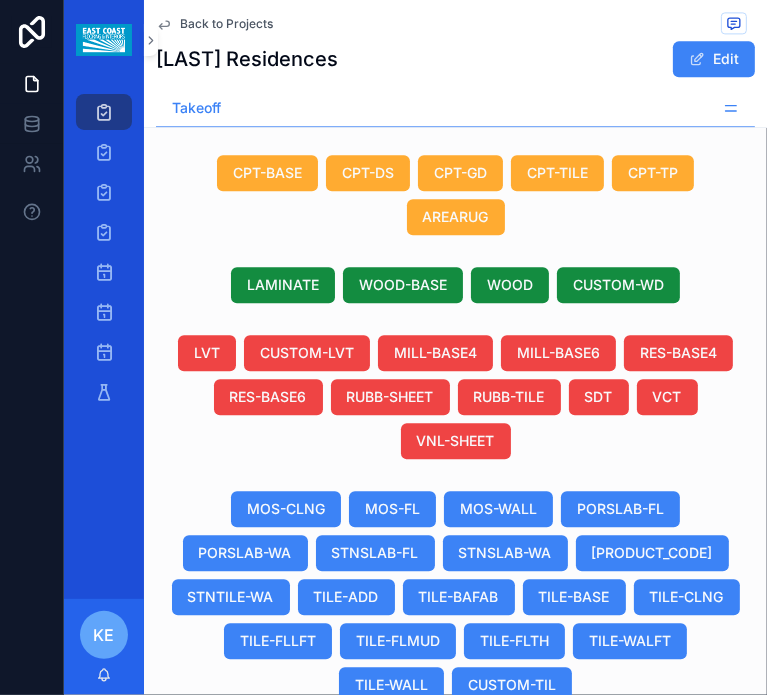 click on "Brown PolIshed Recti 3/4" Thk Brown PolIshed Recti 3/4" Thk" at bounding box center [628, 932] 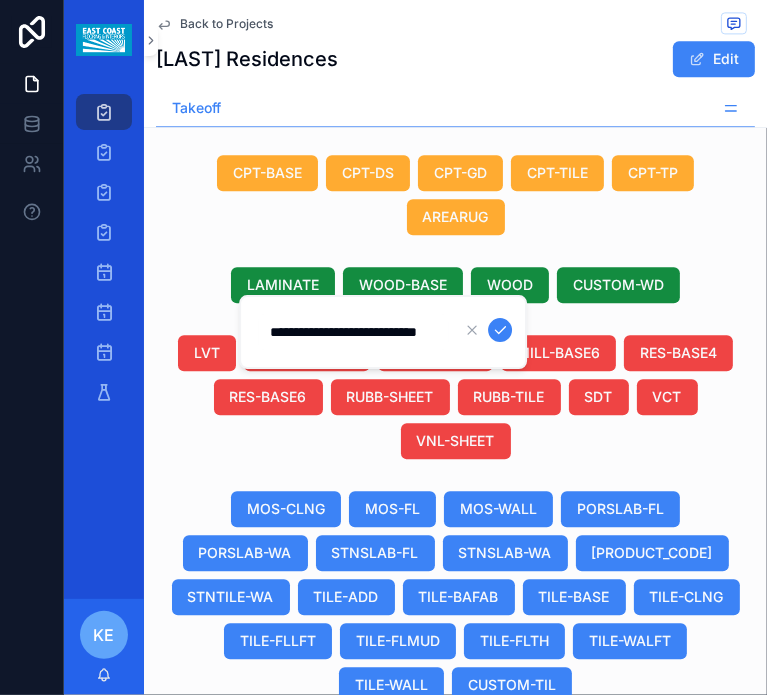 scroll, scrollTop: 0, scrollLeft: 35, axis: horizontal 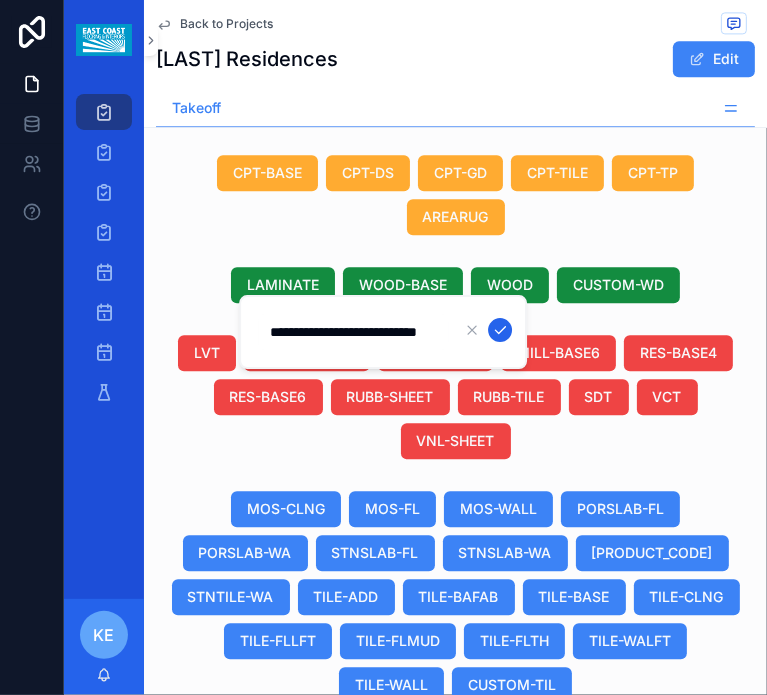click 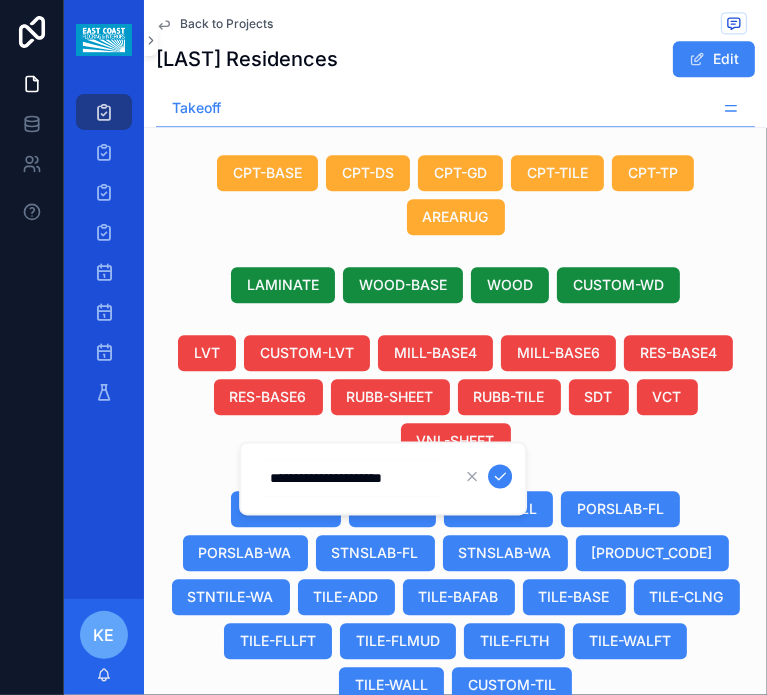 drag, startPoint x: 368, startPoint y: 483, endPoint x: 458, endPoint y: 487, distance: 90.088844 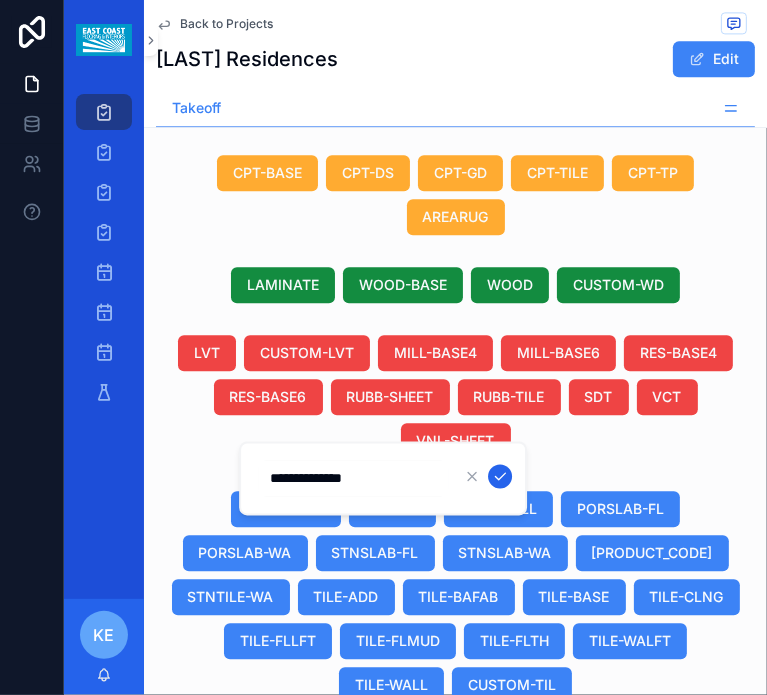 type on "**********" 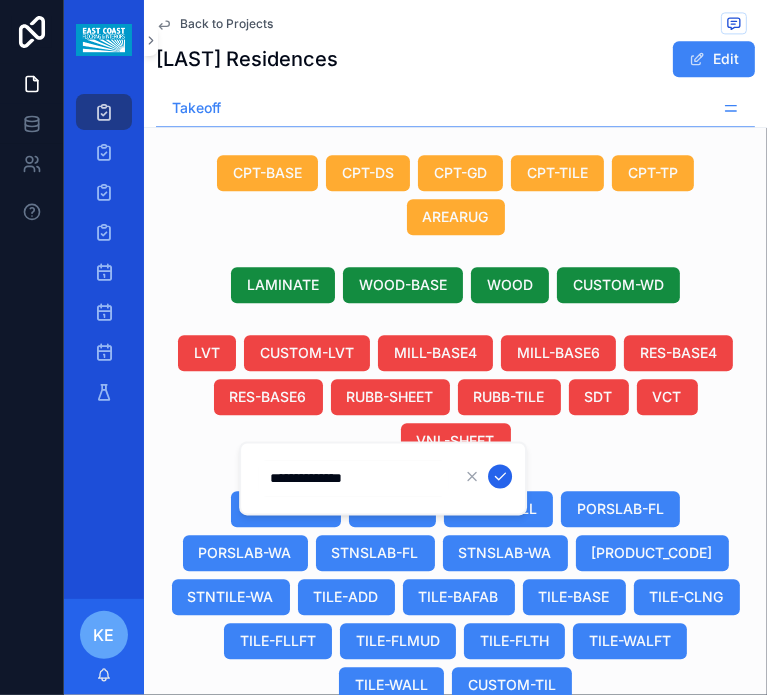 click 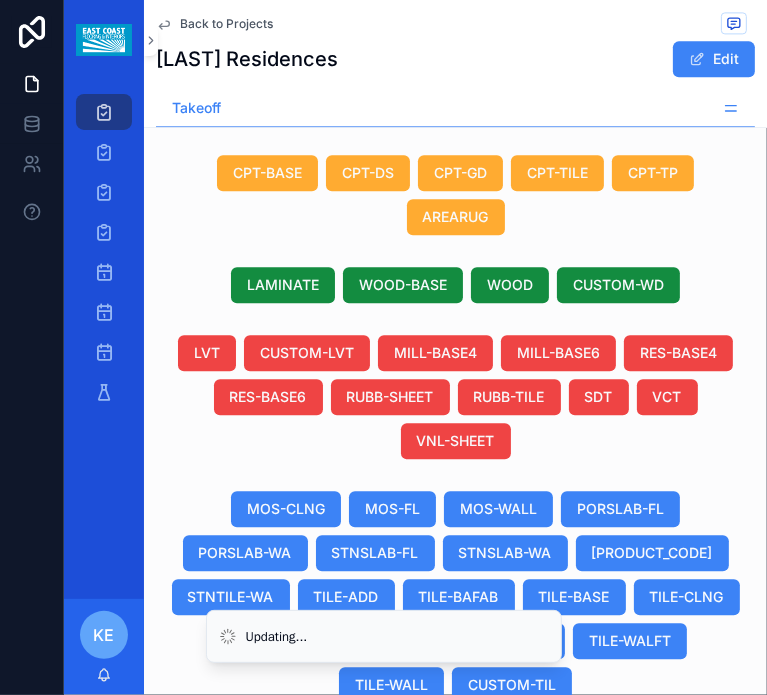 click on "Duplicate View Details" at bounding box center [0, 0] 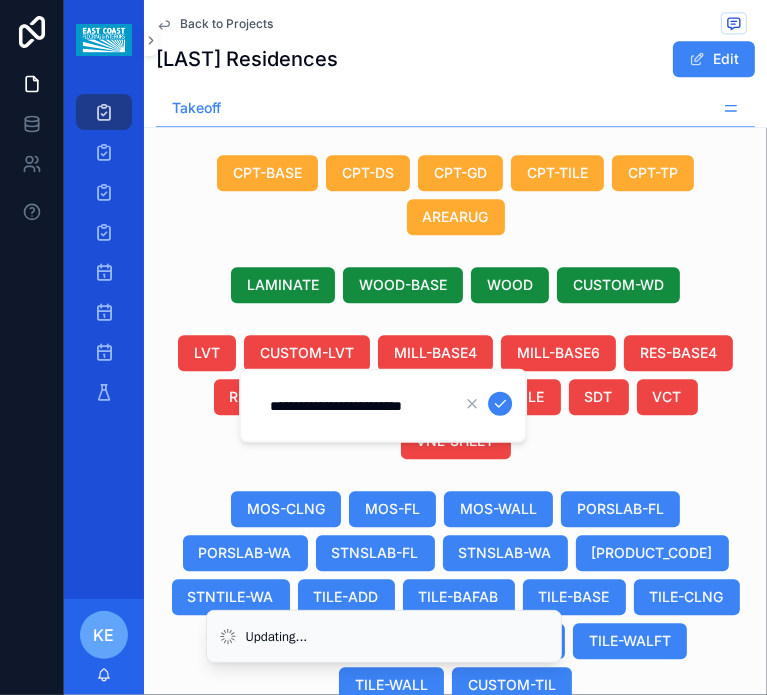 scroll, scrollTop: 0, scrollLeft: 7, axis: horizontal 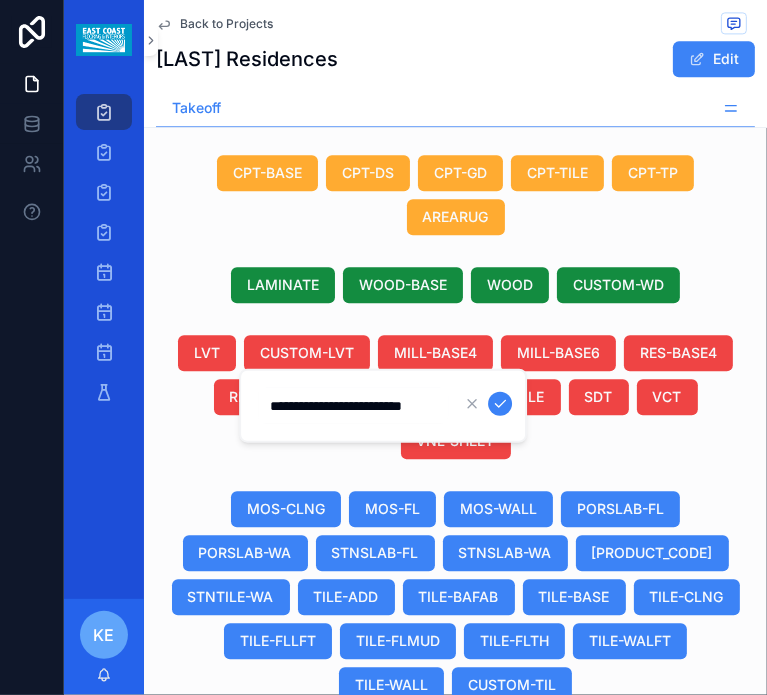 drag, startPoint x: 380, startPoint y: 410, endPoint x: 440, endPoint y: 421, distance: 61 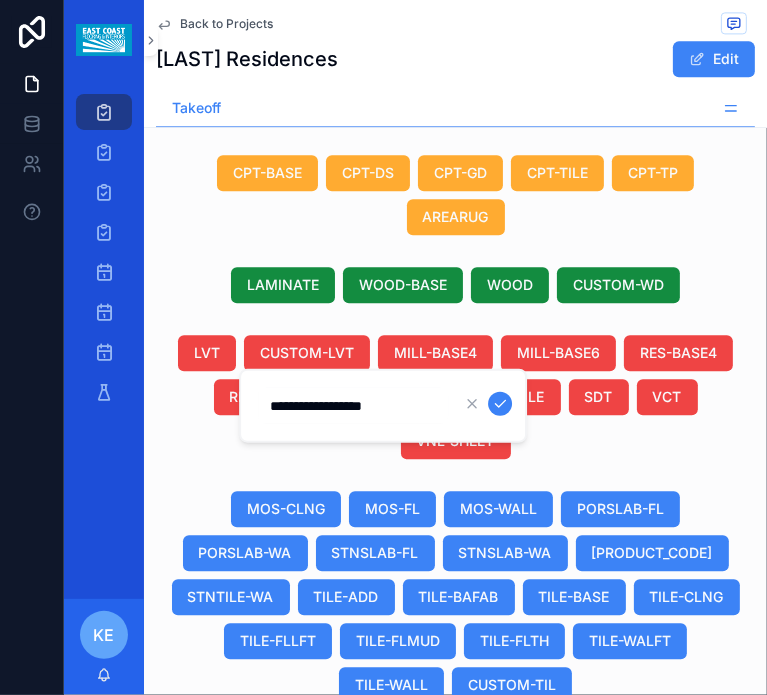 scroll, scrollTop: 0, scrollLeft: 0, axis: both 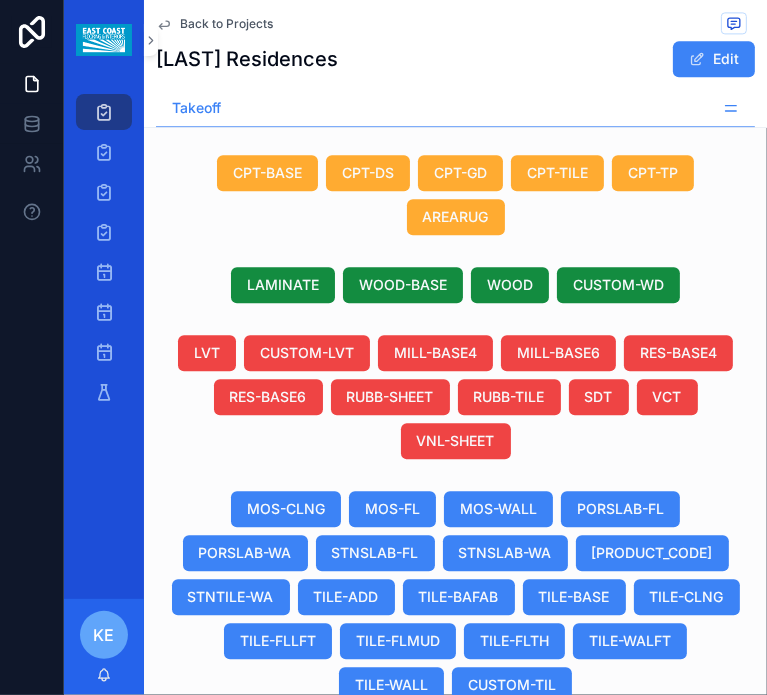 click on "Polished Rectified 12"X12" Polished Rectified 12"X12"" at bounding box center [628, 1005] 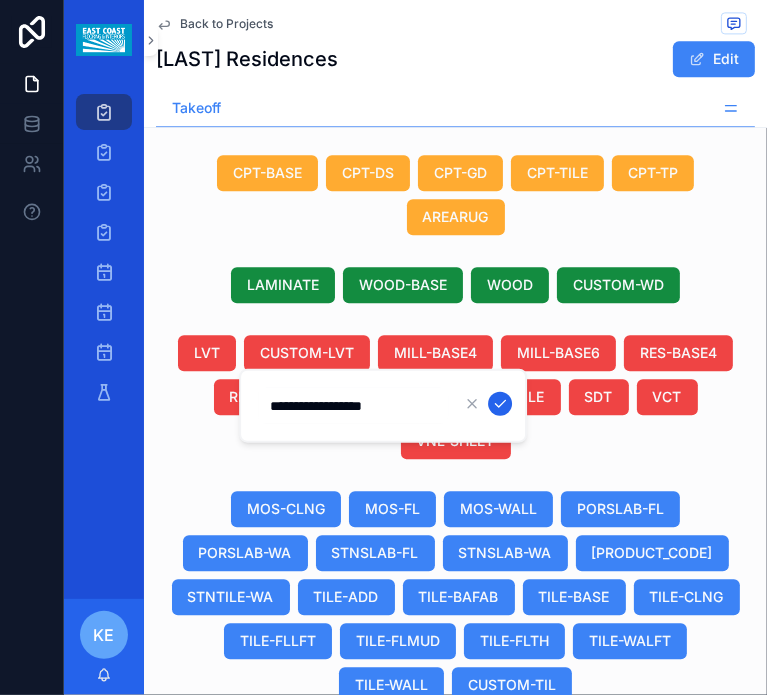 click 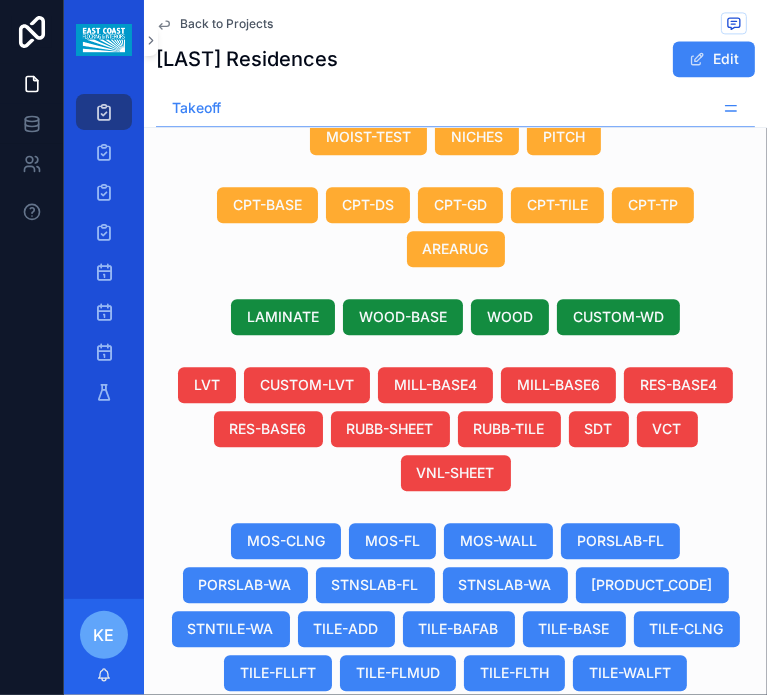 scroll, scrollTop: 2327, scrollLeft: 0, axis: vertical 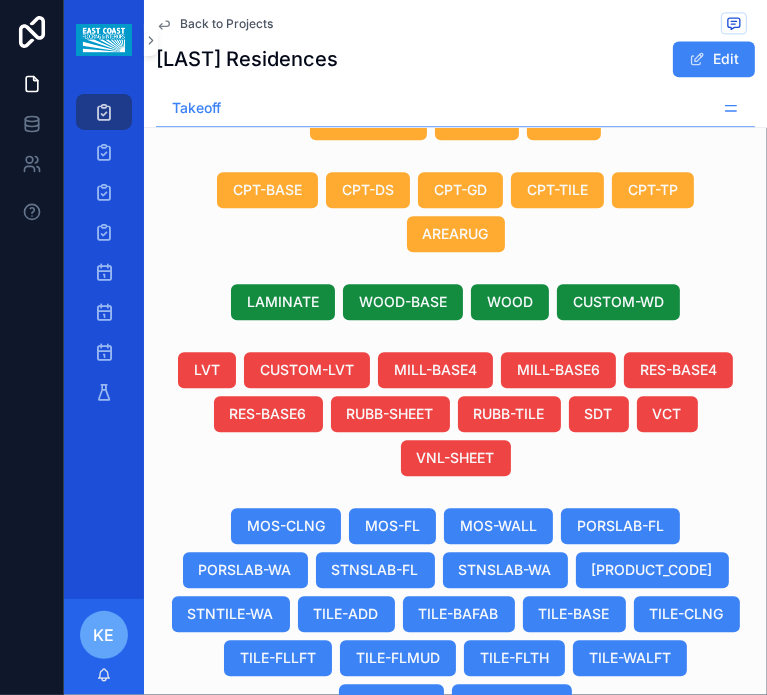 click on "Duplicate" at bounding box center [569, 840] 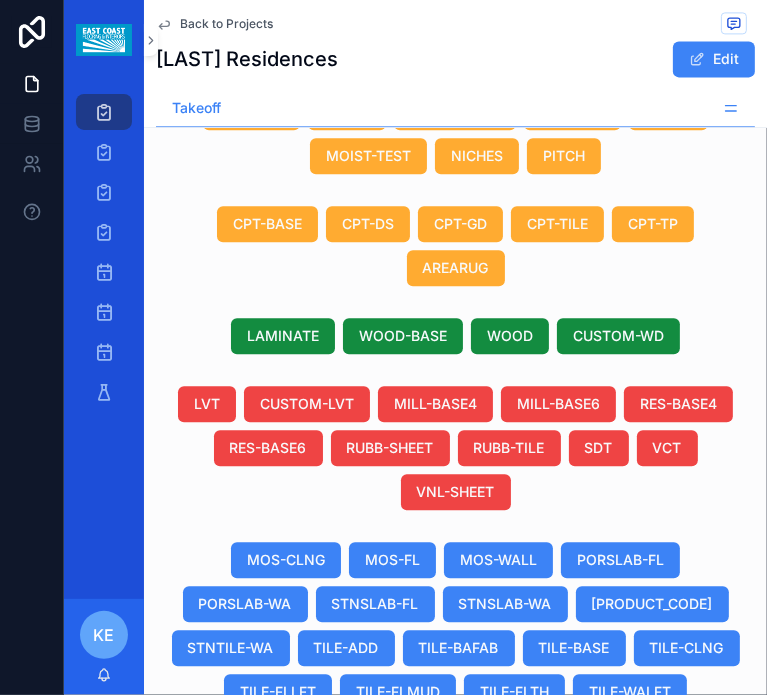 click on "Canteras White Barcode Zero" at bounding box center (380, 910) 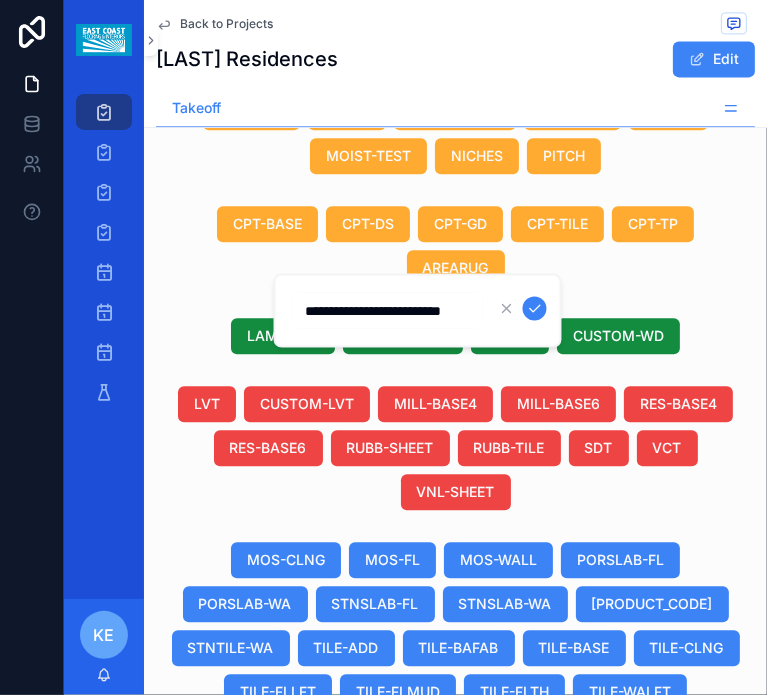 scroll, scrollTop: 0, scrollLeft: 28, axis: horizontal 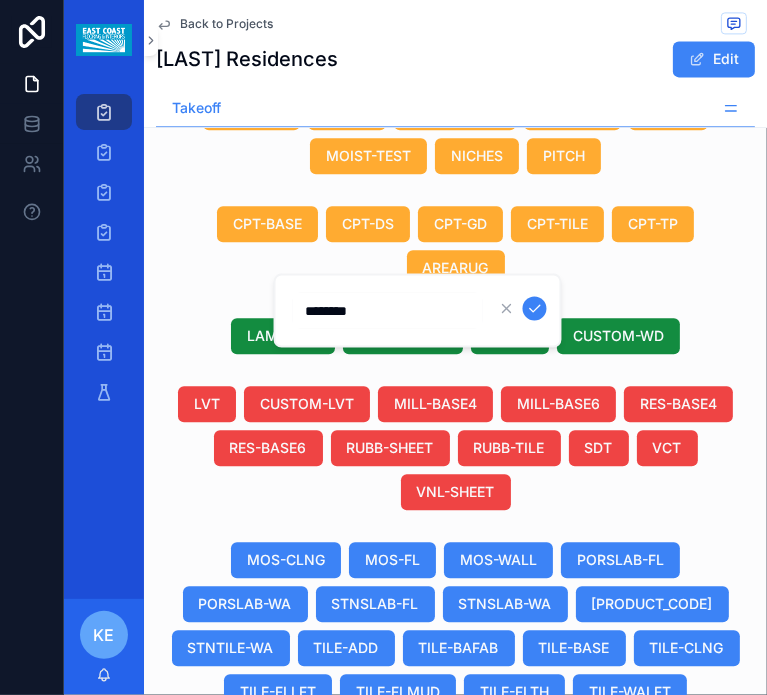 click on "********" at bounding box center [388, 311] 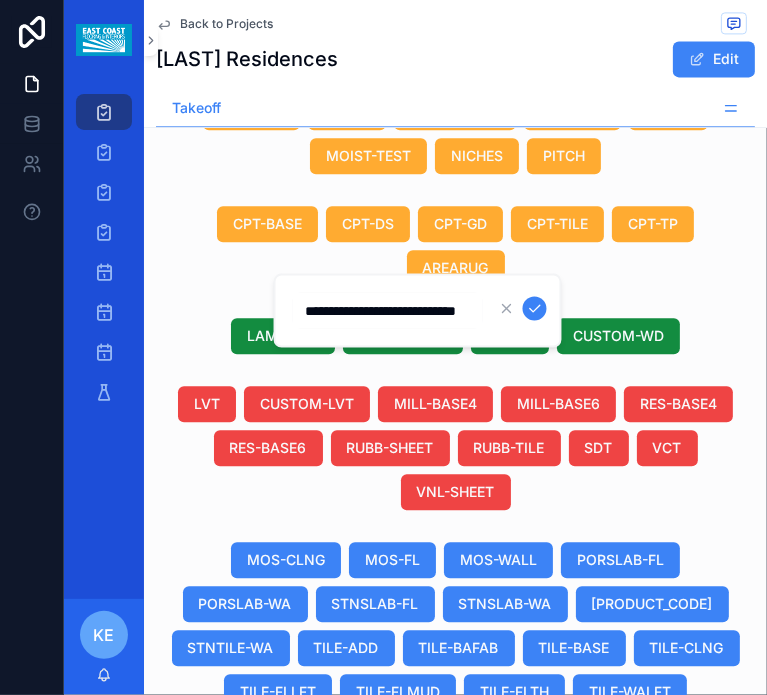 scroll, scrollTop: 0, scrollLeft: 44, axis: horizontal 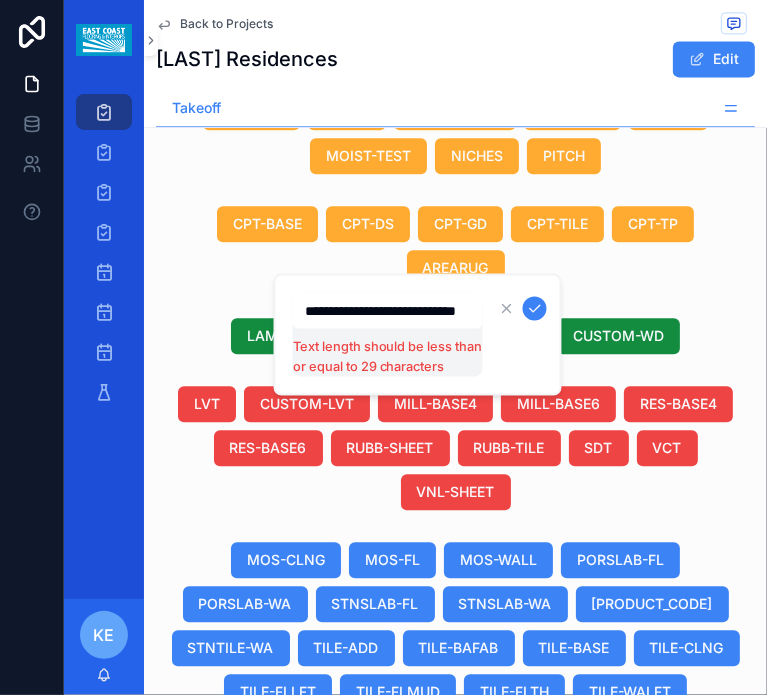 type on "**********" 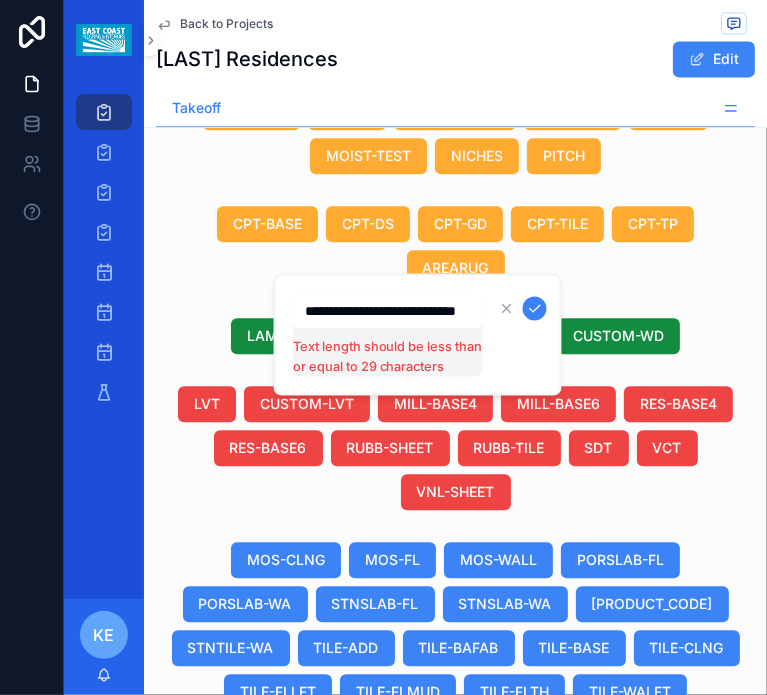 click at bounding box center [455, 809] 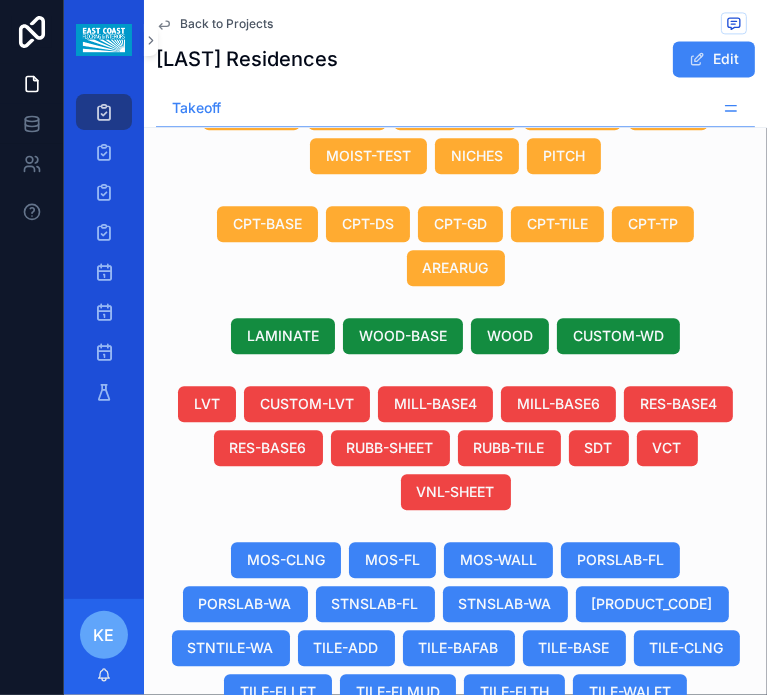 click on "Carrara Ghiaccio Rectif Honed" at bounding box center (607, 910) 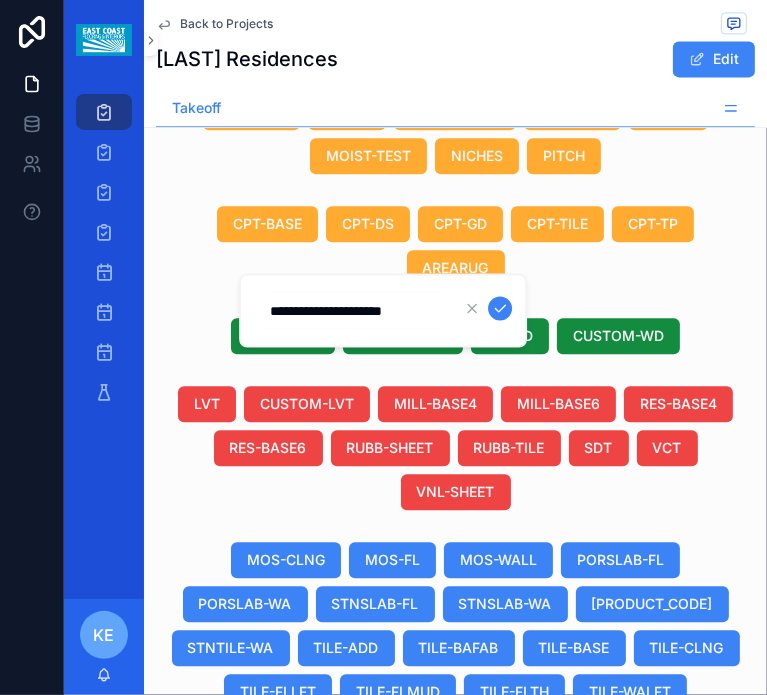 scroll, scrollTop: 0, scrollLeft: 0, axis: both 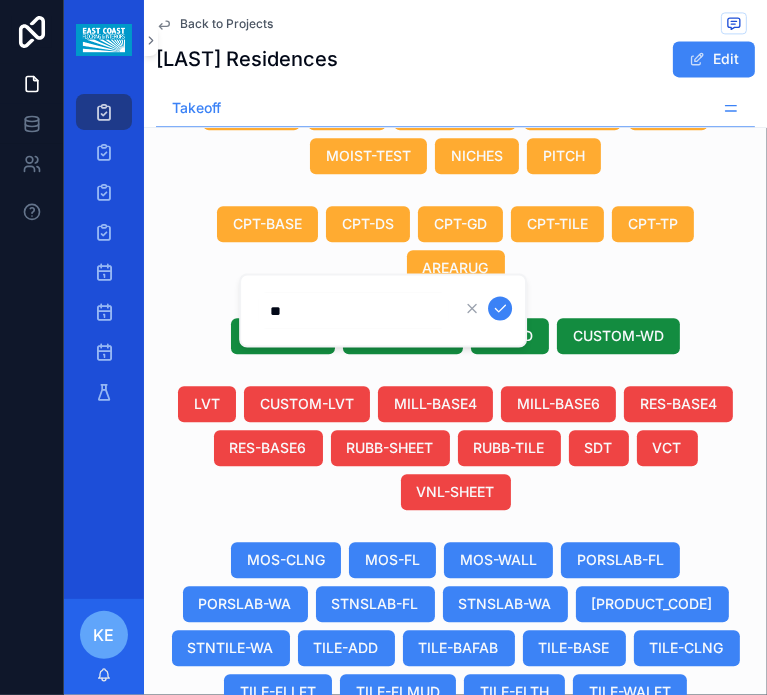 type on "*" 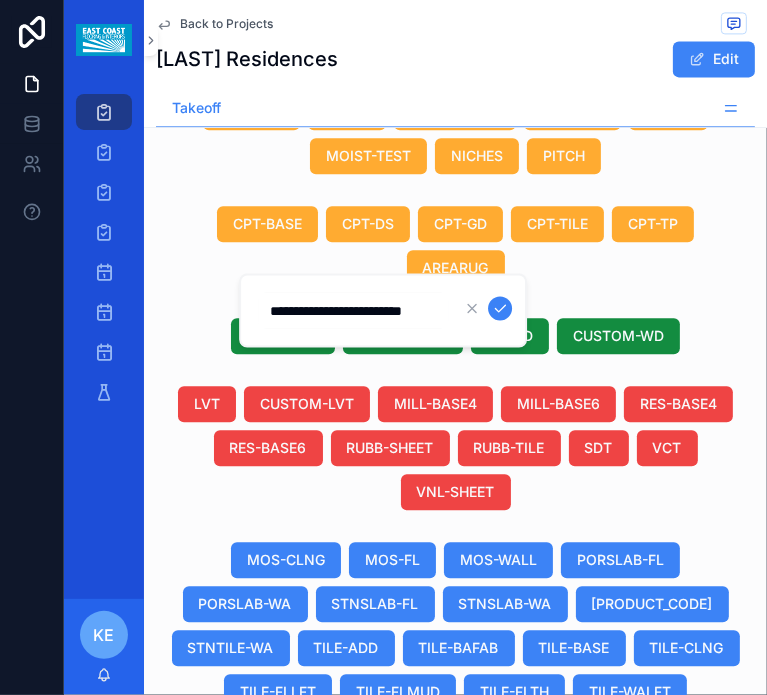 type on "**********" 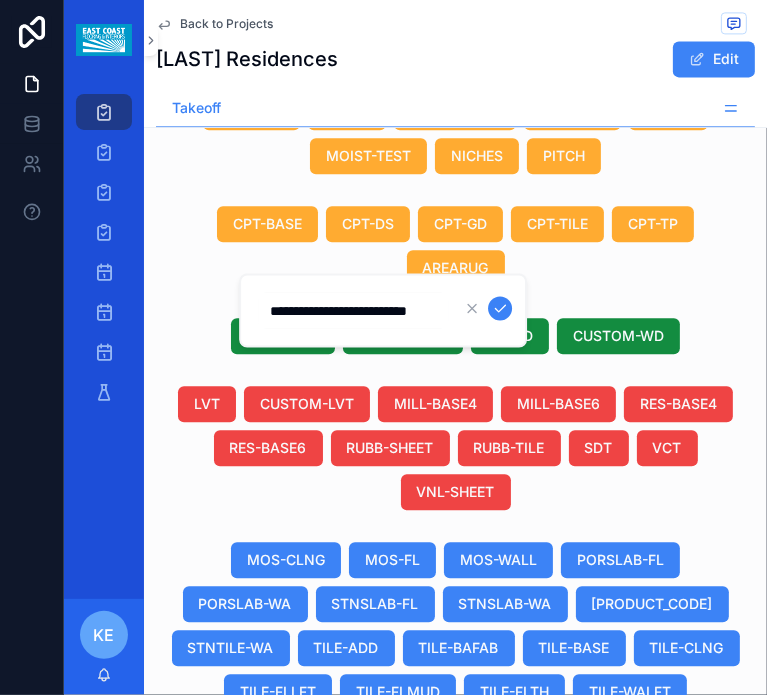 click at bounding box center [500, 309] 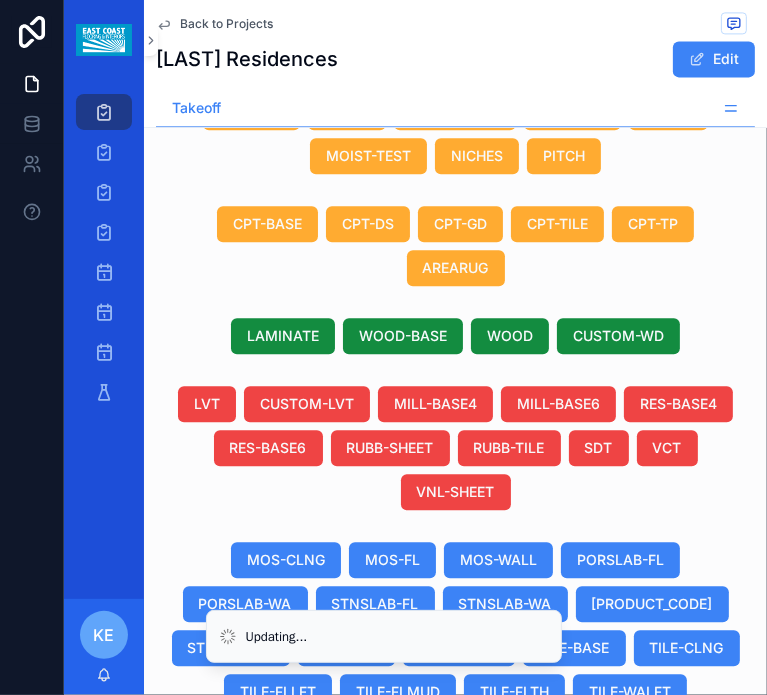 click on "Canteras Marble Basin Fountain" at bounding box center [386, 910] 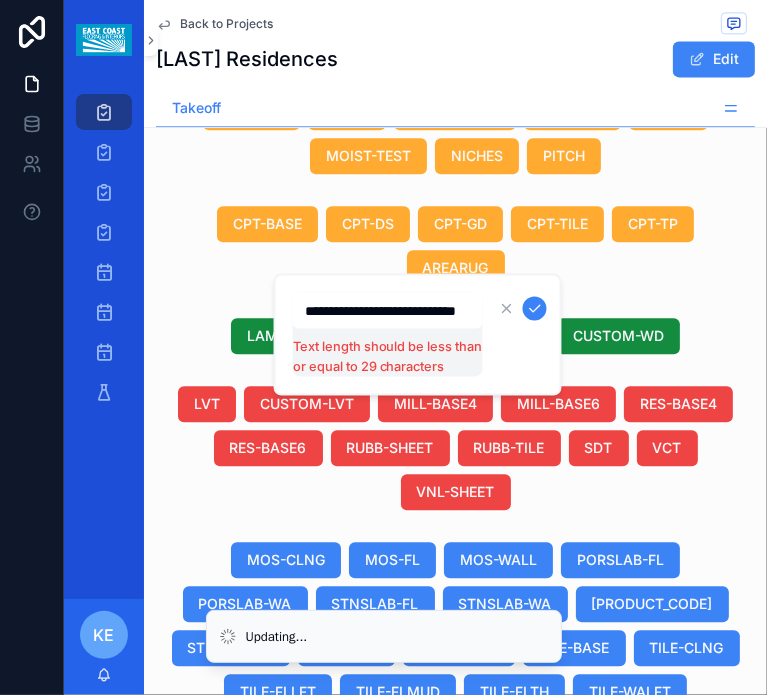 scroll, scrollTop: 0, scrollLeft: 44, axis: horizontal 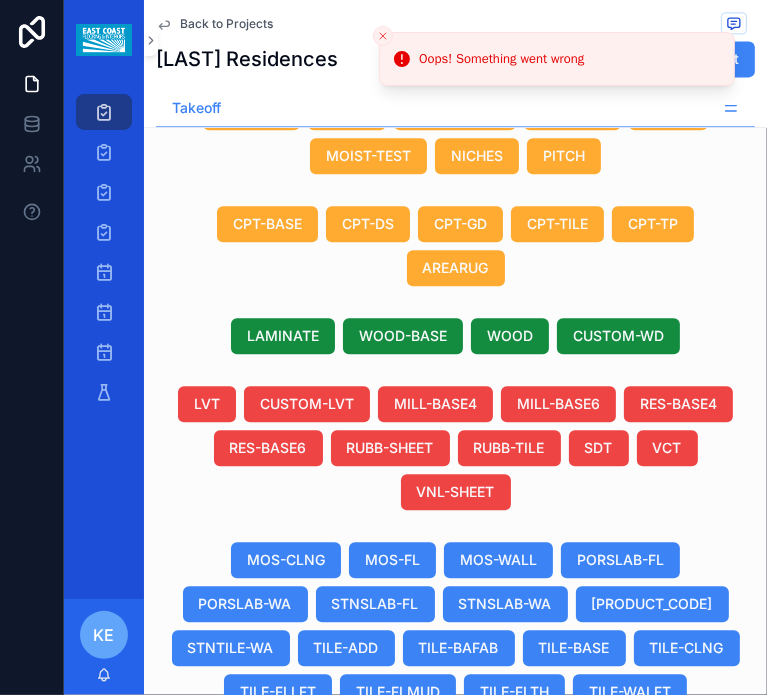 click on "Canteras White Barcode Zero" at bounding box center [380, 910] 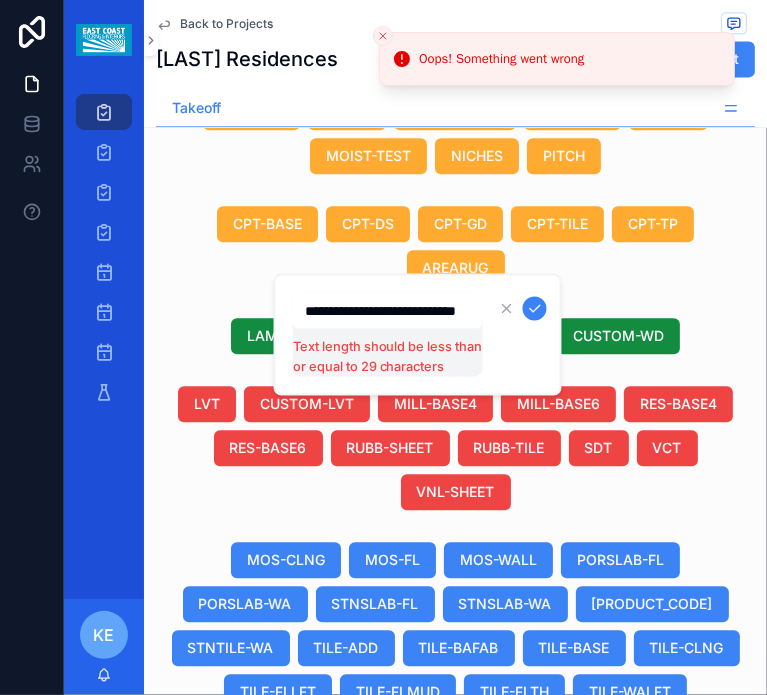 scroll, scrollTop: 0, scrollLeft: 44, axis: horizontal 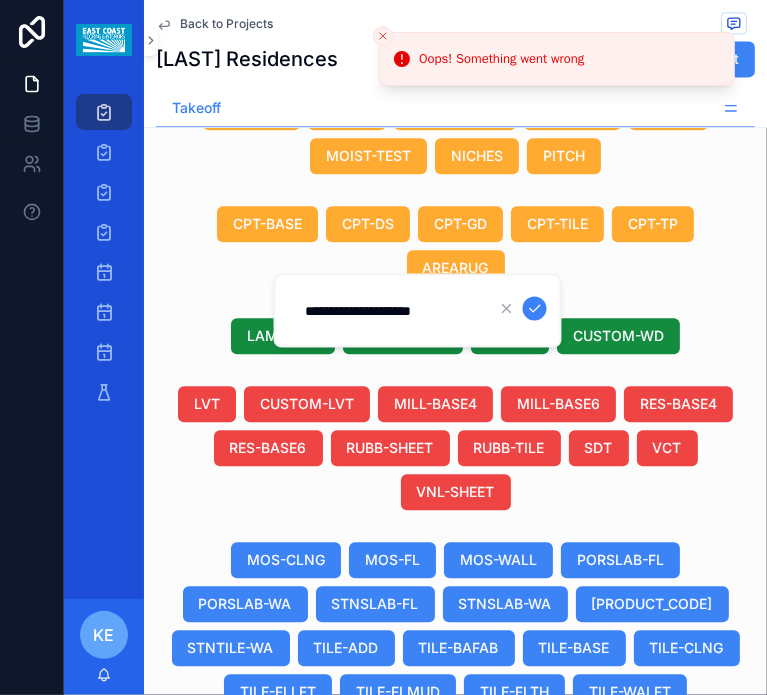 type on "**********" 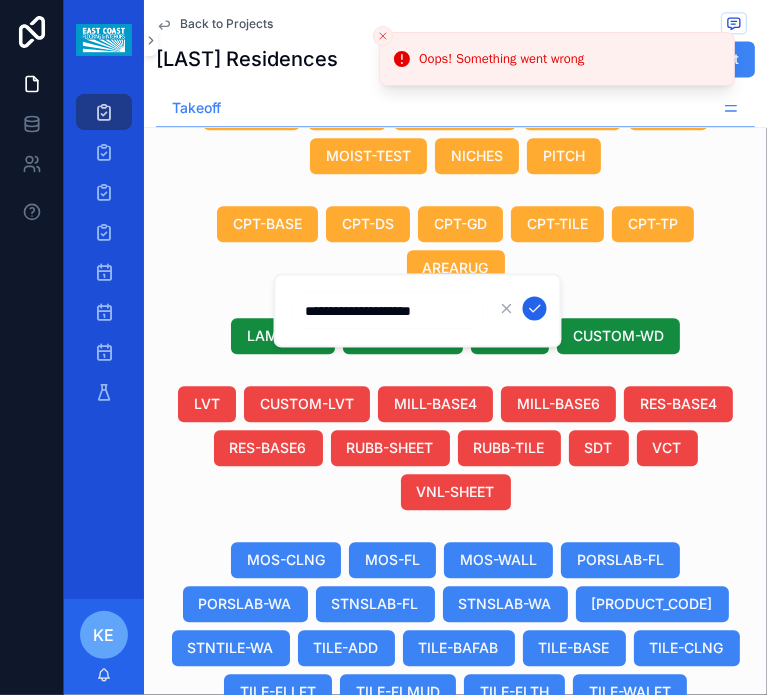 click 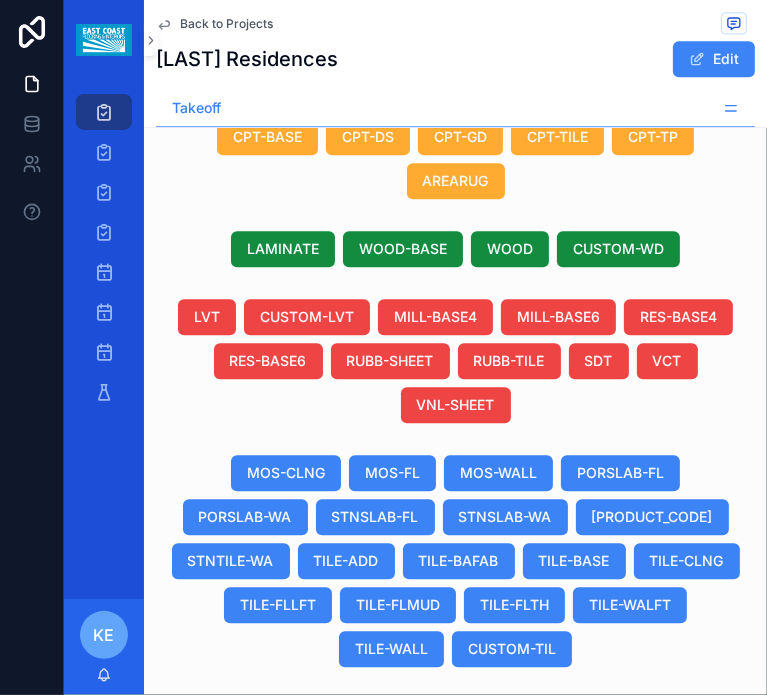 scroll, scrollTop: 2392, scrollLeft: 0, axis: vertical 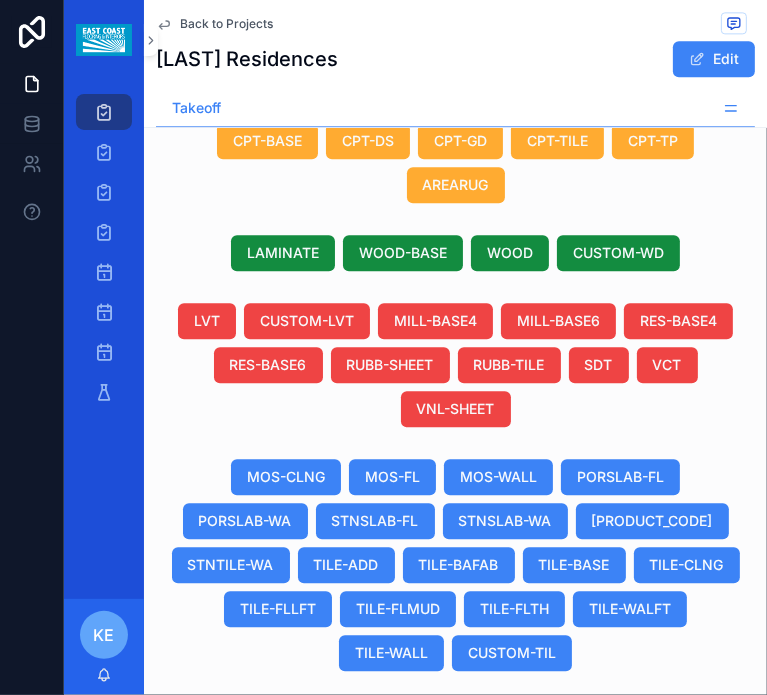 click on "--" at bounding box center (434, 900) 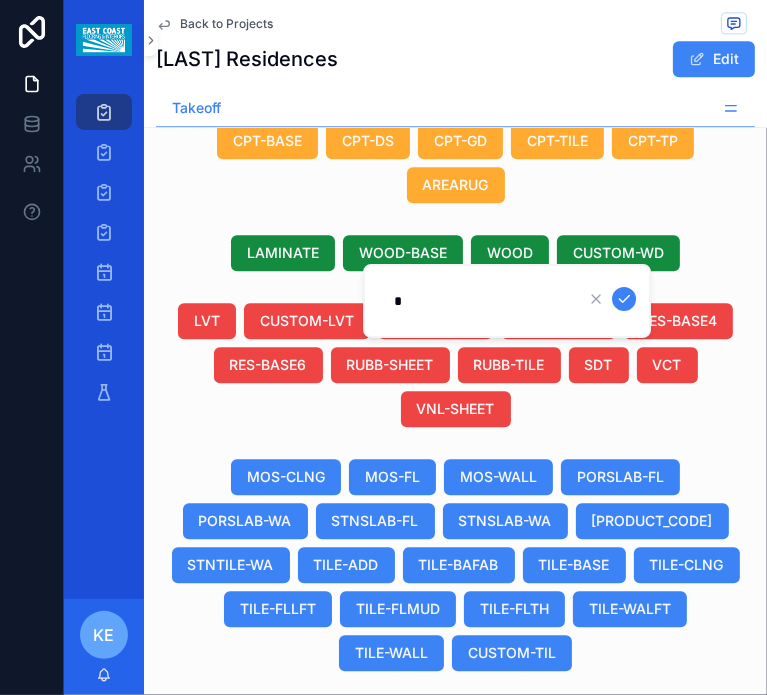 type on "**" 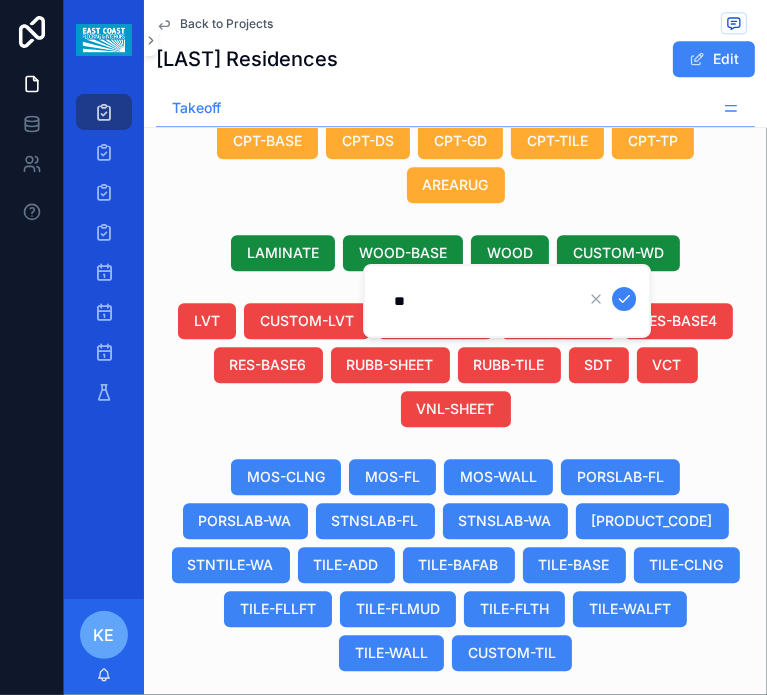 click at bounding box center (624, 299) 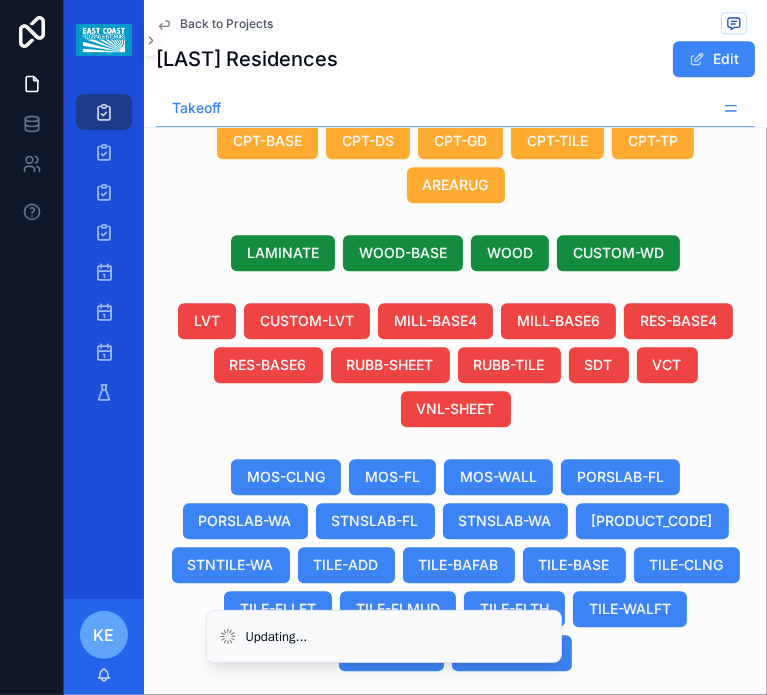 click on "--" at bounding box center (434, 827) 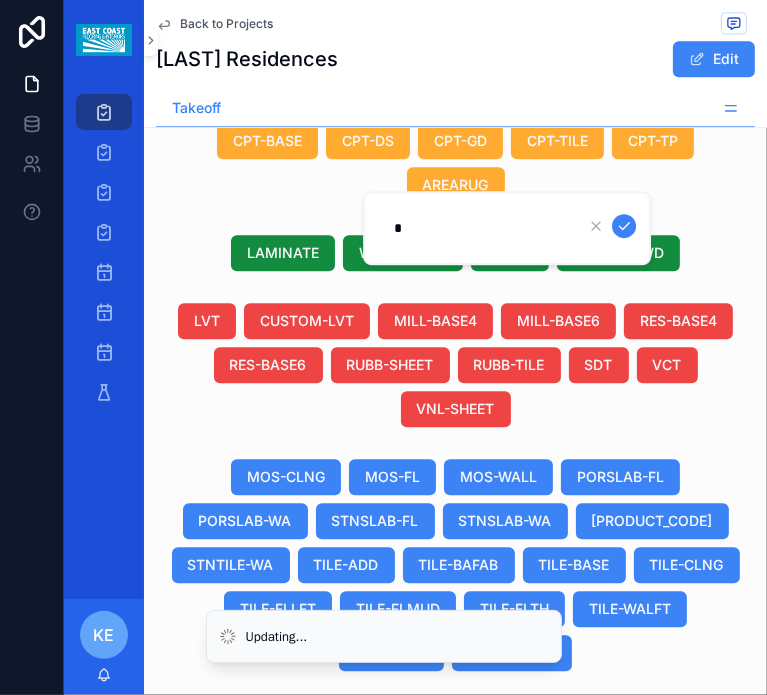 type on "**" 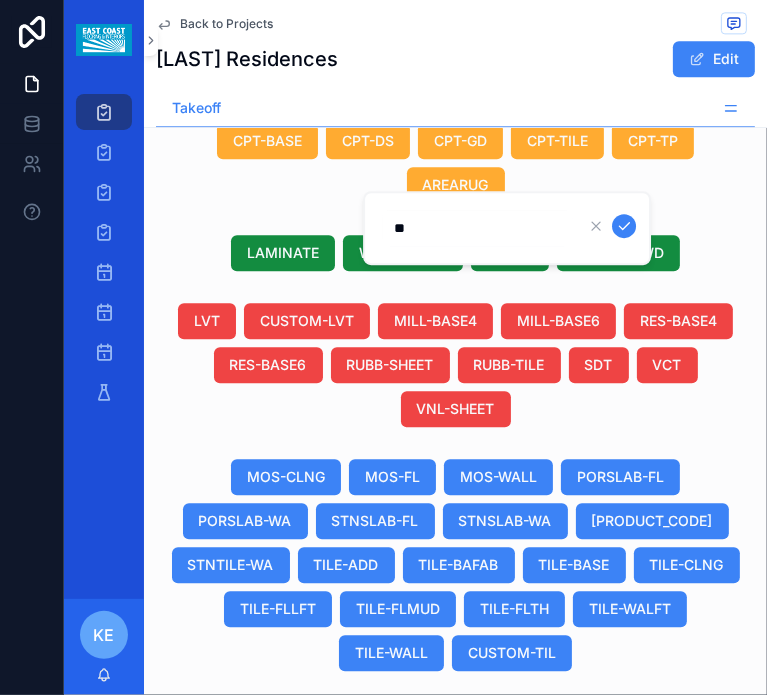 click at bounding box center (624, 226) 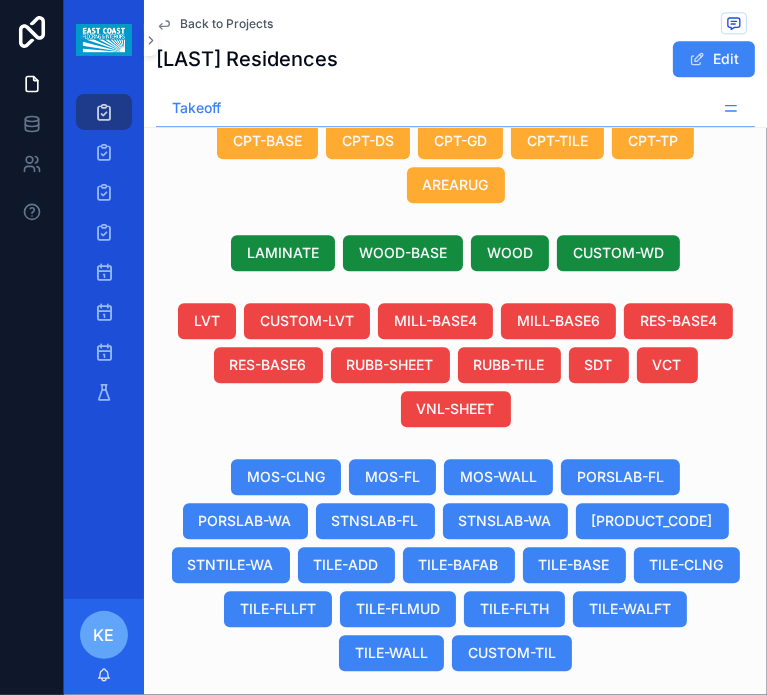 drag, startPoint x: 517, startPoint y: 162, endPoint x: 750, endPoint y: 240, distance: 245.70918 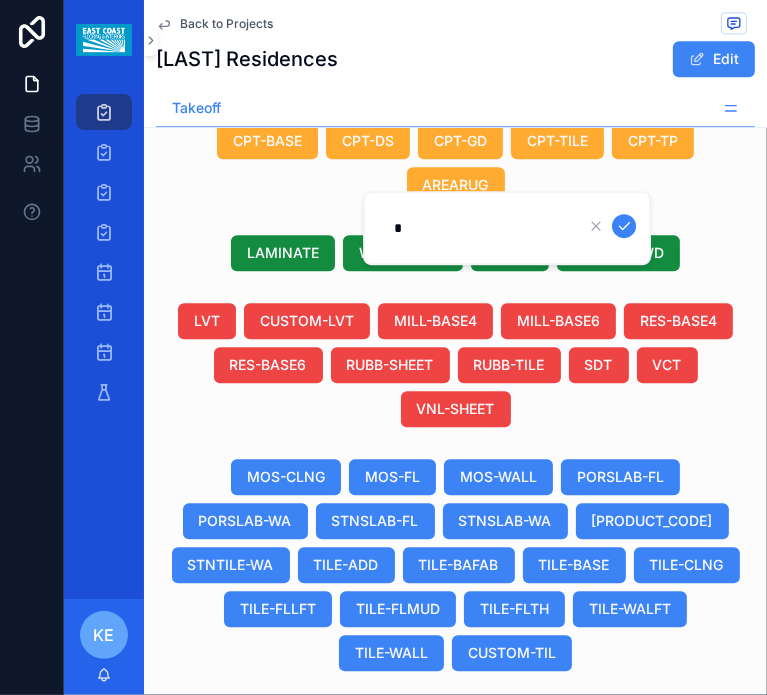 type on "**" 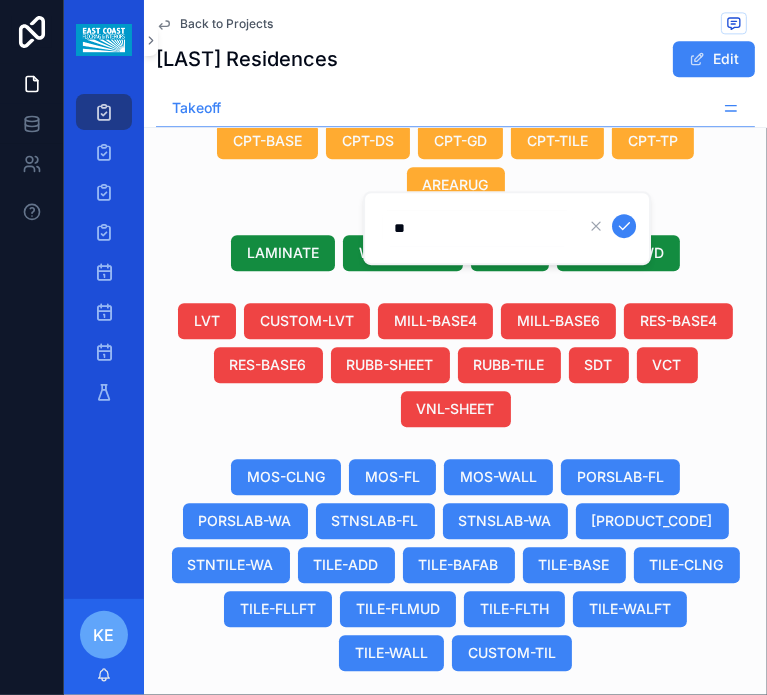 click at bounding box center (624, 226) 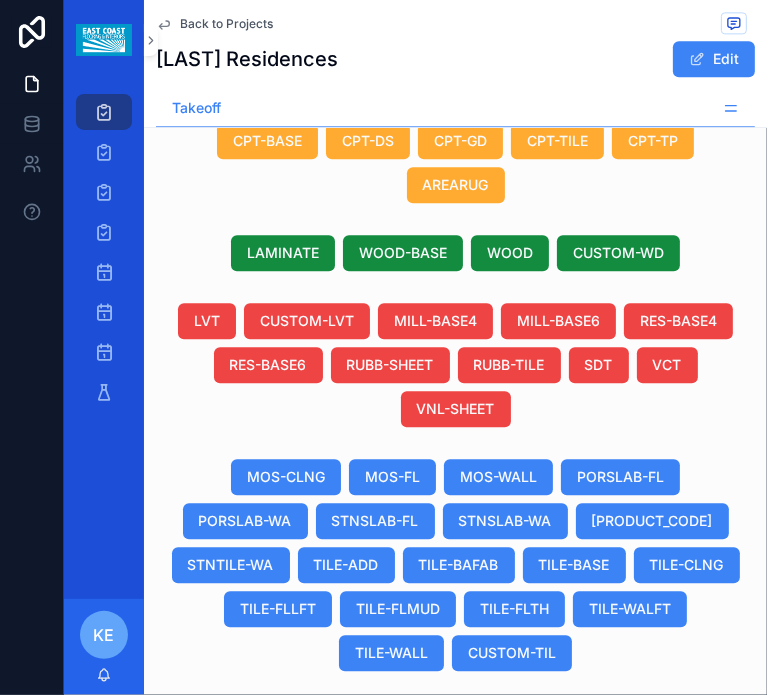 scroll, scrollTop: 0, scrollLeft: 1012, axis: horizontal 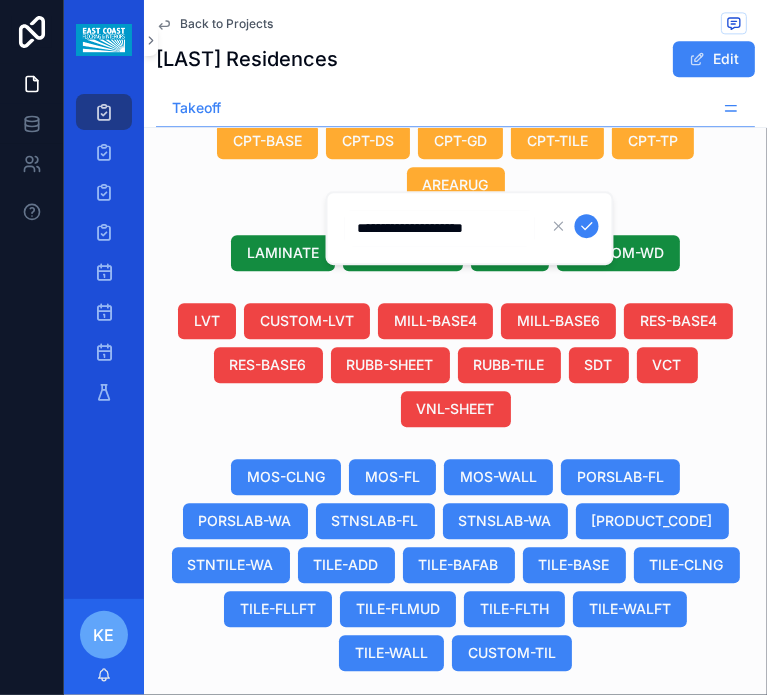 drag, startPoint x: 415, startPoint y: 237, endPoint x: 520, endPoint y: 242, distance: 105.11898 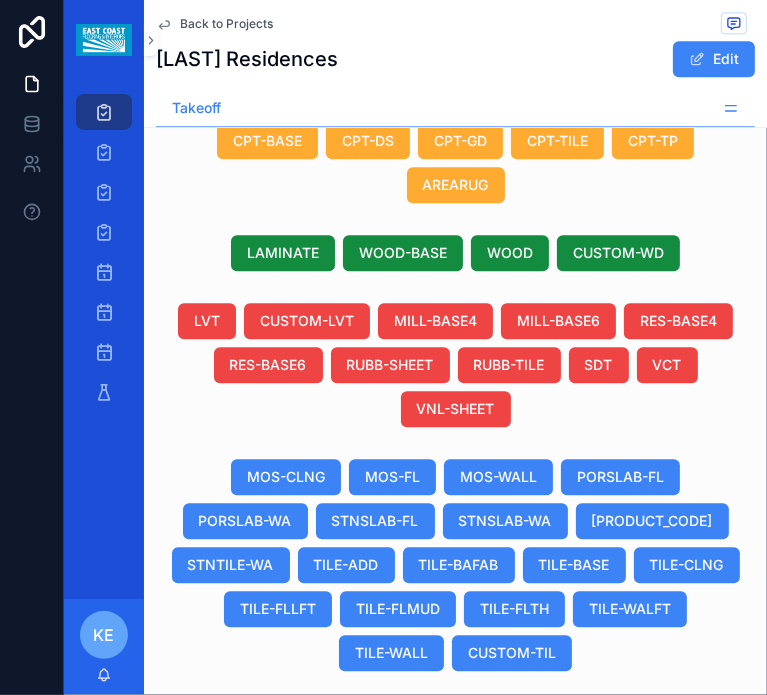 click on "Canteras Marble Basin" at bounding box center (412, 827) 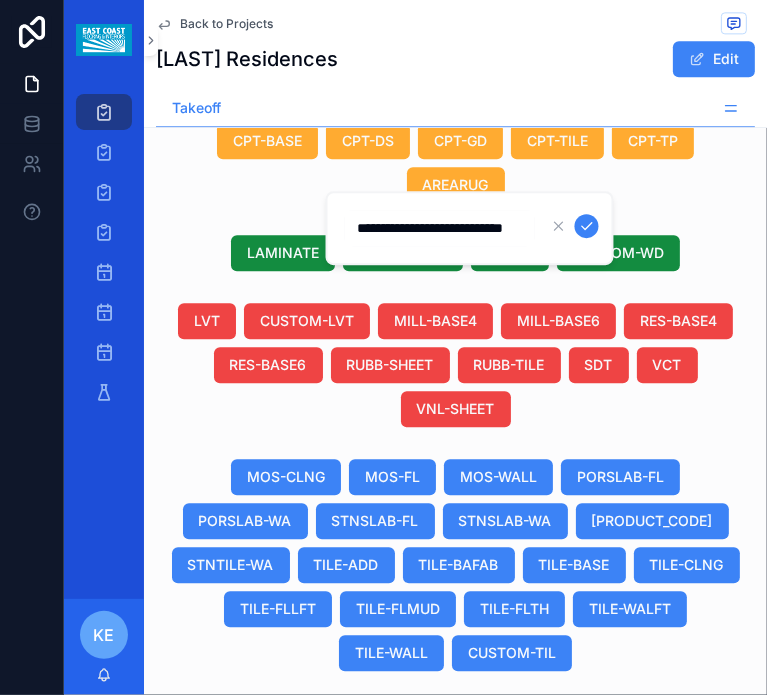 scroll, scrollTop: 0, scrollLeft: 24, axis: horizontal 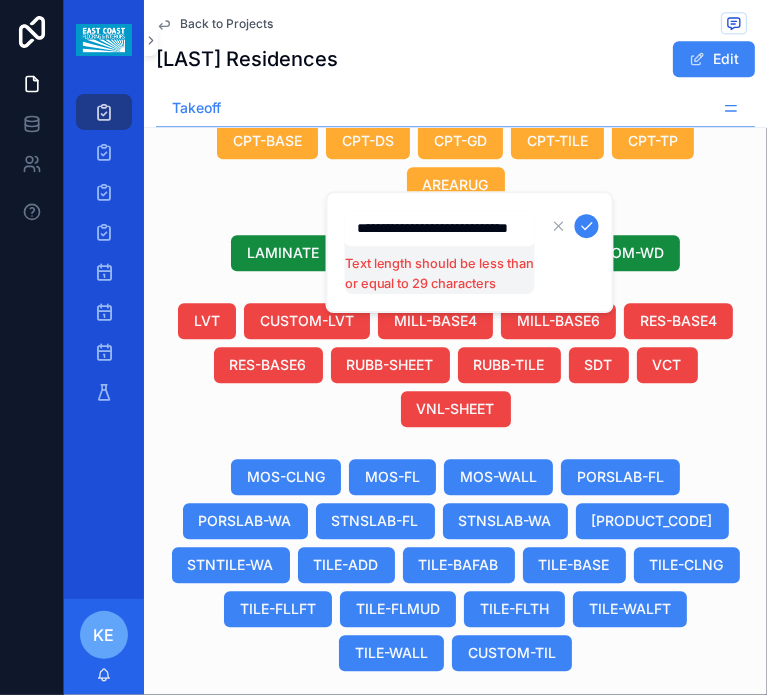 type on "**********" 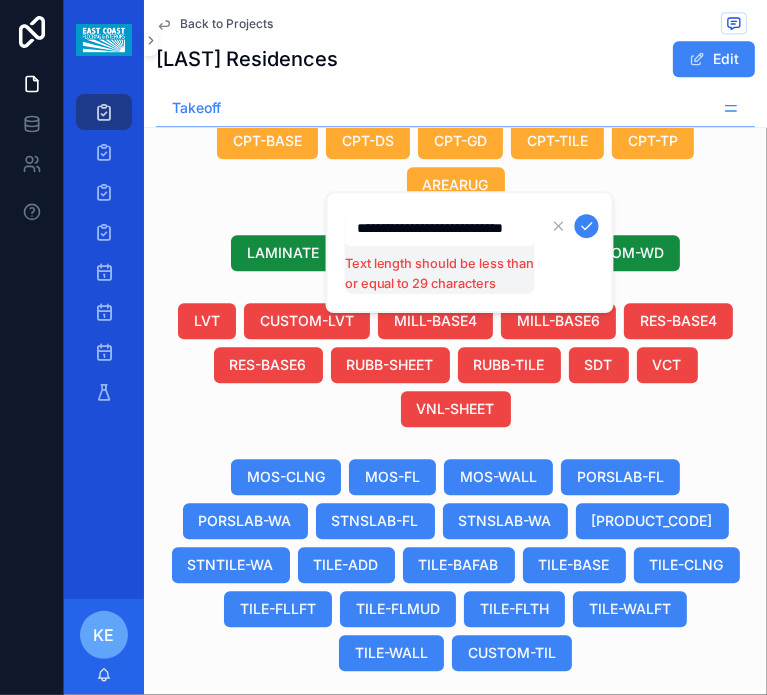 scroll, scrollTop: 0, scrollLeft: 24, axis: horizontal 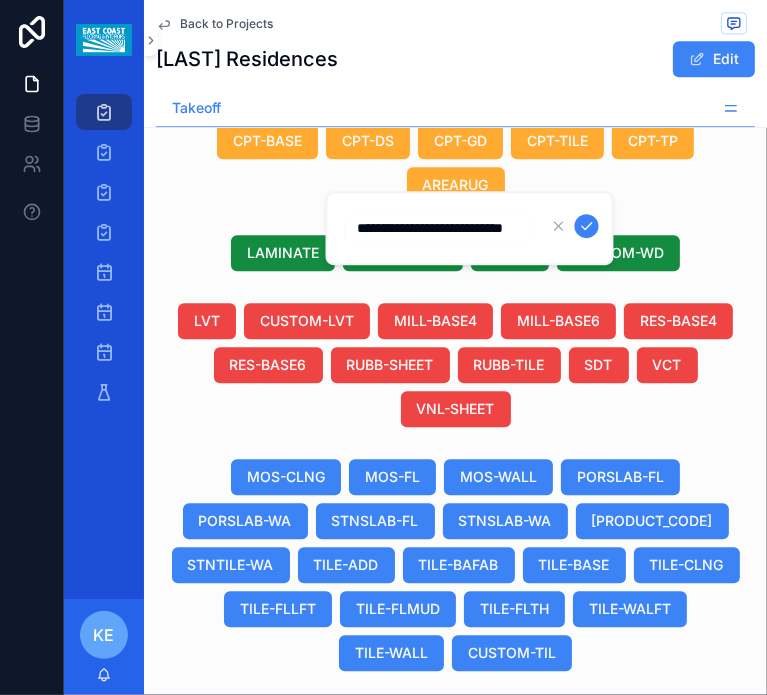 click at bounding box center (587, 226) 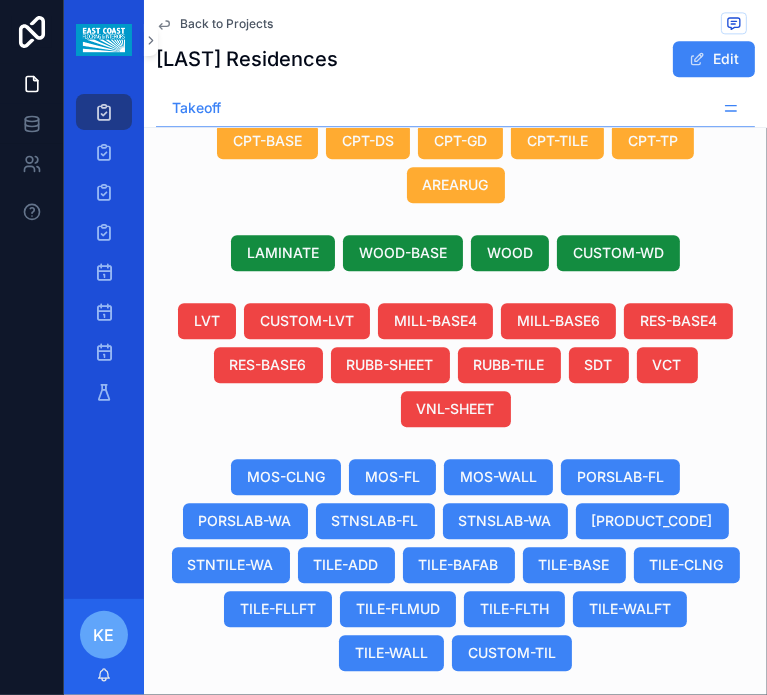 scroll, scrollTop: 0, scrollLeft: 723, axis: horizontal 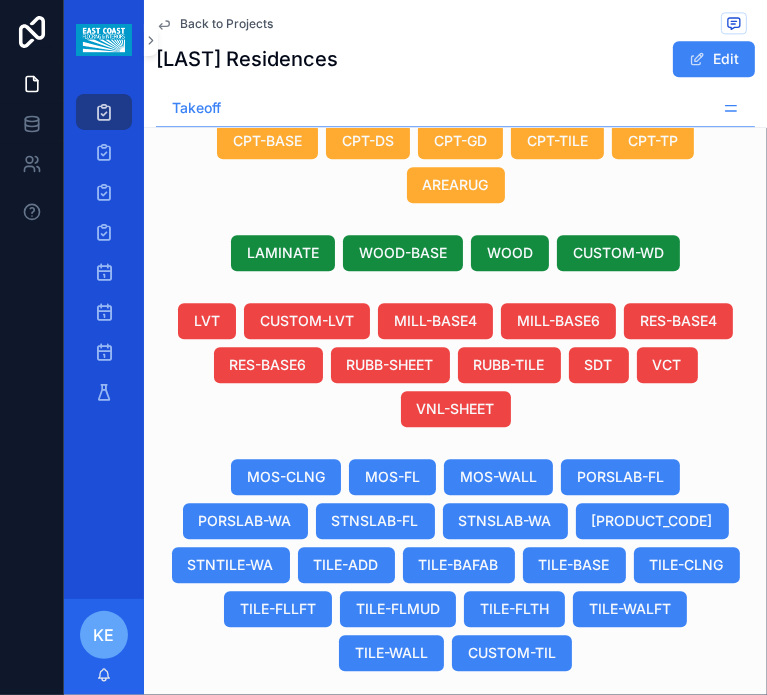 click at bounding box center [290, 827] 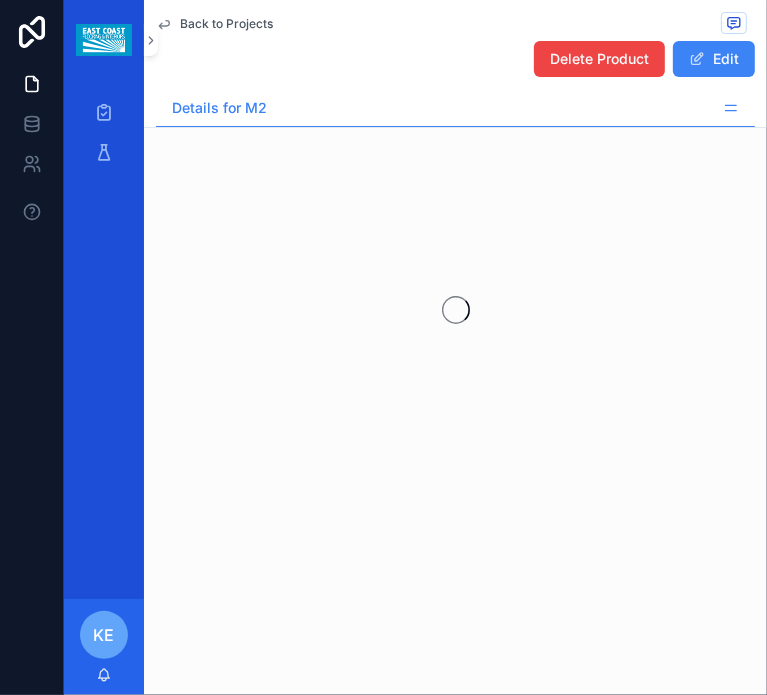 scroll, scrollTop: 0, scrollLeft: 0, axis: both 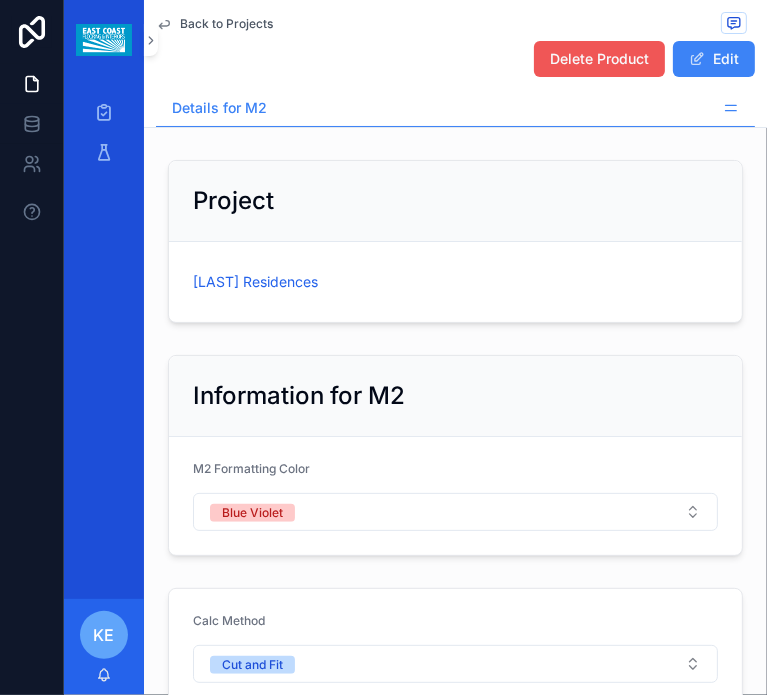click on "Delete Product" at bounding box center [599, 59] 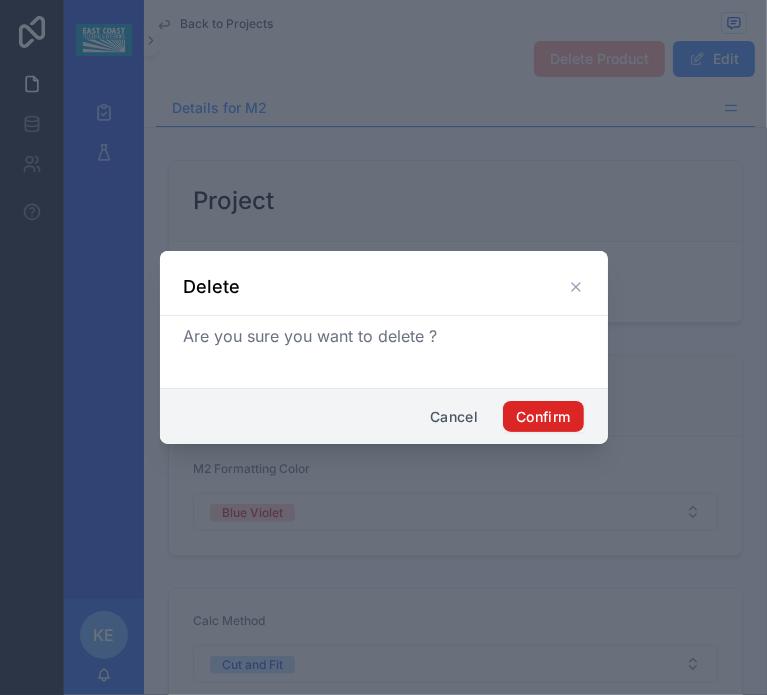 click on "Confirm" at bounding box center (543, 417) 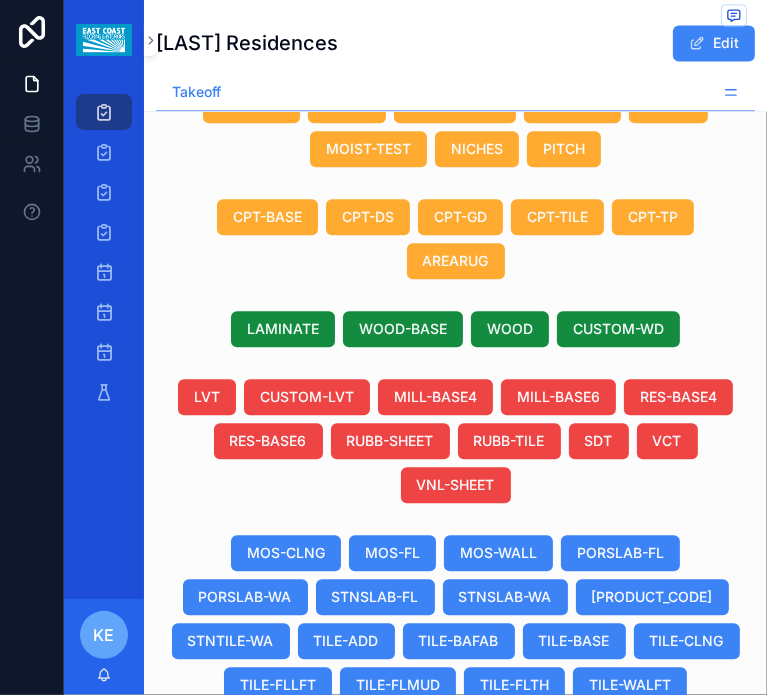 scroll, scrollTop: 2468, scrollLeft: 0, axis: vertical 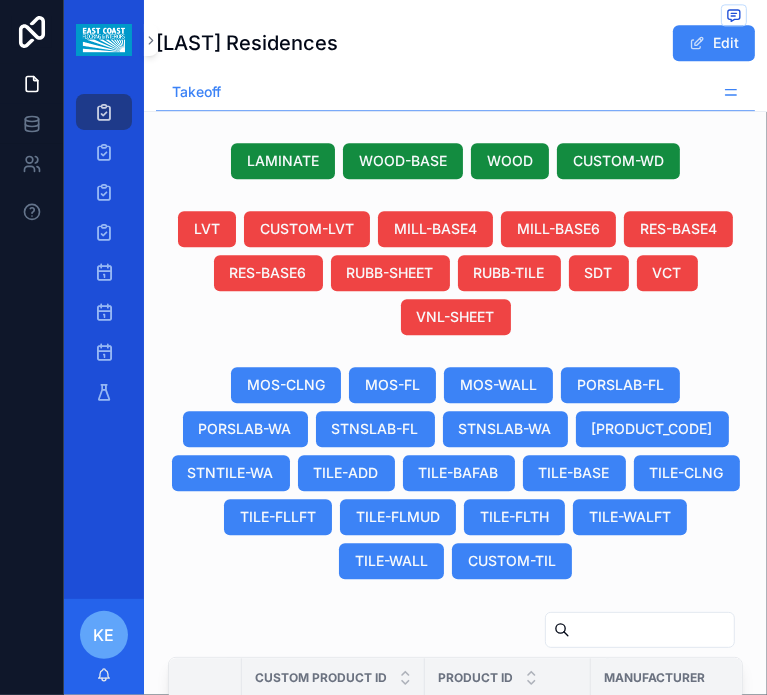 drag, startPoint x: 356, startPoint y: 531, endPoint x: 409, endPoint y: 541, distance: 53.935146 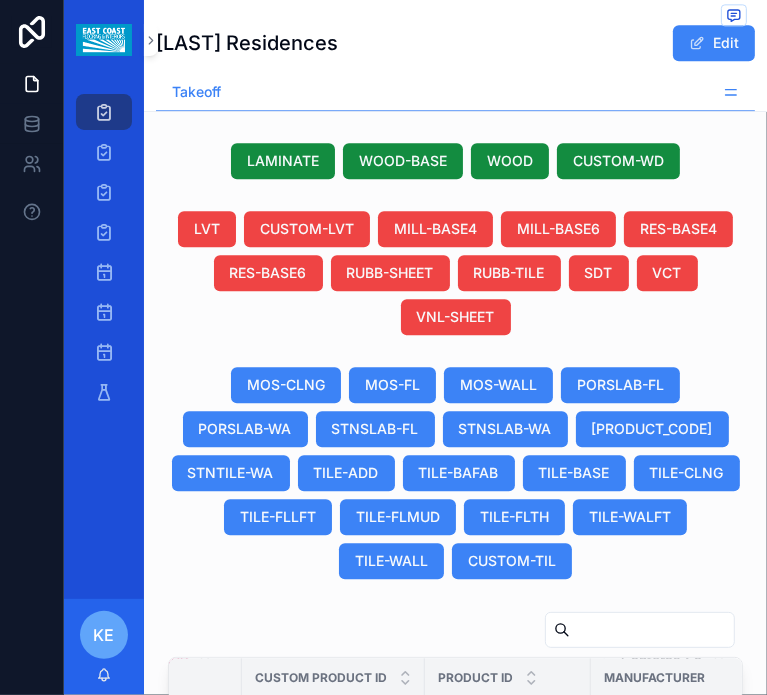 scroll, scrollTop: 321, scrollLeft: 583, axis: both 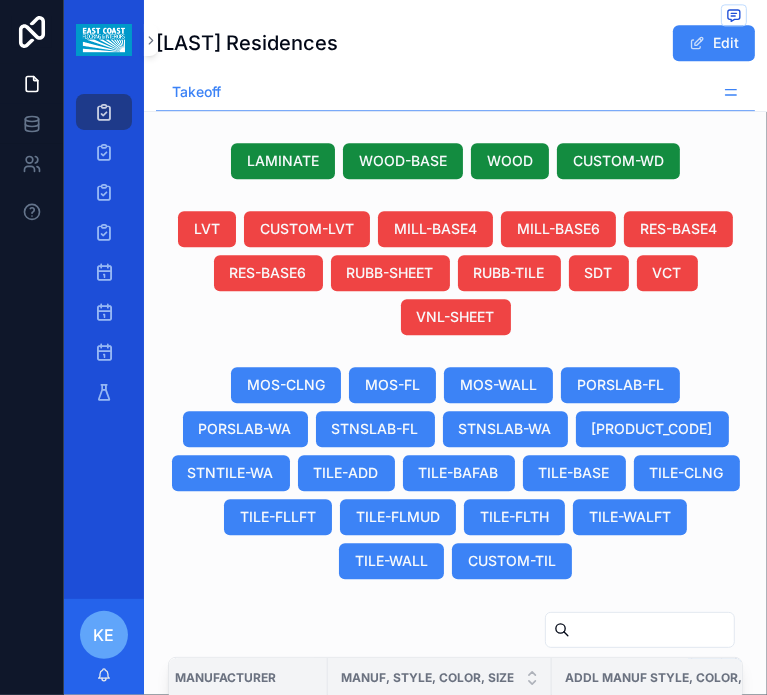 click on "Bentley Residences Edit Takeoff Takeoff Pricing Schedule Generate Excel Project Bentley Residences Due Date -- Project Type New Construction Second Product List -- Client Coastal Construction Architect The Sieger Suarez Architectural Partnership Designer -- Link to M2 Excel -- Architect Address Miami, Florida Project Address 18401, Collins Avenue , Sunny Isles Beach , Florida , 33160, United States Designer Address ,  Bid Status Takeoff Finish Schedule STAIRS-CPT STAIRS-LAM STAIRS-LVT STAIRS-RUB STAIRS-TIL STAIRS-TRD STAIRS-WD FLASH DEMO-CPTDS DEMO-CPTGD DEMO-CPTTP DEMO-RES DEMO-TILE DEMO-WOOD LAB-LABOR MISC ATTIC-BASE ATTIC-CPT ATTIC-LVT ATTIC-RUBS ATTIC-RUBT ATTIC-SDT ATTIC-TILE ATTIC-VCT ATTIC-VNLS ATTIC-WOOD PREFAB-BEN PREFAB-CU5 PREFAB-CU8 PREFAB-NIC PREFAB-SHO ANTIFRACT CRACKSOUND PLYWOOD SOUND-LVT SOUND-WOOD WATERPROOF SCHLUTER TRIM-RES TRIM-STN MOISTURE PREP RAMPING SELFLEVEL CONC-POL CONC-SEAL CONC-STAIN EPOXY PROTECT TREAD BATHROOMS BENCHES CURBS MOIST-TEST NICHES PITCH CPT-BASE CPT-DS CPT-GD CPT-TP" at bounding box center (455, -572) 